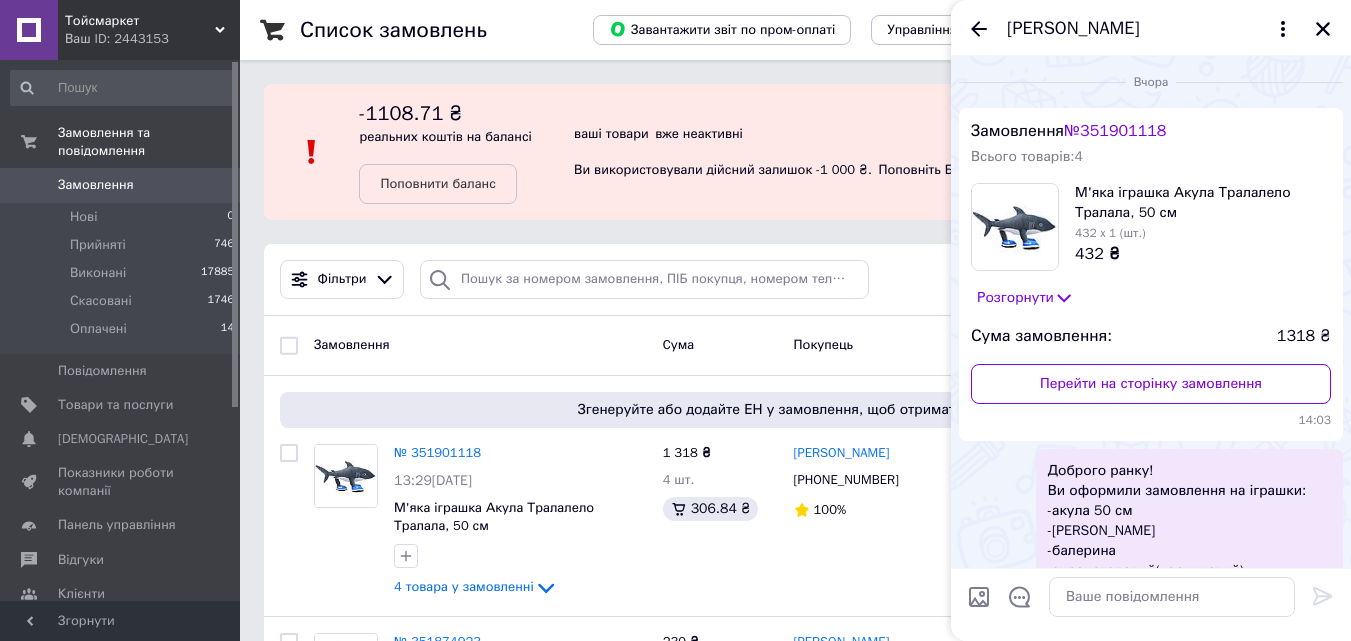 scroll, scrollTop: 0, scrollLeft: 0, axis: both 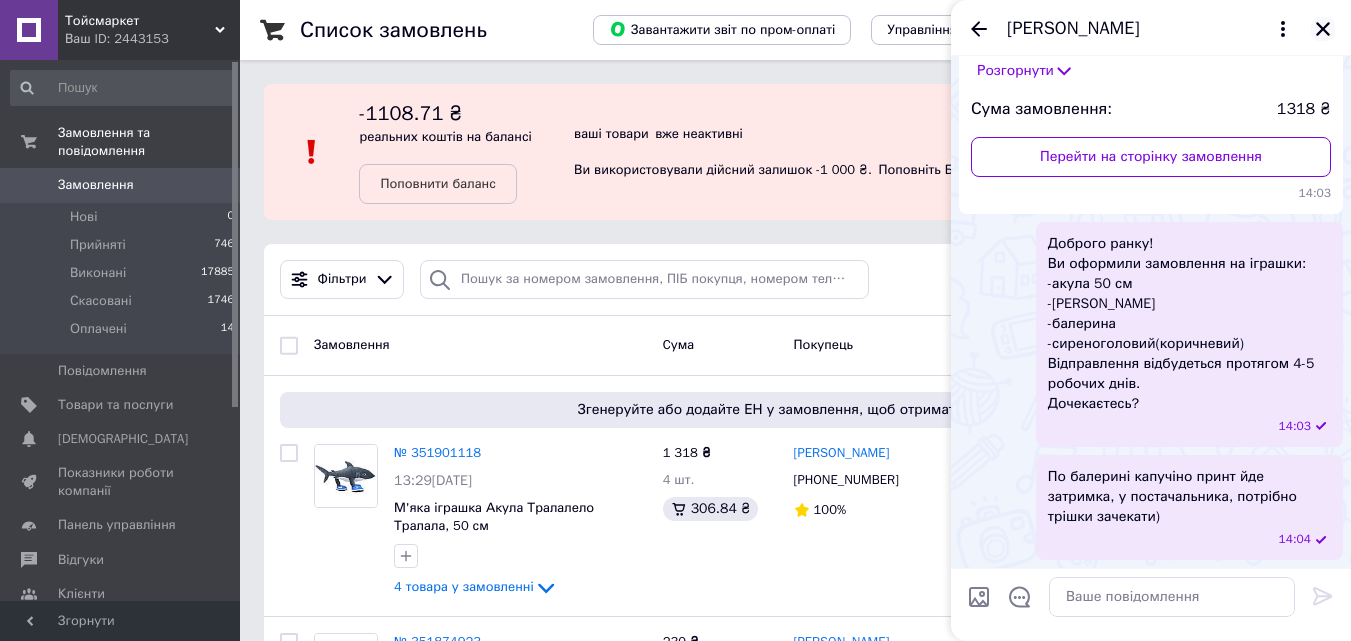 click 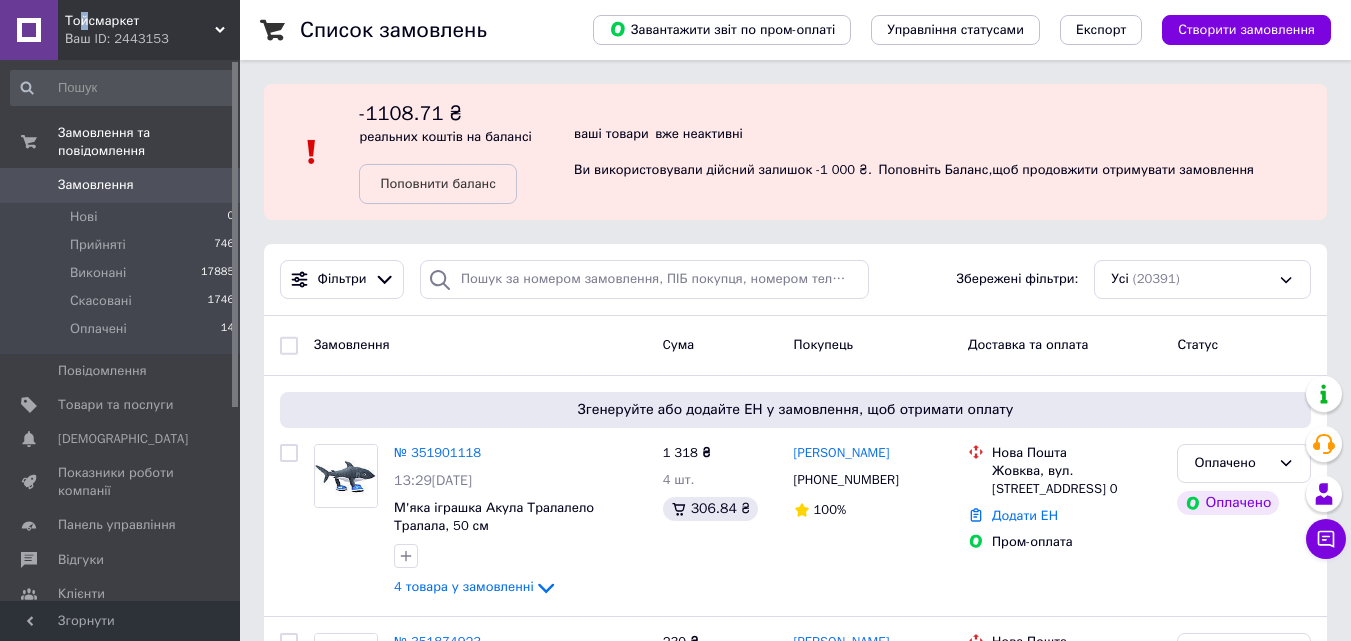 click on "Тойсмаркет" at bounding box center (140, 21) 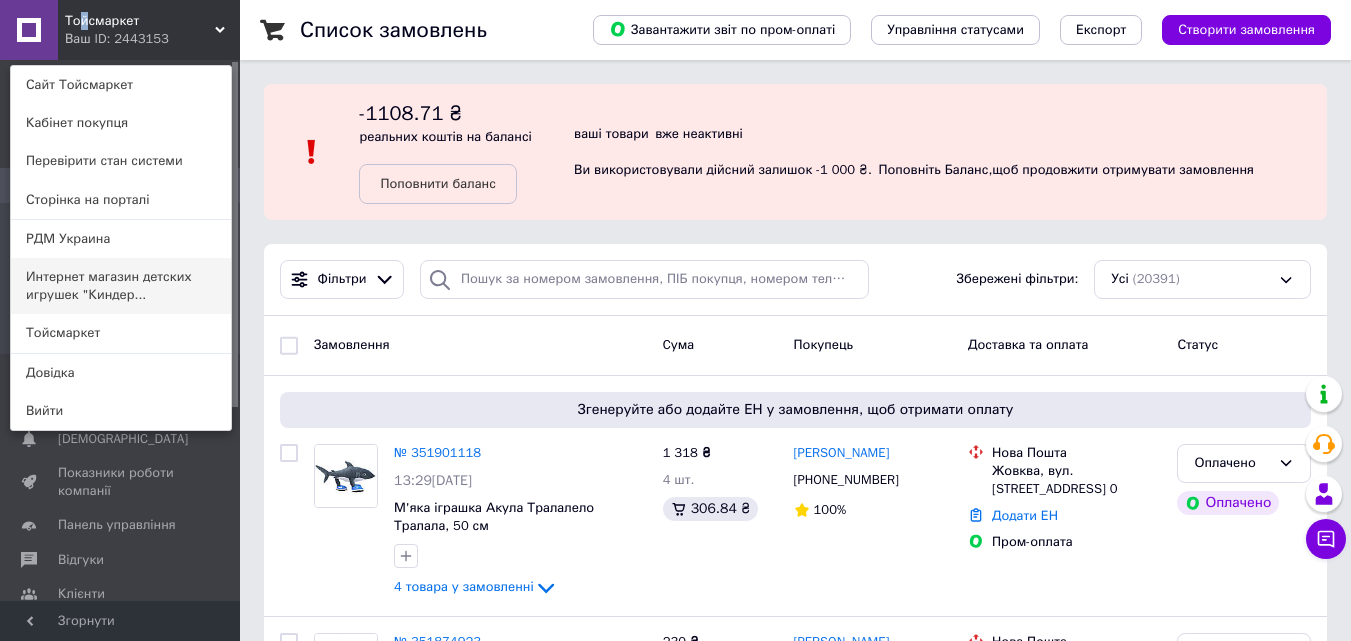 click on "Интернет магазин детских игрушек "Киндер..." at bounding box center (121, 286) 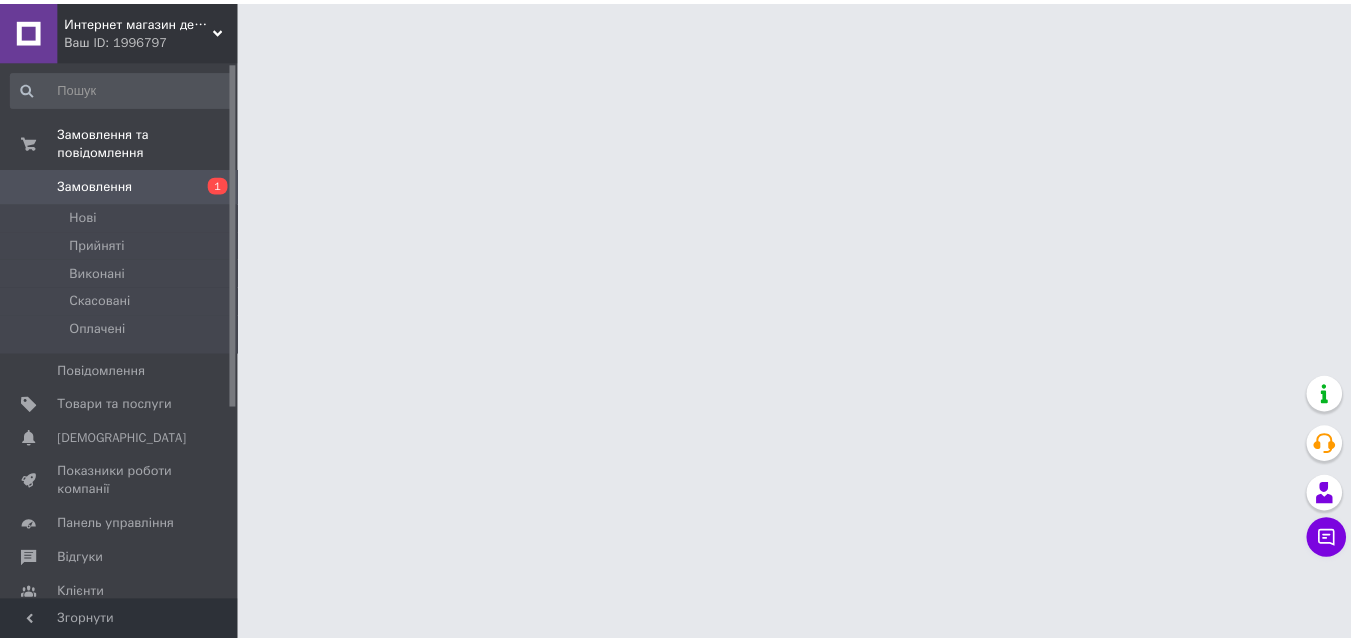 scroll, scrollTop: 0, scrollLeft: 0, axis: both 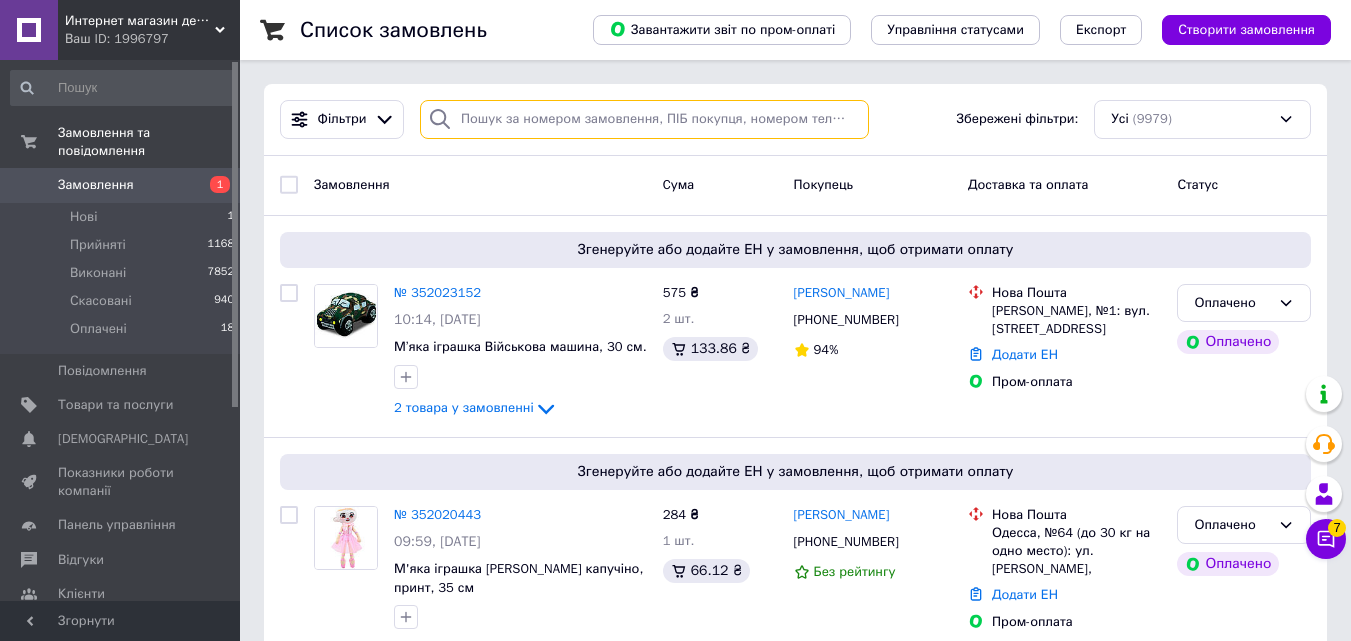 click at bounding box center (644, 119) 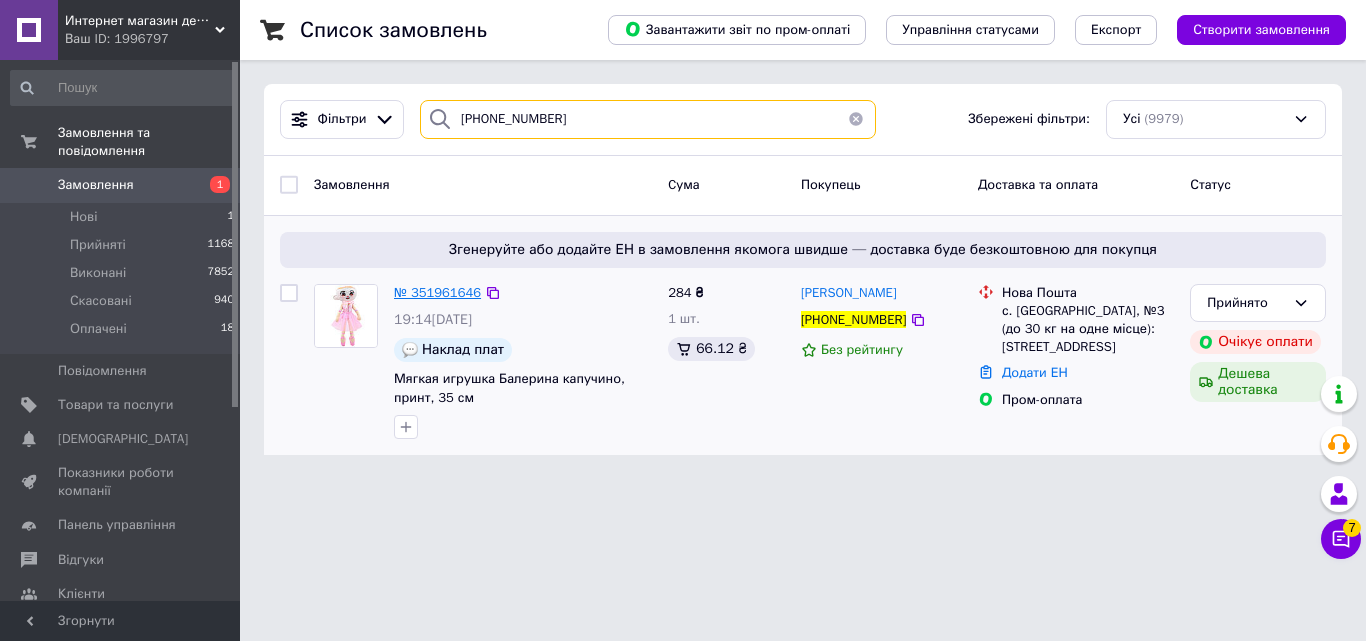 type on "+380679797595" 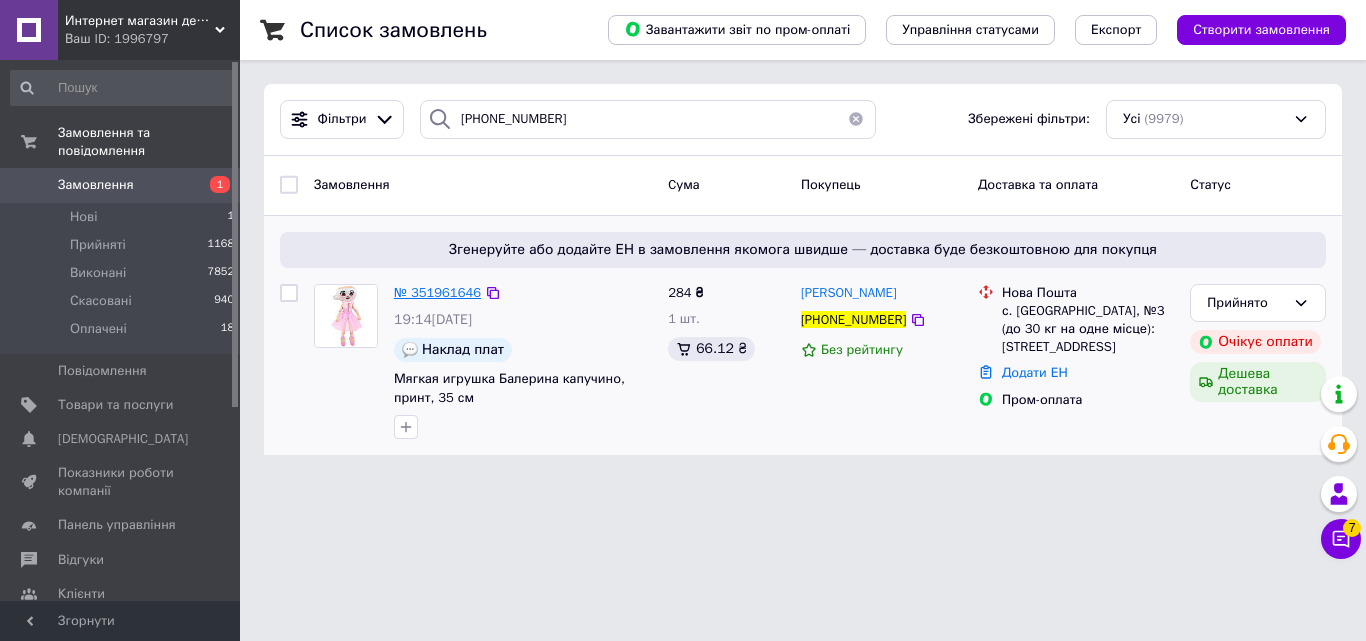 click on "№ 351961646" at bounding box center [437, 292] 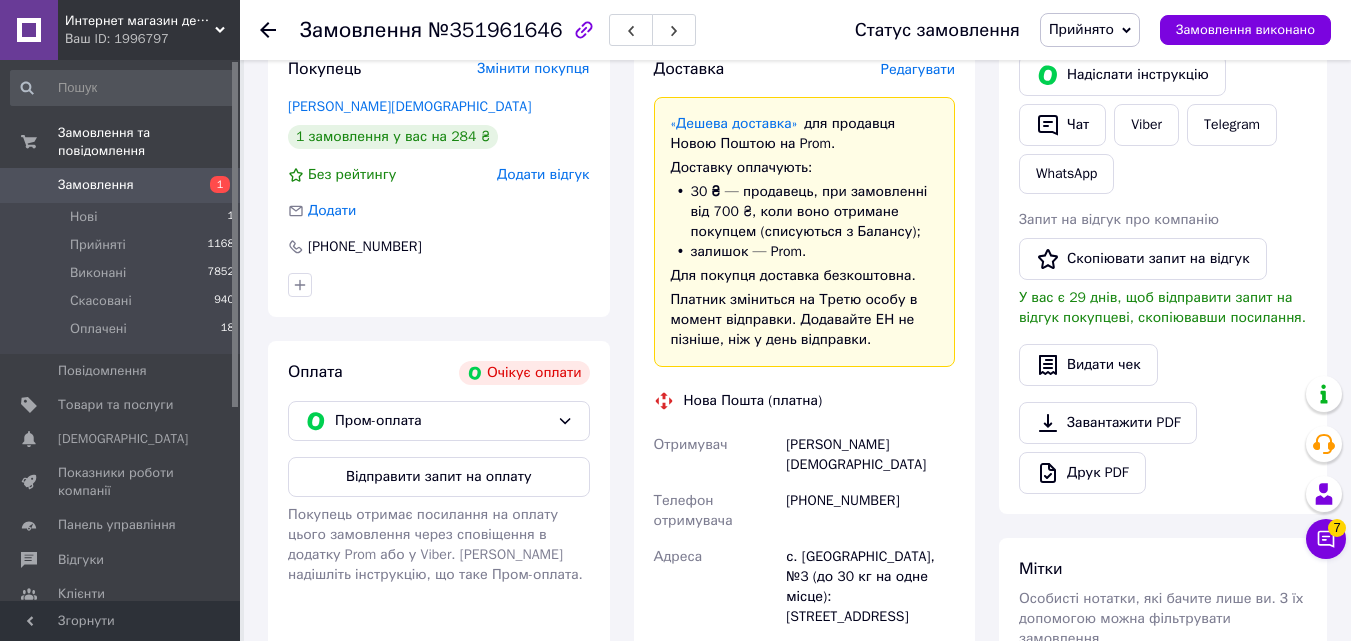 scroll, scrollTop: 120, scrollLeft: 0, axis: vertical 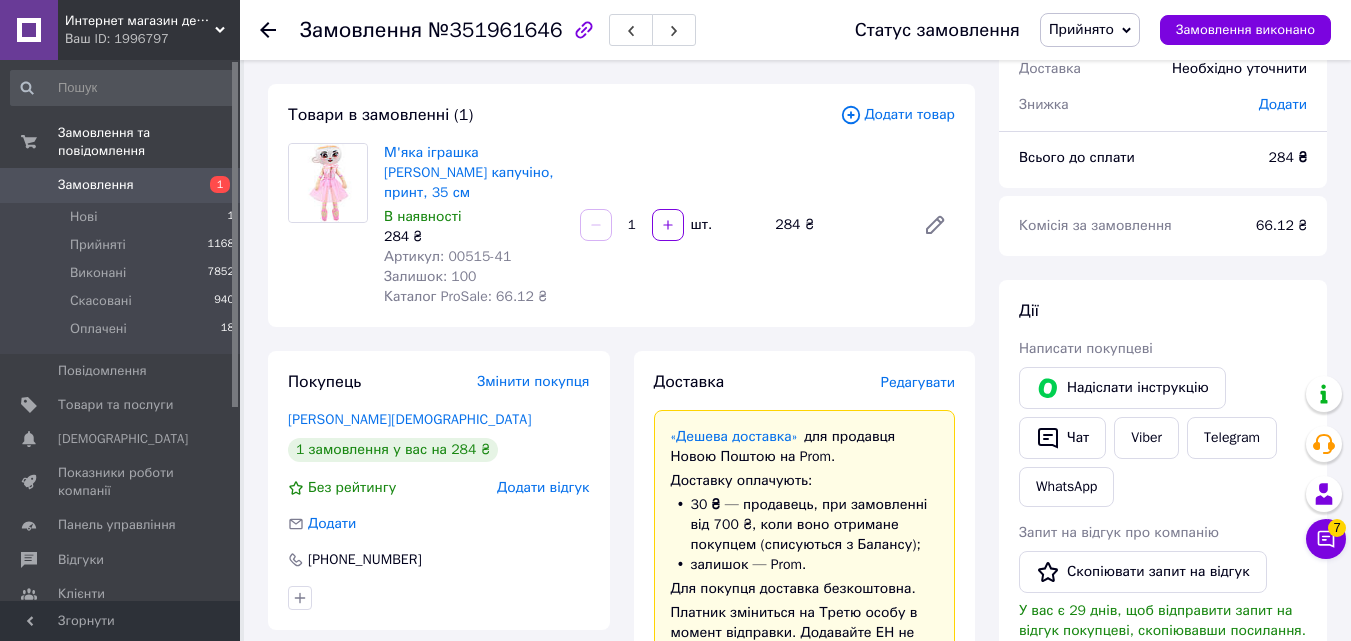 click 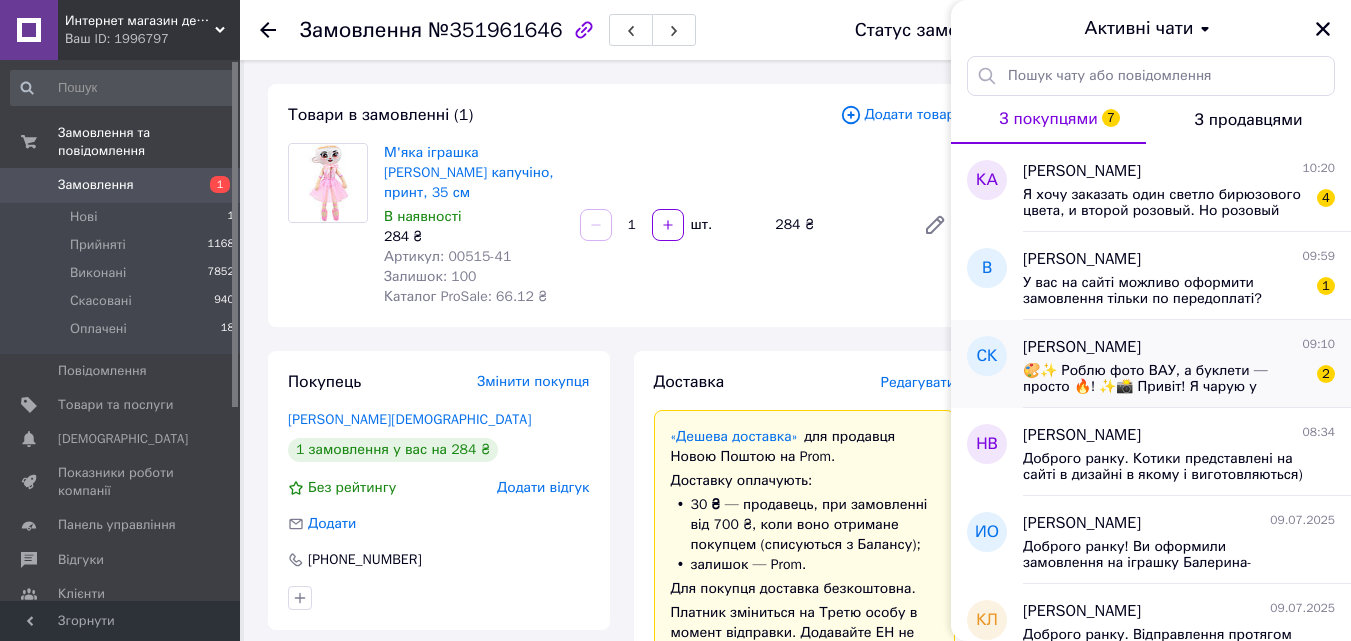 click on "Сергей Кучеренко" at bounding box center (1082, 347) 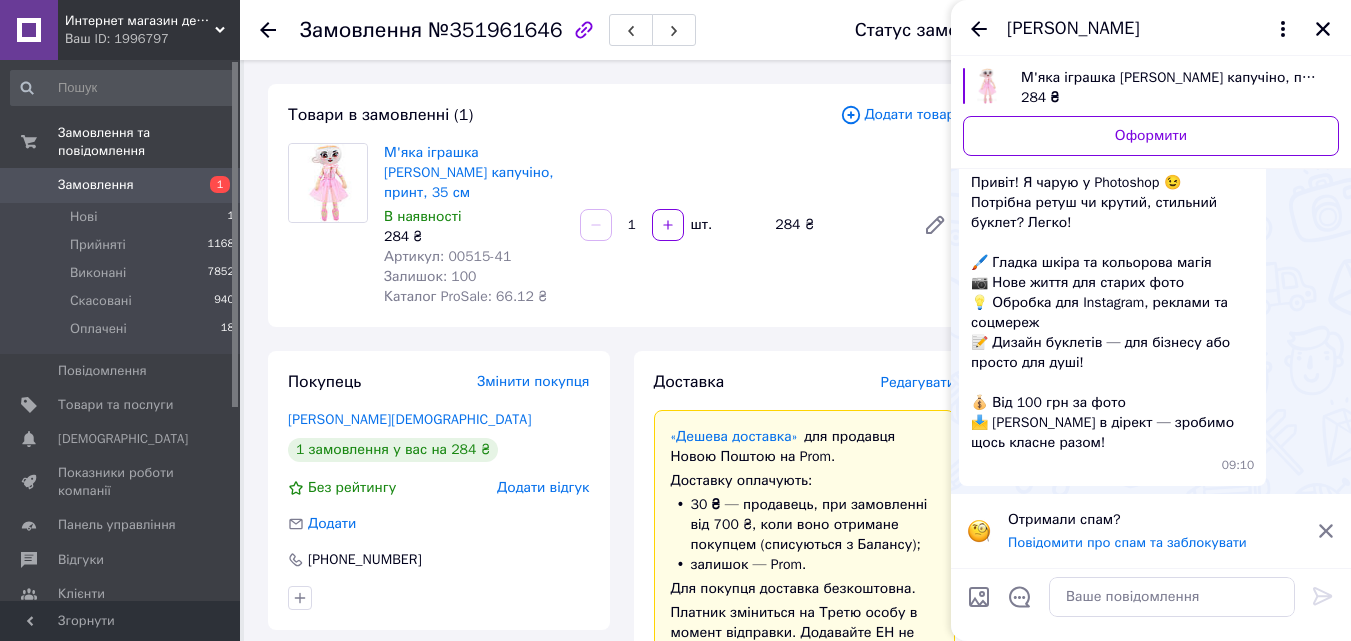 scroll, scrollTop: 337, scrollLeft: 0, axis: vertical 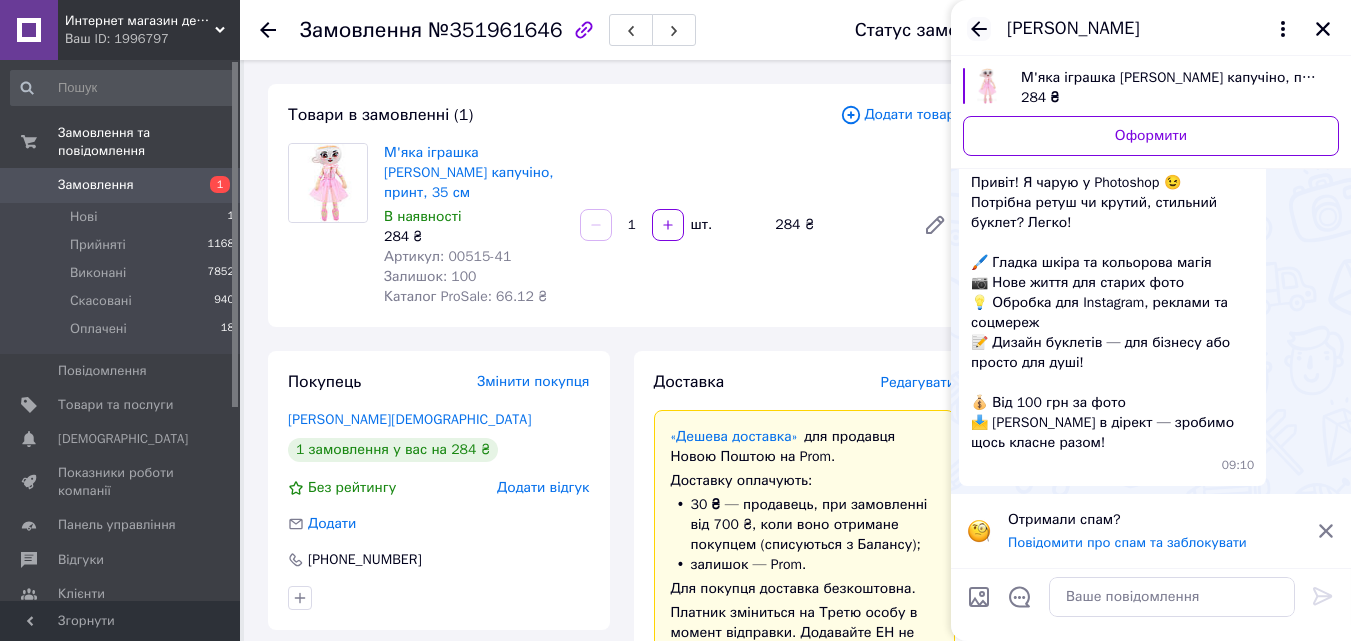 click 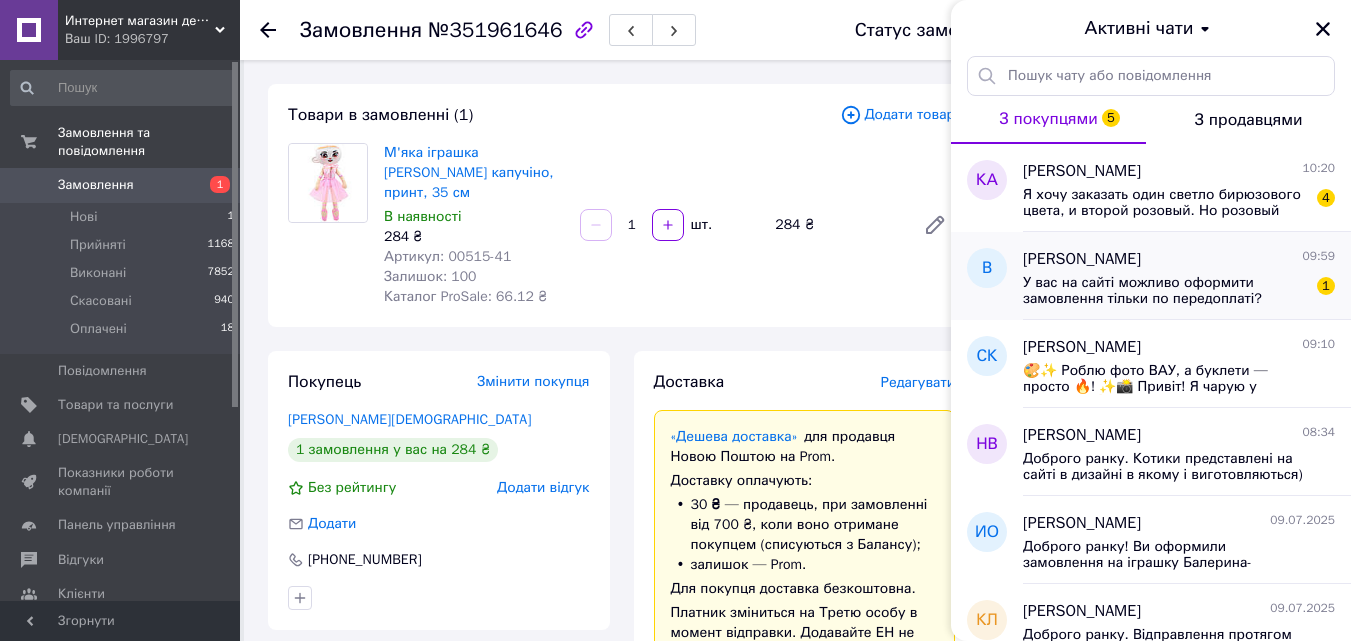 click on "Валентина  Фотієва 09:59" at bounding box center (1179, 259) 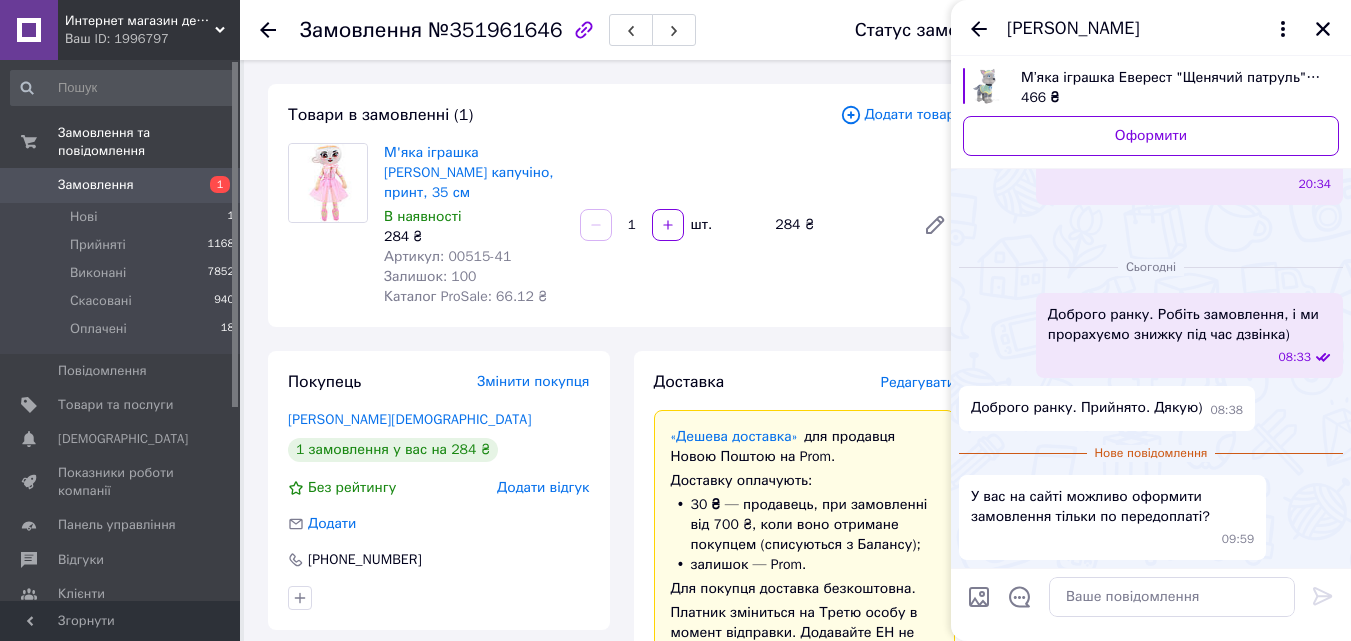 scroll, scrollTop: 1709, scrollLeft: 0, axis: vertical 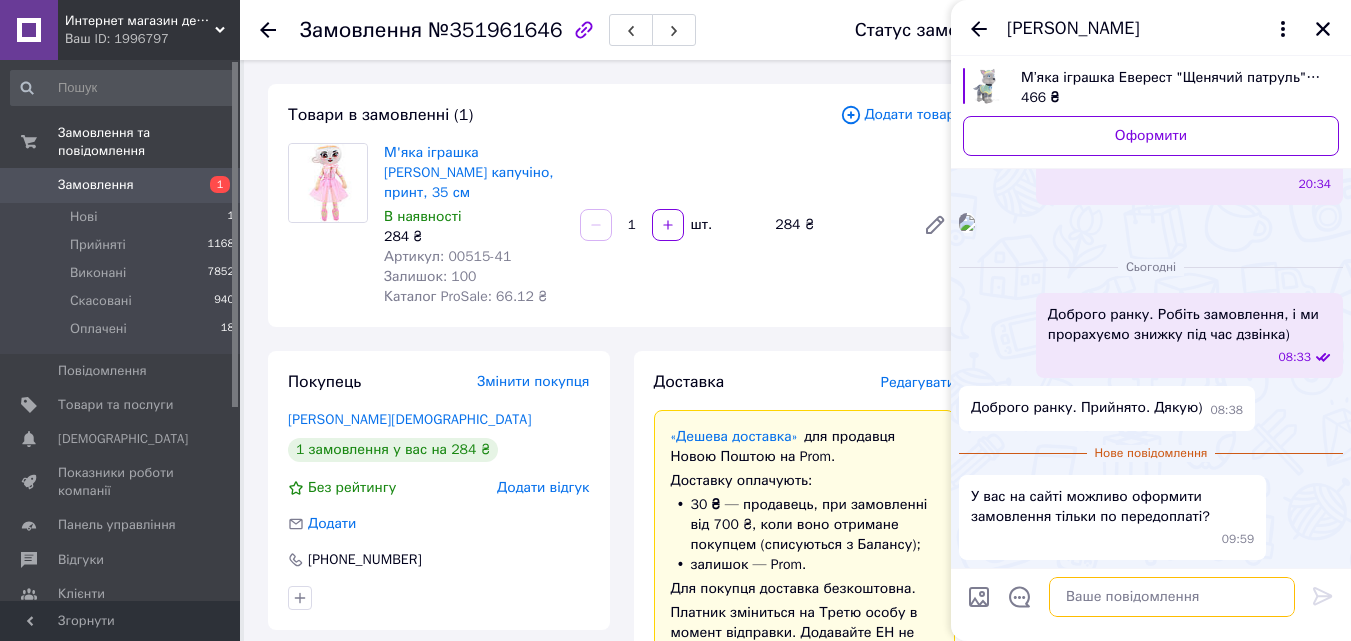 click at bounding box center [1172, 597] 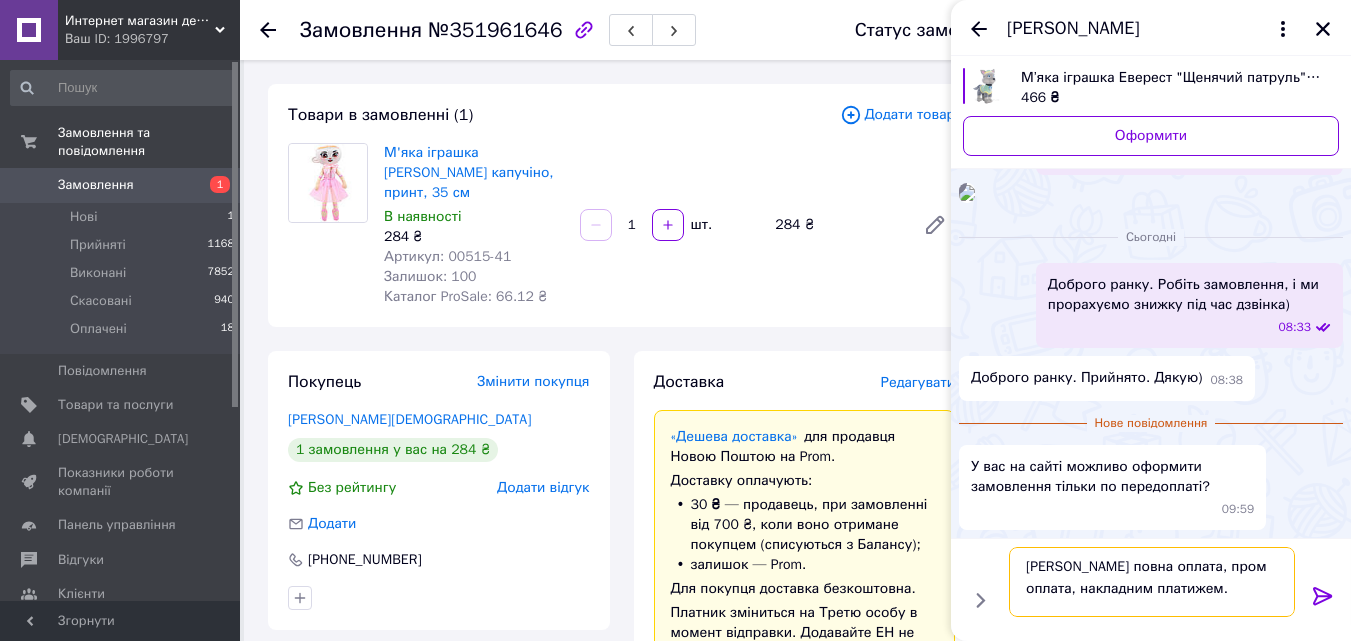 click on "Або повна оплата, пром оплата, накладним платижем." at bounding box center [1152, 582] 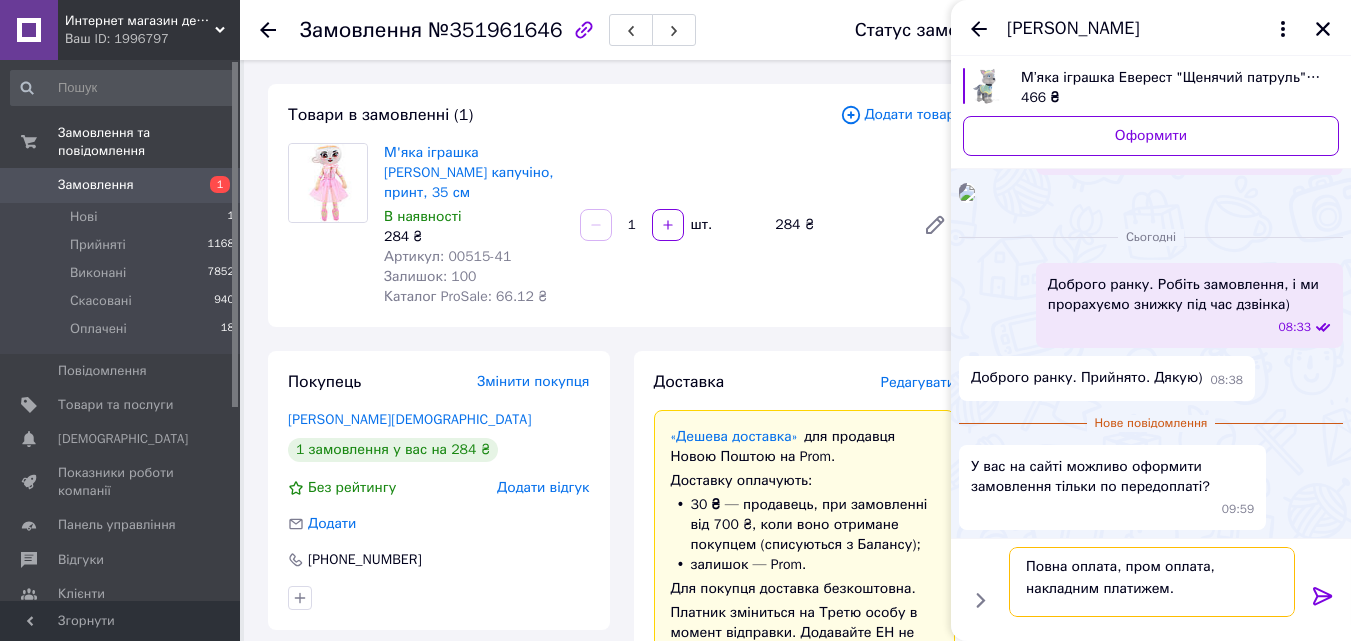 scroll, scrollTop: 2, scrollLeft: 0, axis: vertical 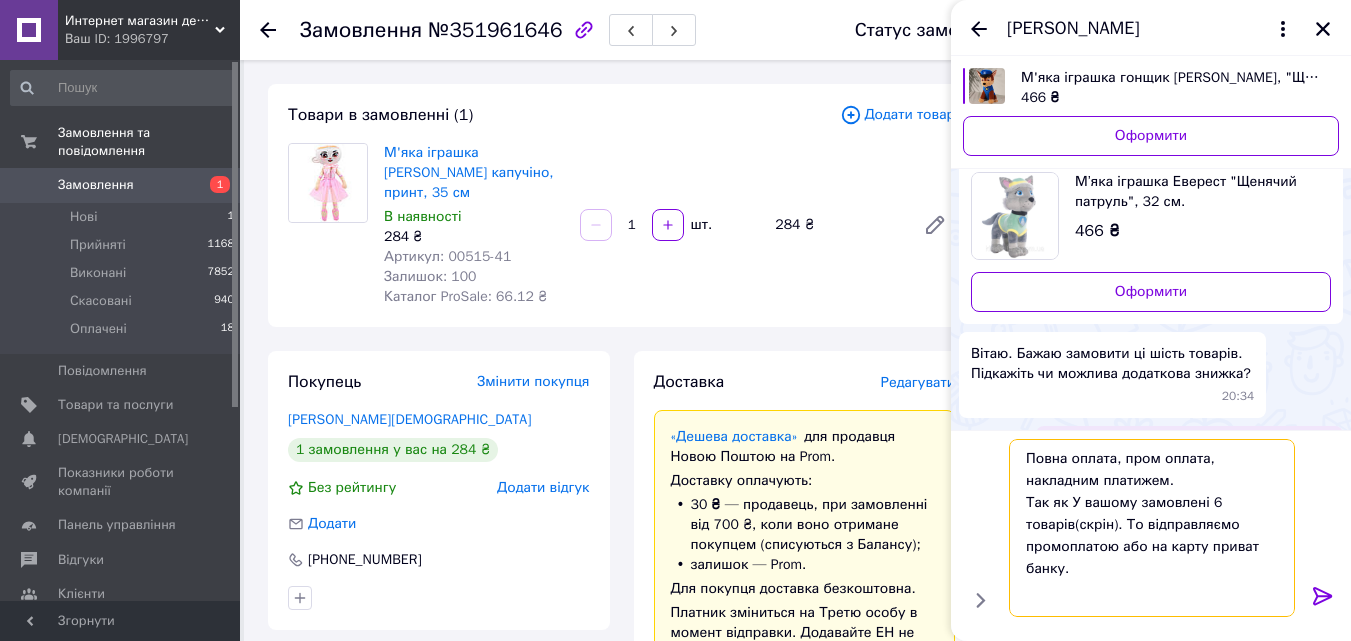 click on "Повна оплата, пром оплата, накладним платижем.
Так як У вашому замовлені 6 товарів(скрін). То відправляємо промоплатою або на карту приват банку." at bounding box center [1152, 528] 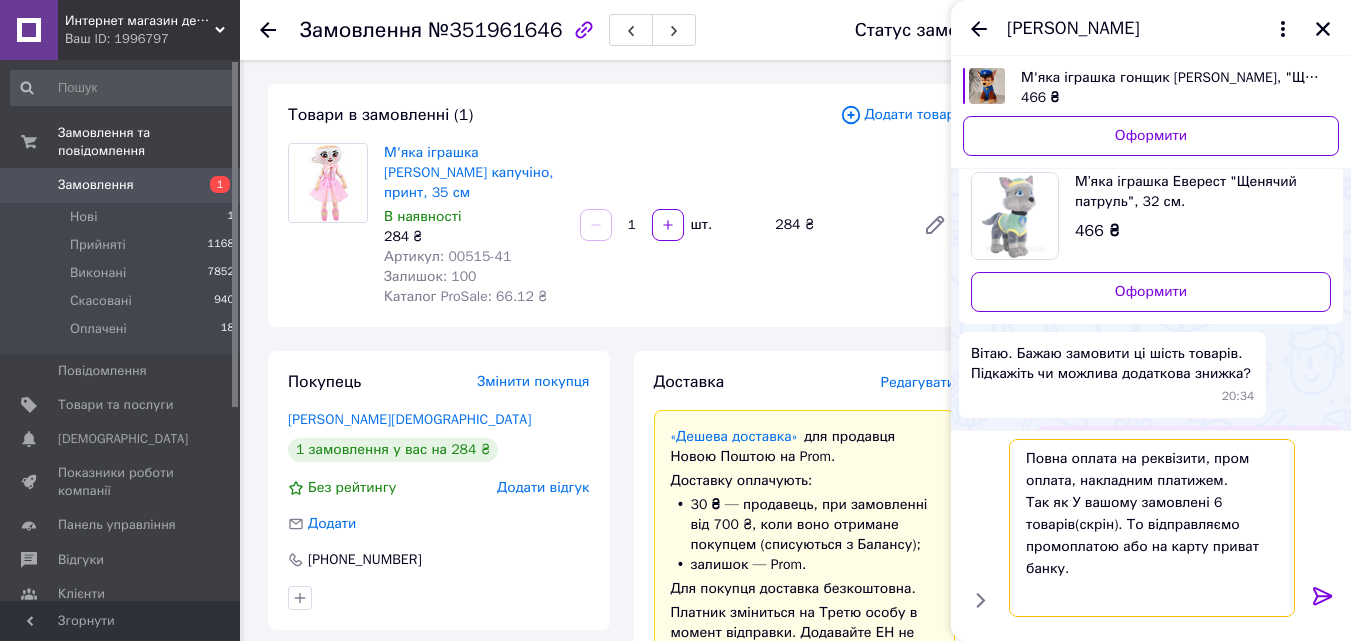 click on "Повна оплата на реквізити, пром оплата, накладним платижем.
Так як У вашому замовлені 6 товарів(скрін). То відправляємо промоплатою або на карту приват банку." at bounding box center (1152, 528) 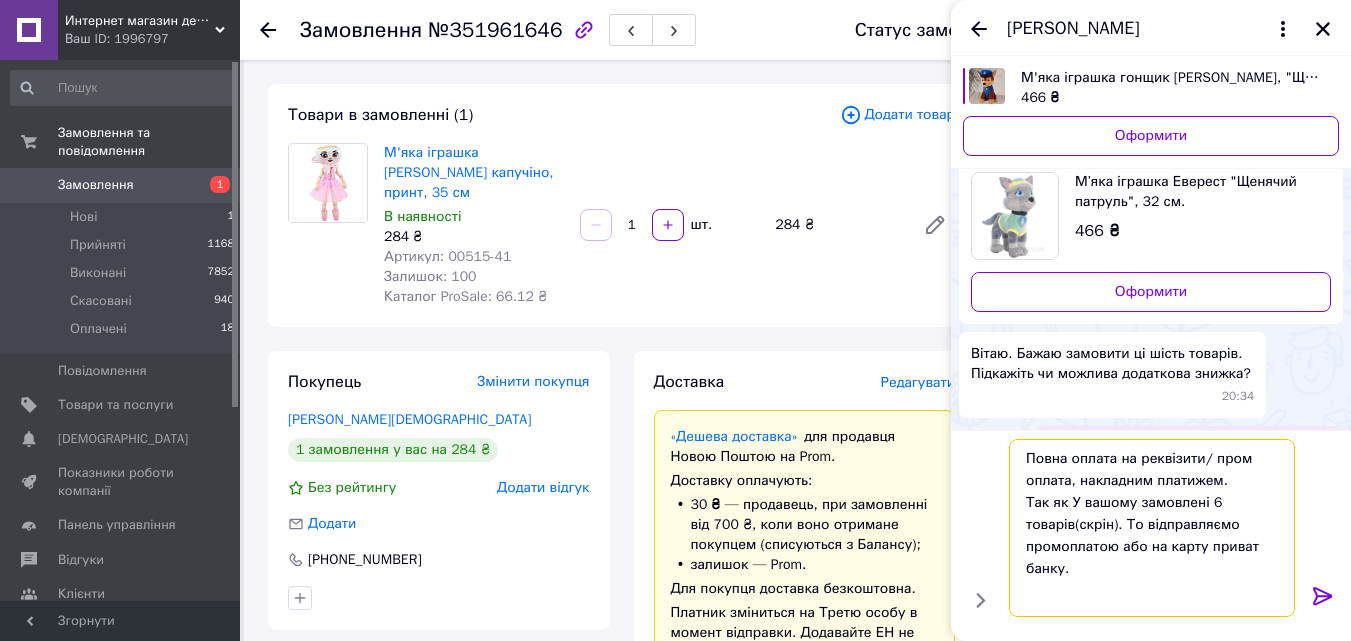 click on "Повна оплата на реквізити/ пром оплата, накладним платижем.
Так як У вашому замовлені 6 товарів(скрін). То відправляємо промоплатою або на карту приват банку." at bounding box center (1152, 528) 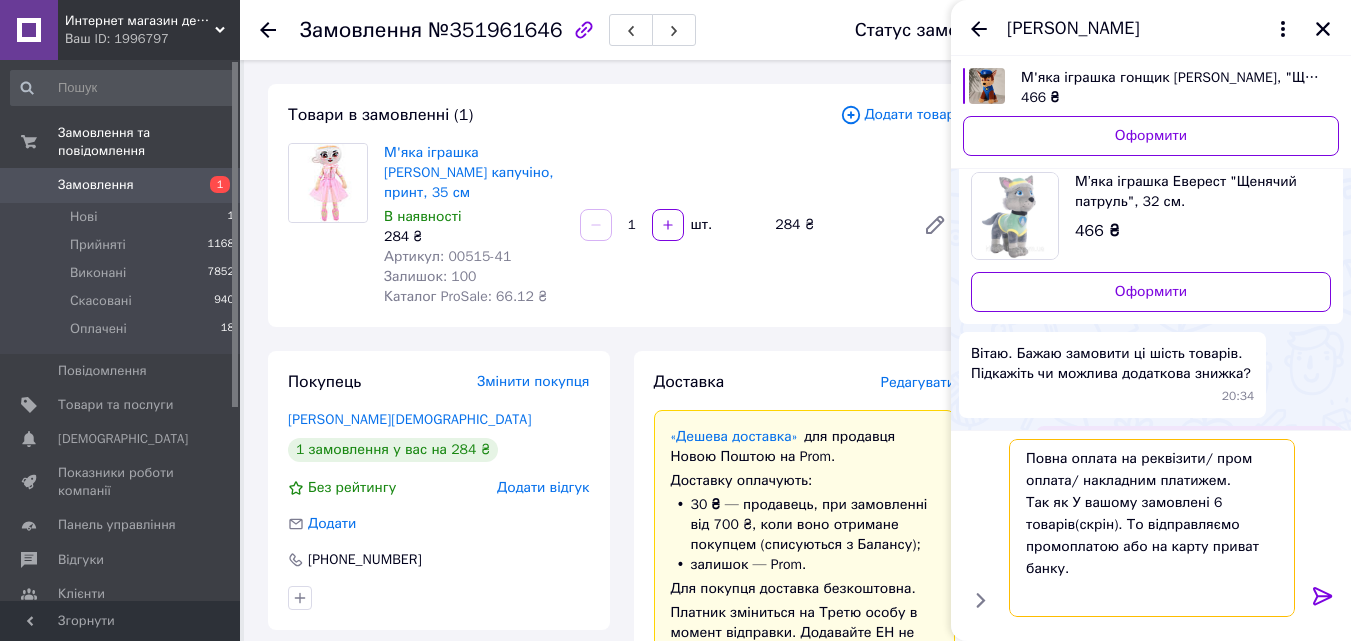 click on "Повна оплата на реквізити/ пром оплата/ накладним платижем.
Так як У вашому замовлені 6 товарів(скрін). То відправляємо промоплатою або на карту приват банку." at bounding box center (1152, 528) 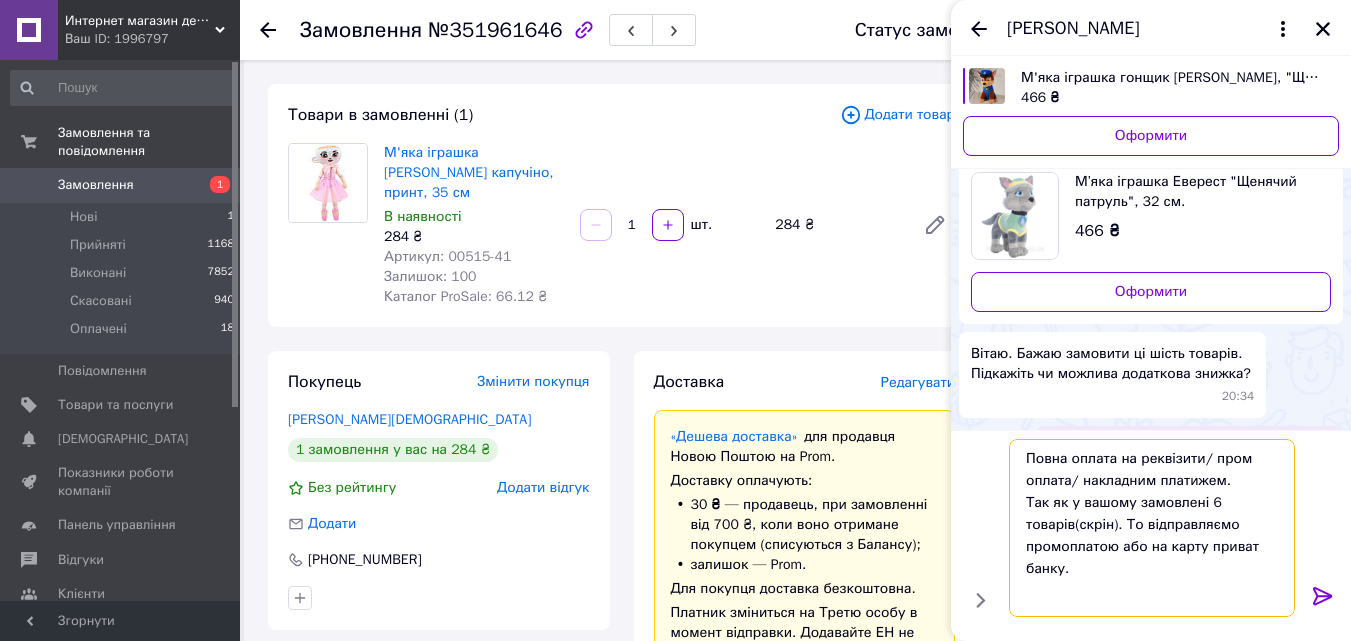 click on "Повна оплата на реквізити/ пром оплата/ накладним платижем.
Так як у вашому замовлені 6 товарів(скрін). То відправляємо промоплатою або на карту приват банку." at bounding box center [1152, 528] 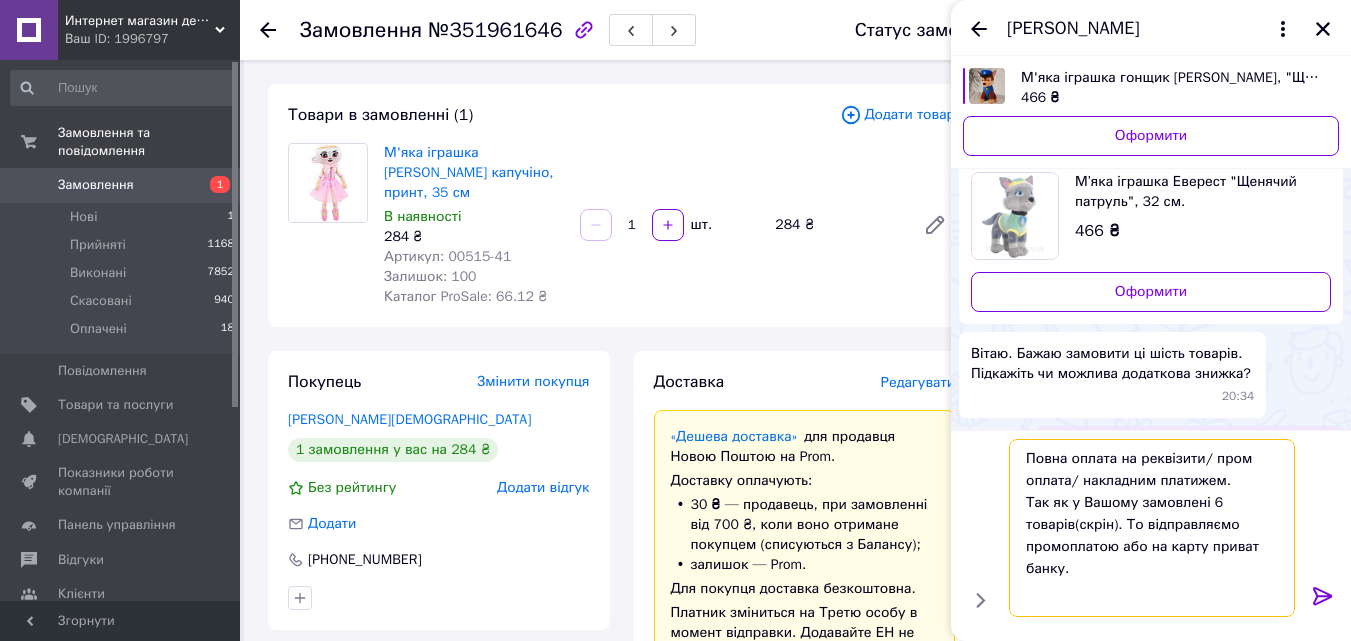 scroll, scrollTop: 29, scrollLeft: 0, axis: vertical 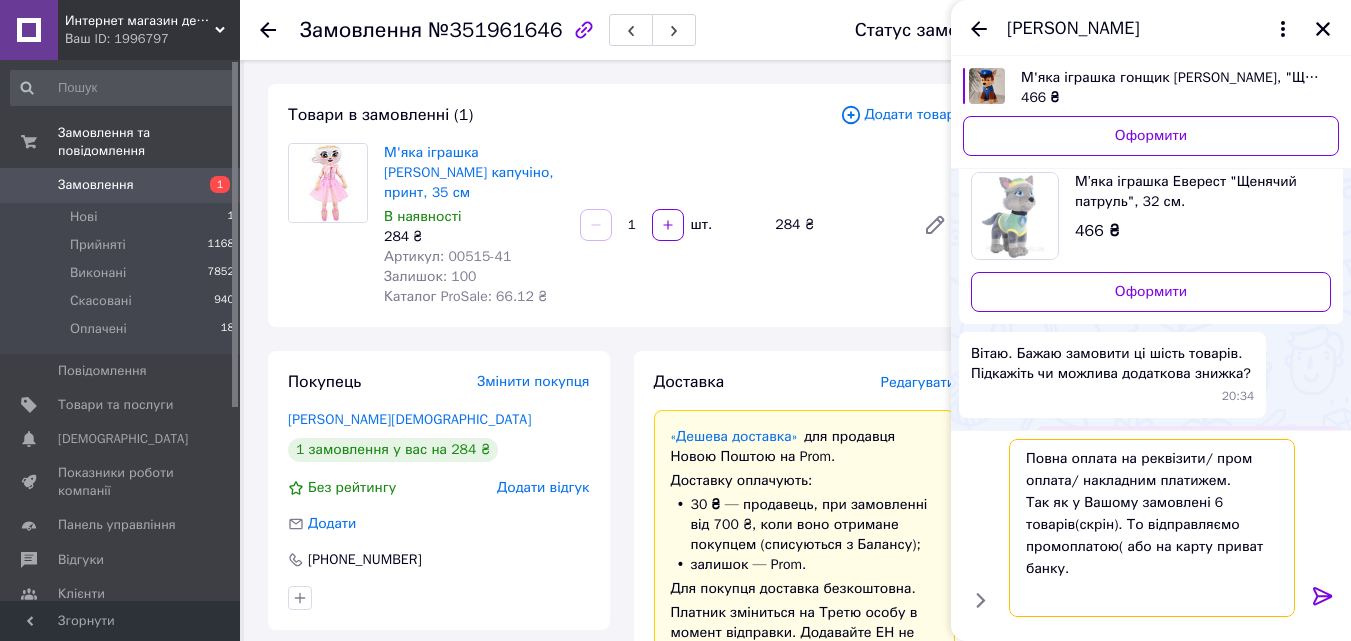 type on "Повна оплата на реквізити/ пром оплата/ накладним платижем.
Так як у Вашому замовлені 6 товарів(скрін). То відправляємо промоплатою або на карту приват банку." 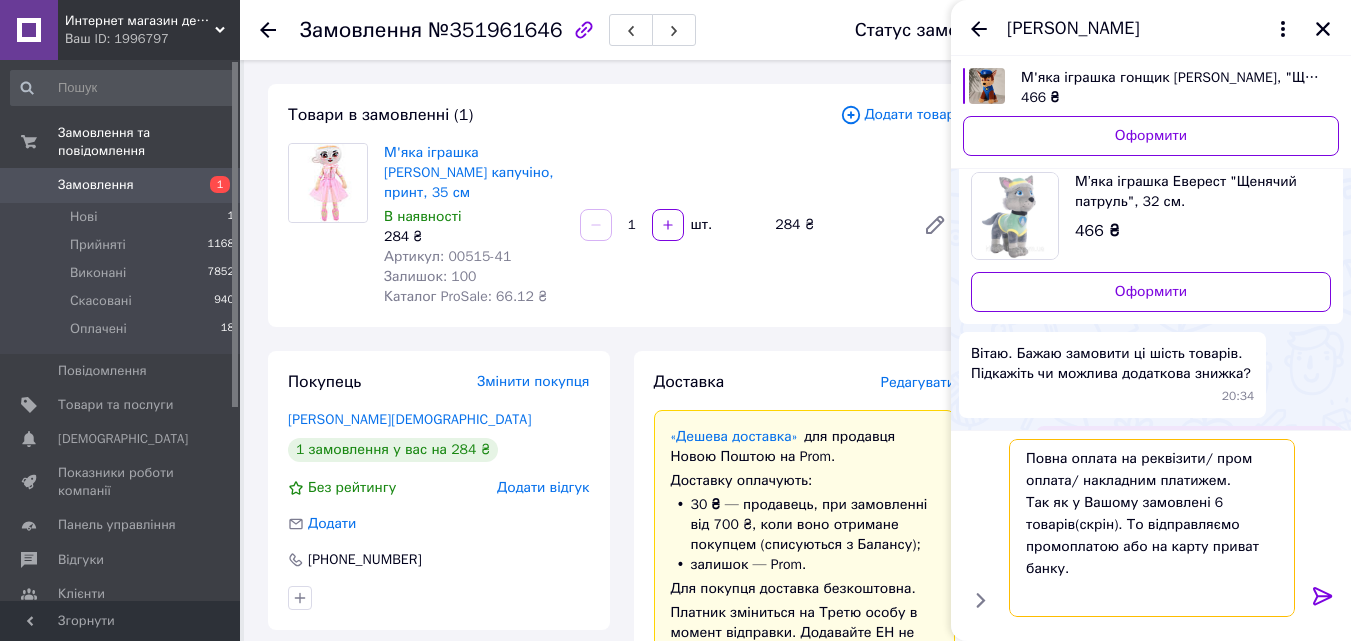 type 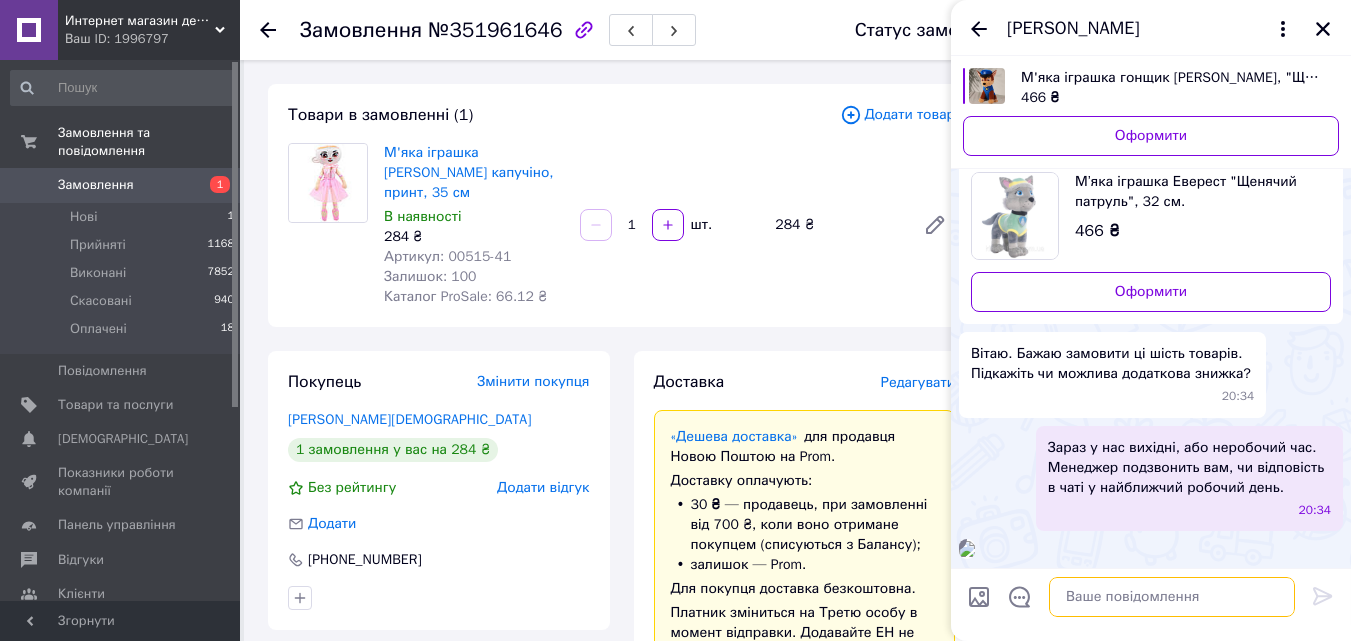 scroll, scrollTop: 0, scrollLeft: 0, axis: both 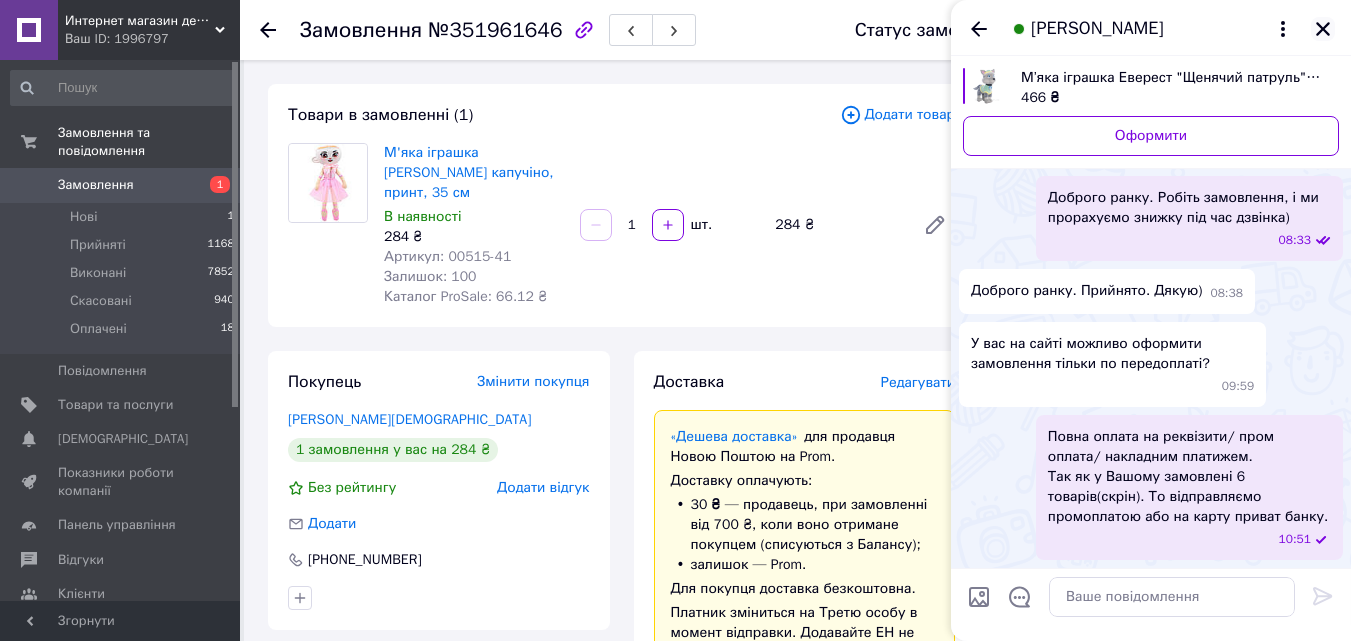 click 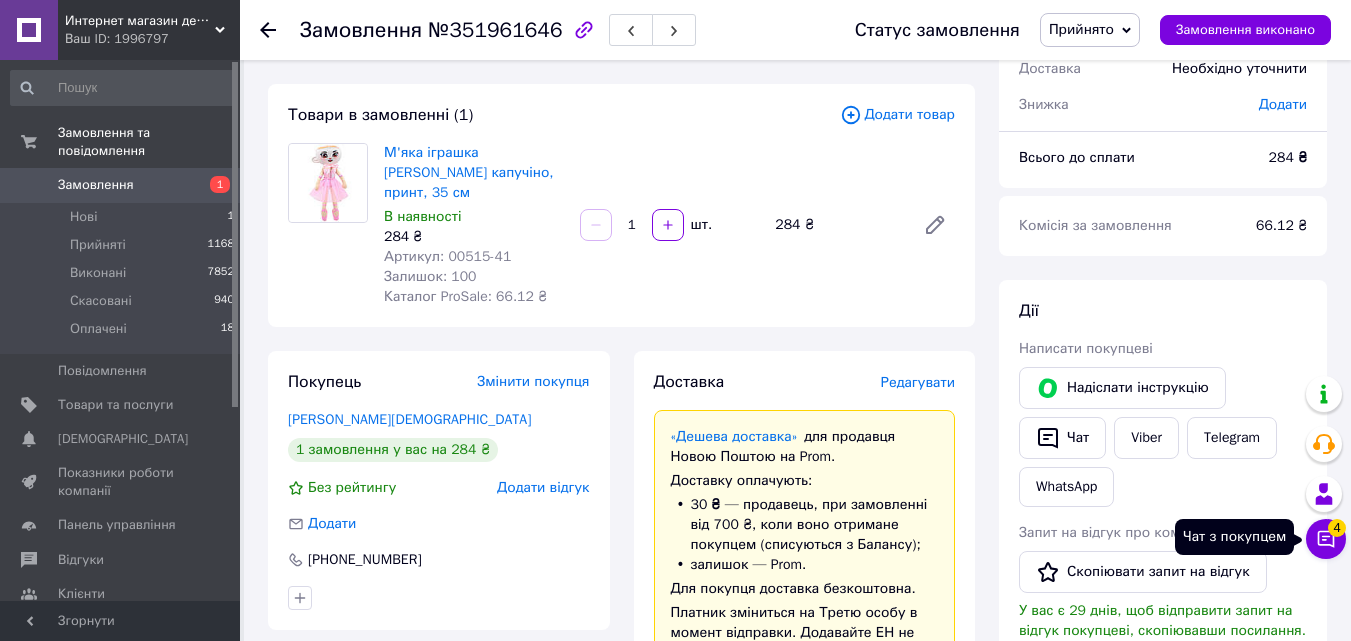 click 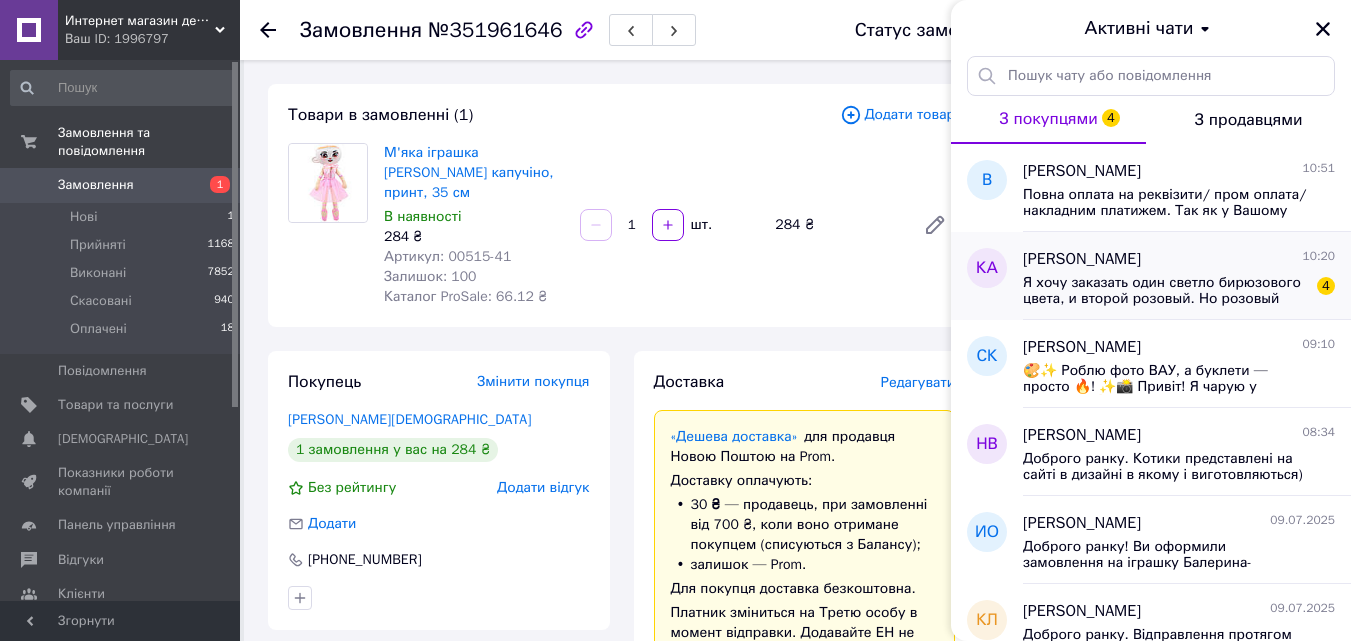 click on "Я хочу заказать один светло бирюзового цвета, и второй розовый. Но розовый только в том случае, если ресницы нормальные (не длинные как на этой картинке). Если же розовые все одинаковые, тогда вместо него зайка коричневого цвета." at bounding box center (1165, 291) 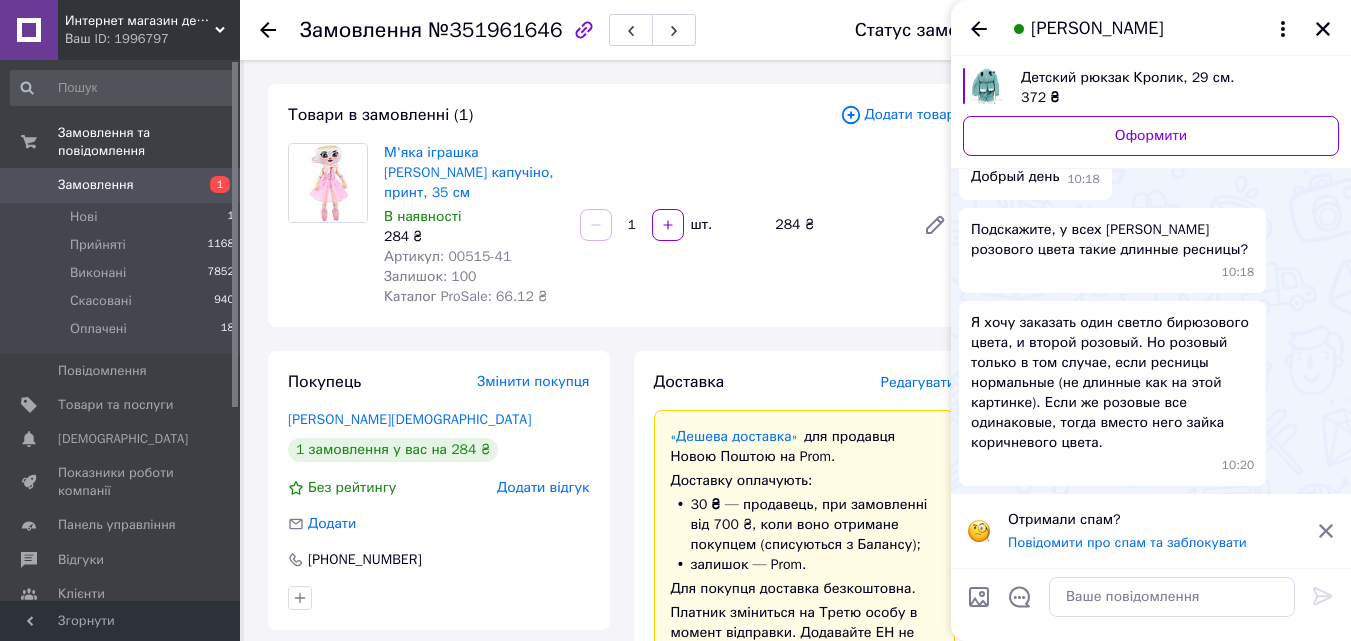scroll, scrollTop: 277, scrollLeft: 0, axis: vertical 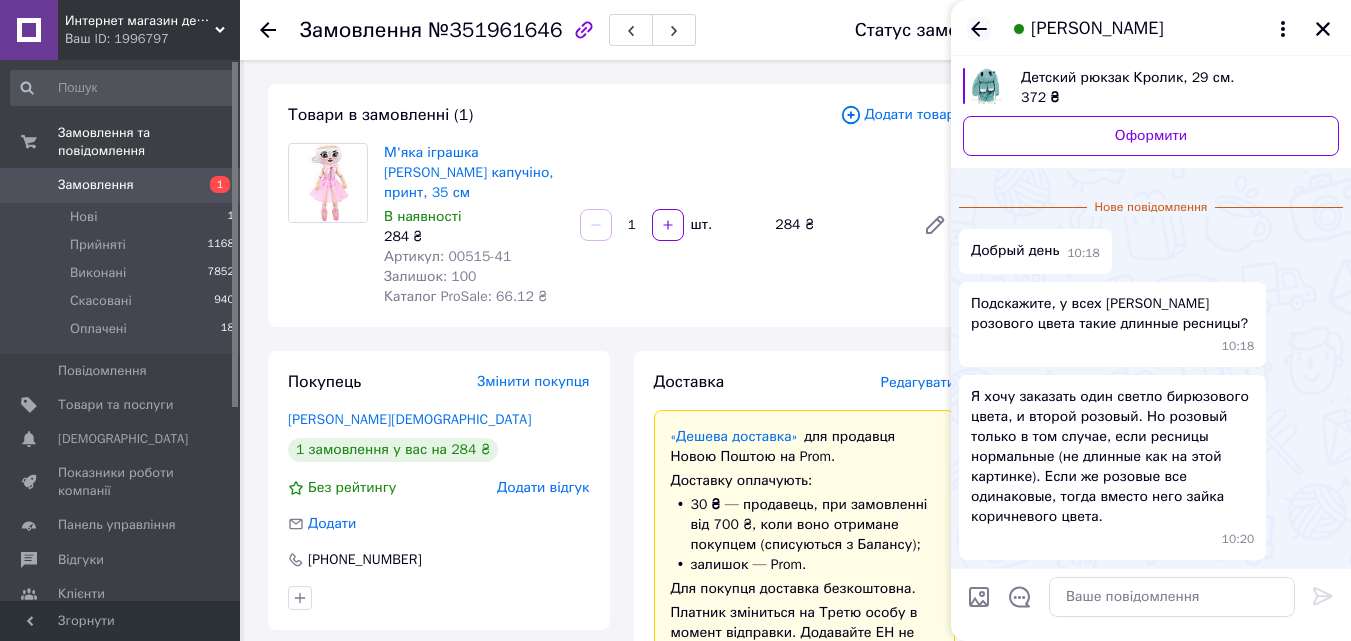 click 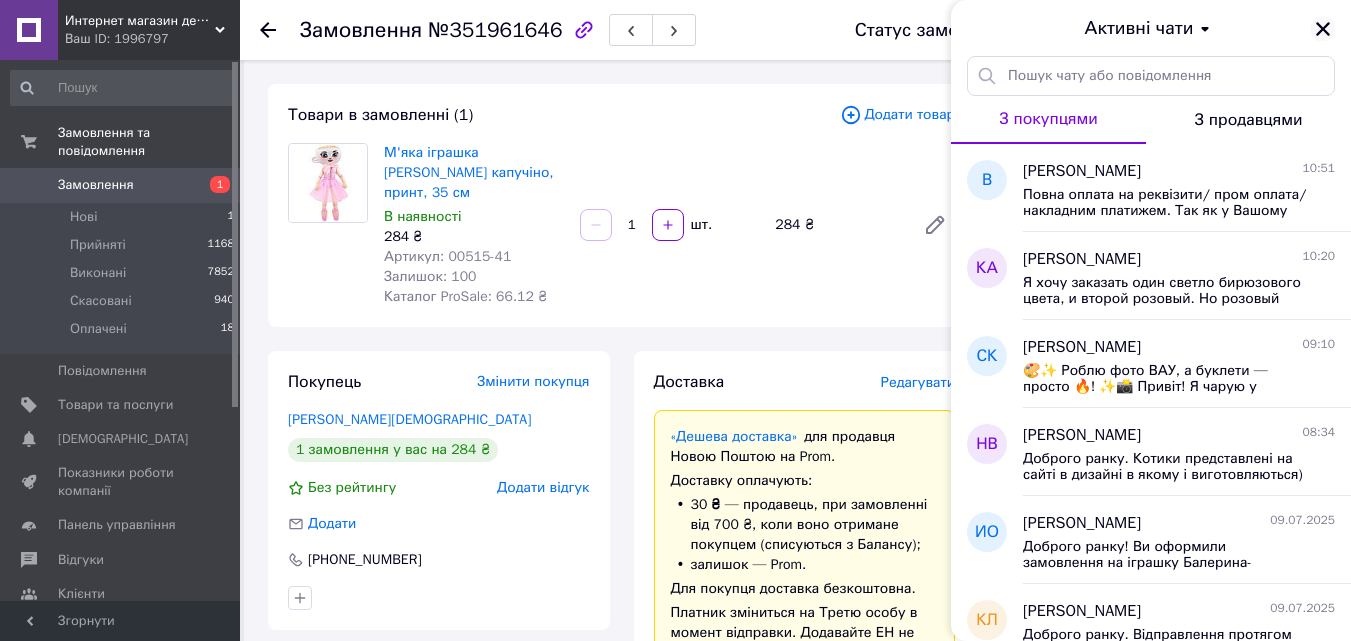 click 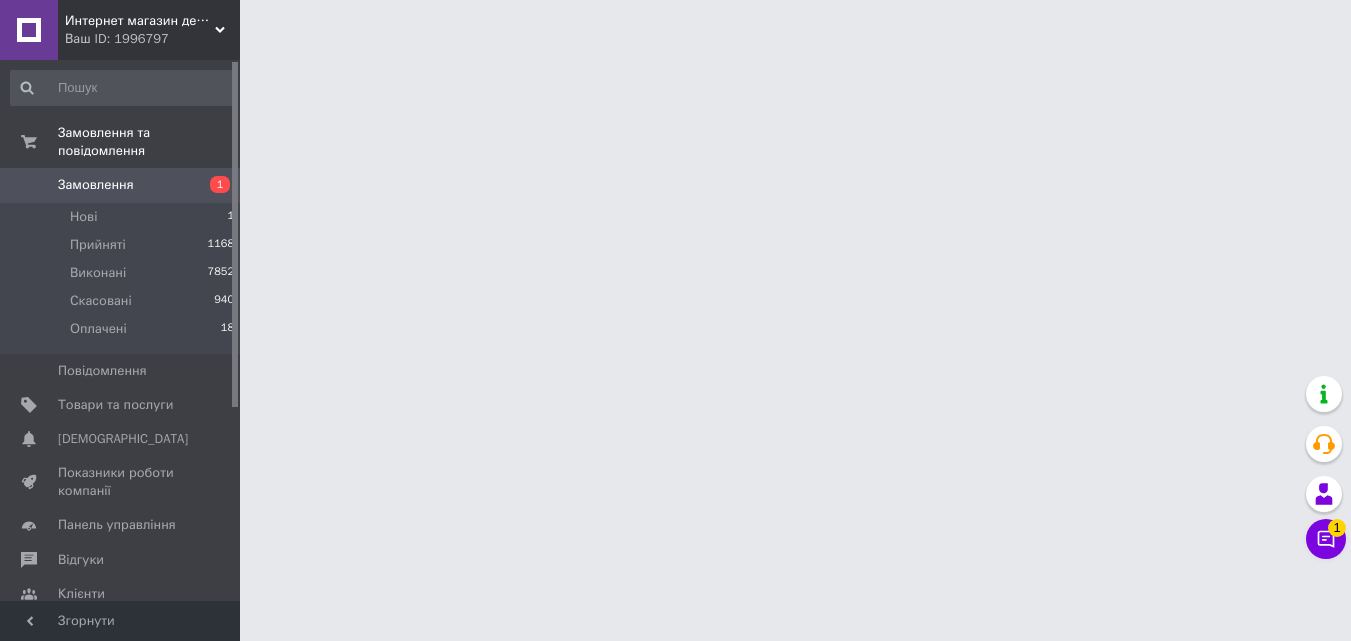 scroll, scrollTop: 0, scrollLeft: 0, axis: both 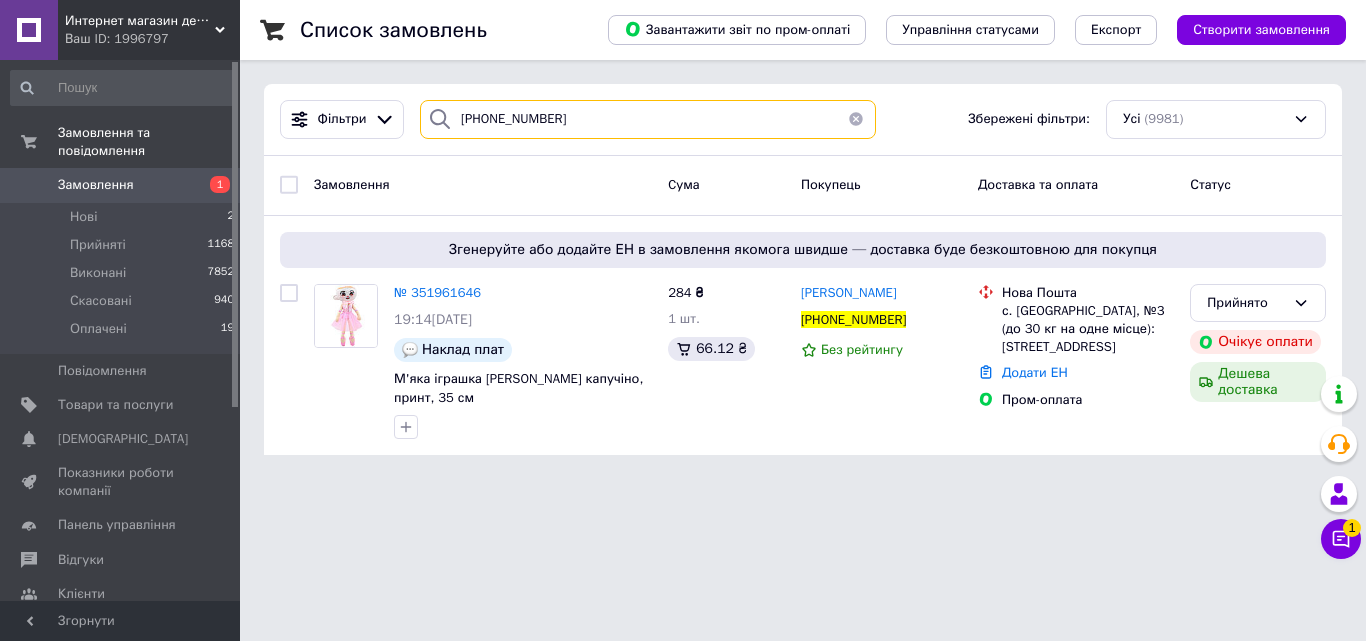 drag, startPoint x: 614, startPoint y: 124, endPoint x: 418, endPoint y: 139, distance: 196.57314 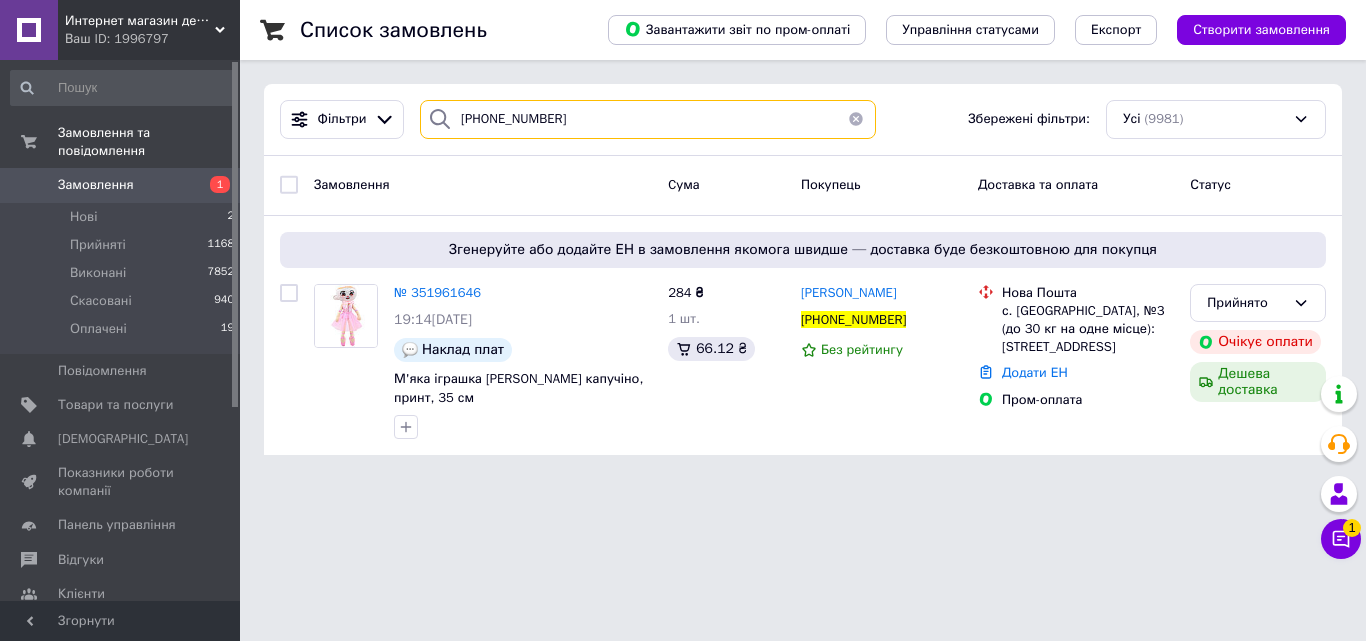 click on "Фільтри +380679797595 Збережені фільтри: Усі (9981)" at bounding box center (803, 120) 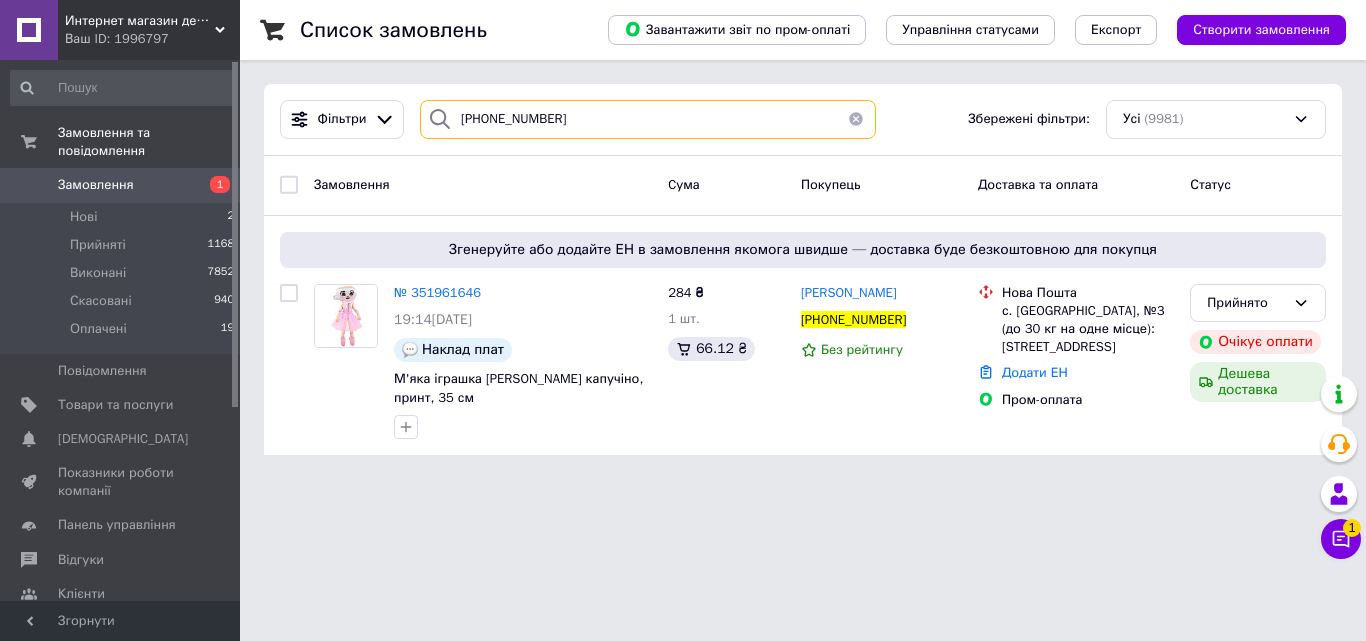 paste on "380988507447" 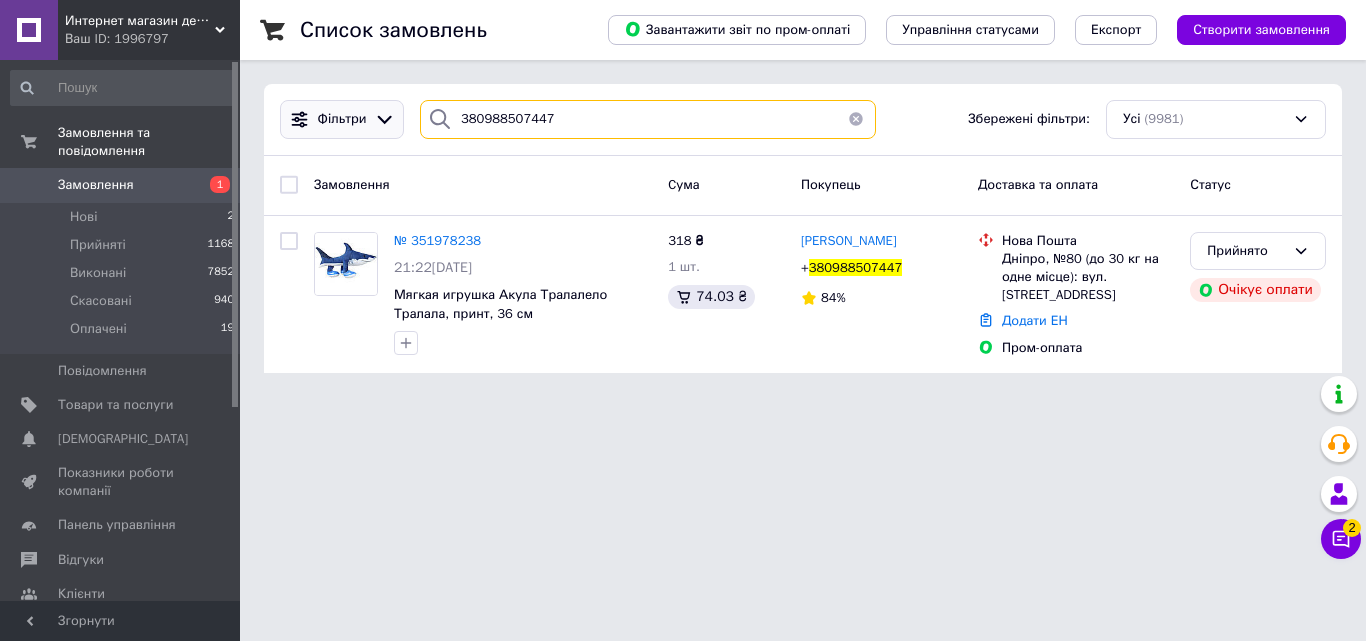 drag, startPoint x: 567, startPoint y: 95, endPoint x: 392, endPoint y: 120, distance: 176.7767 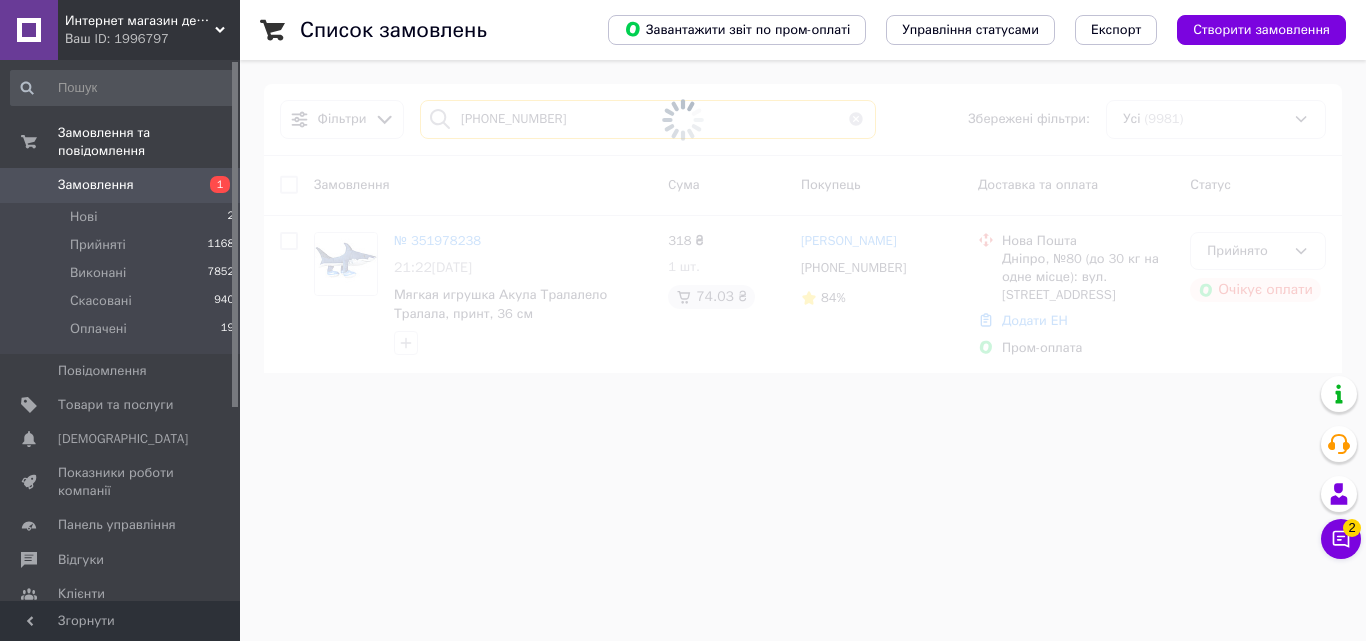 type on "[PHONE_NUMBER]" 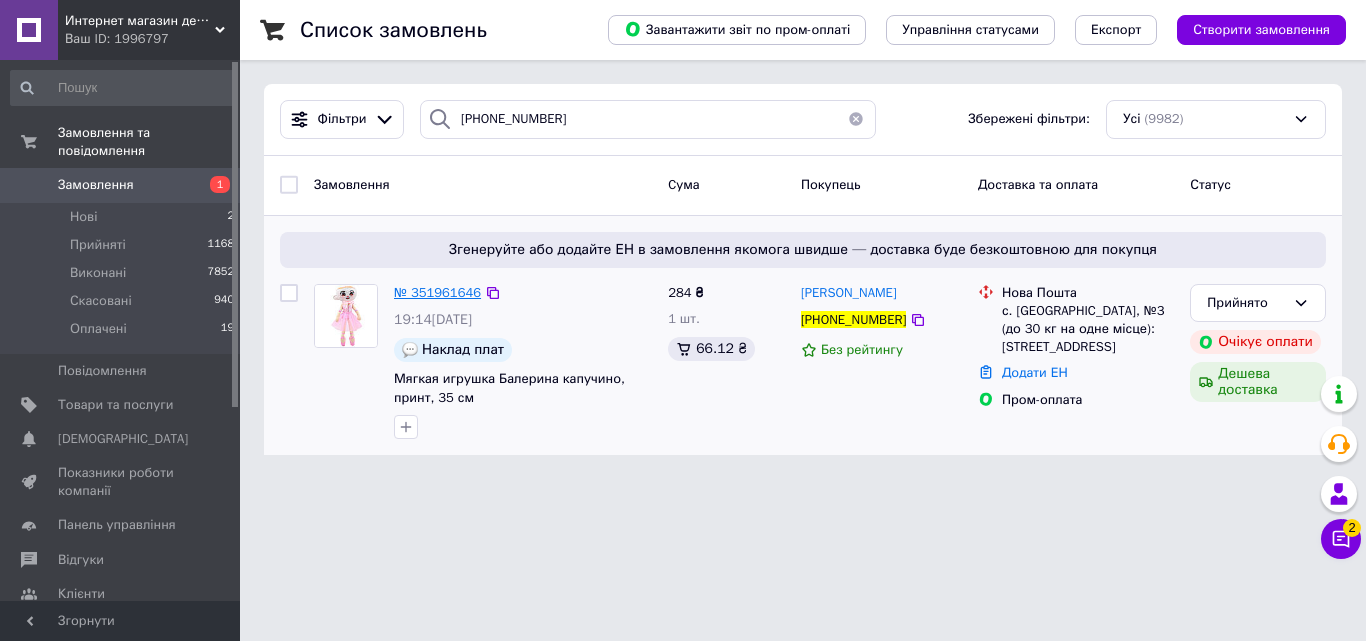 click on "№ 351961646" at bounding box center (437, 292) 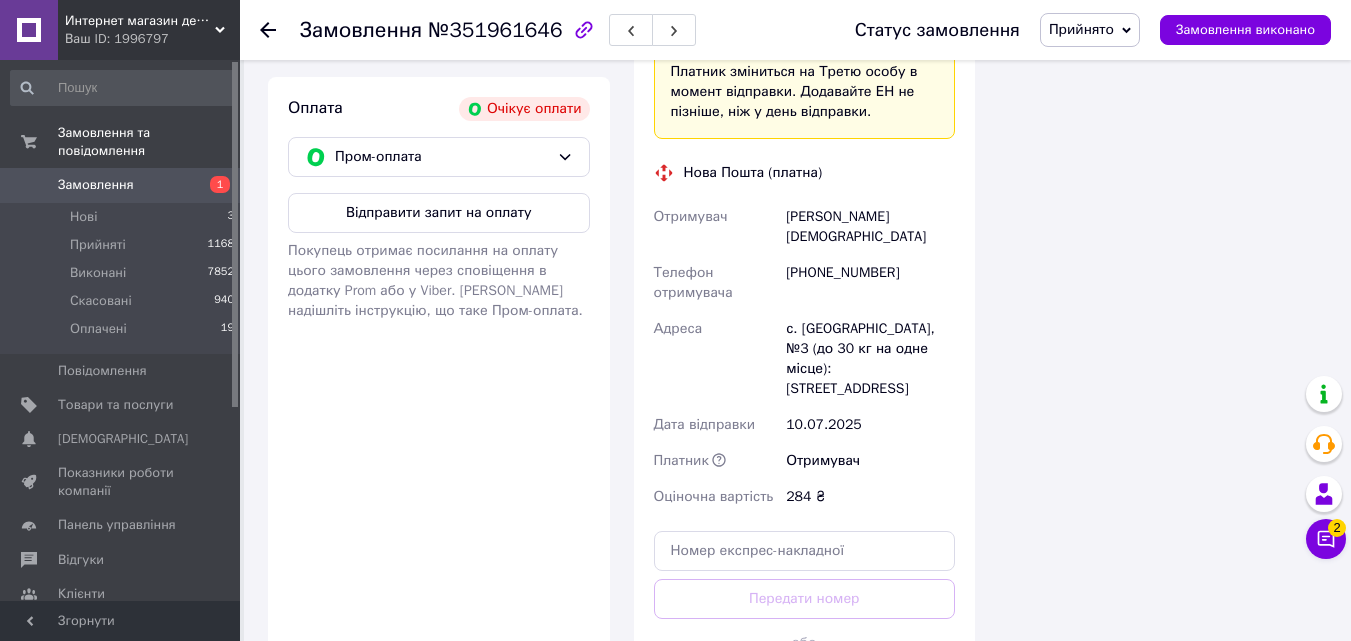 scroll, scrollTop: 795, scrollLeft: 0, axis: vertical 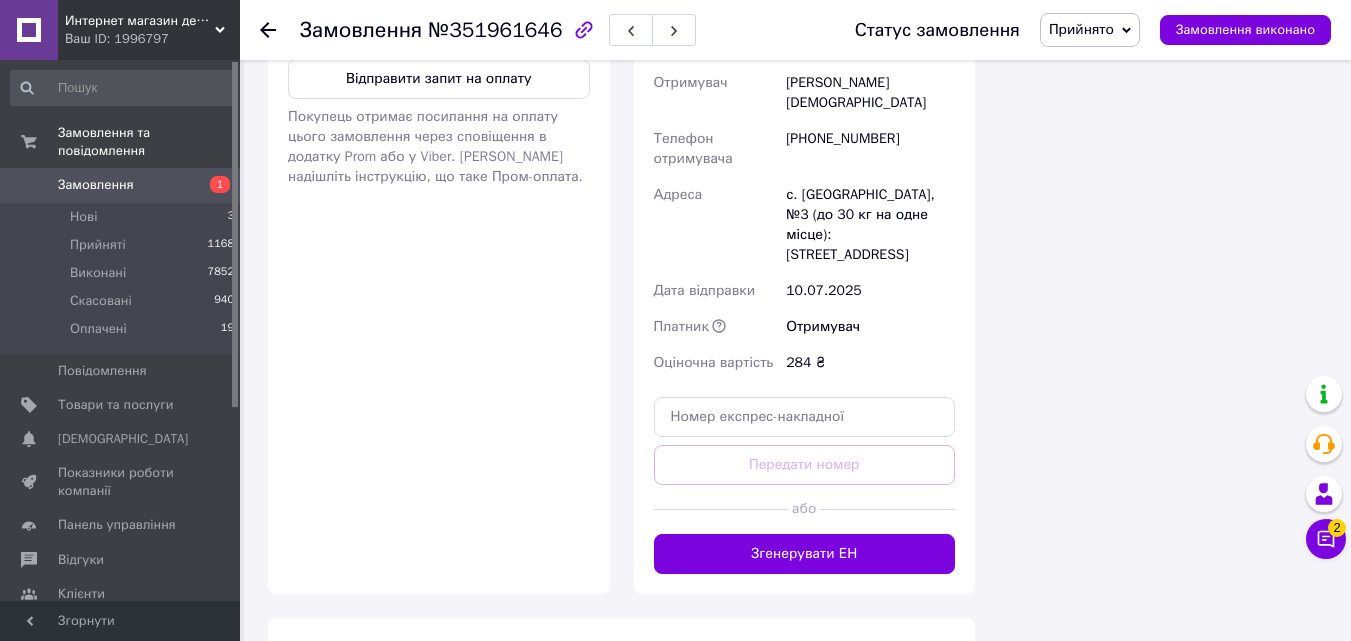 click on "Пром-оплата" at bounding box center (442, 23) 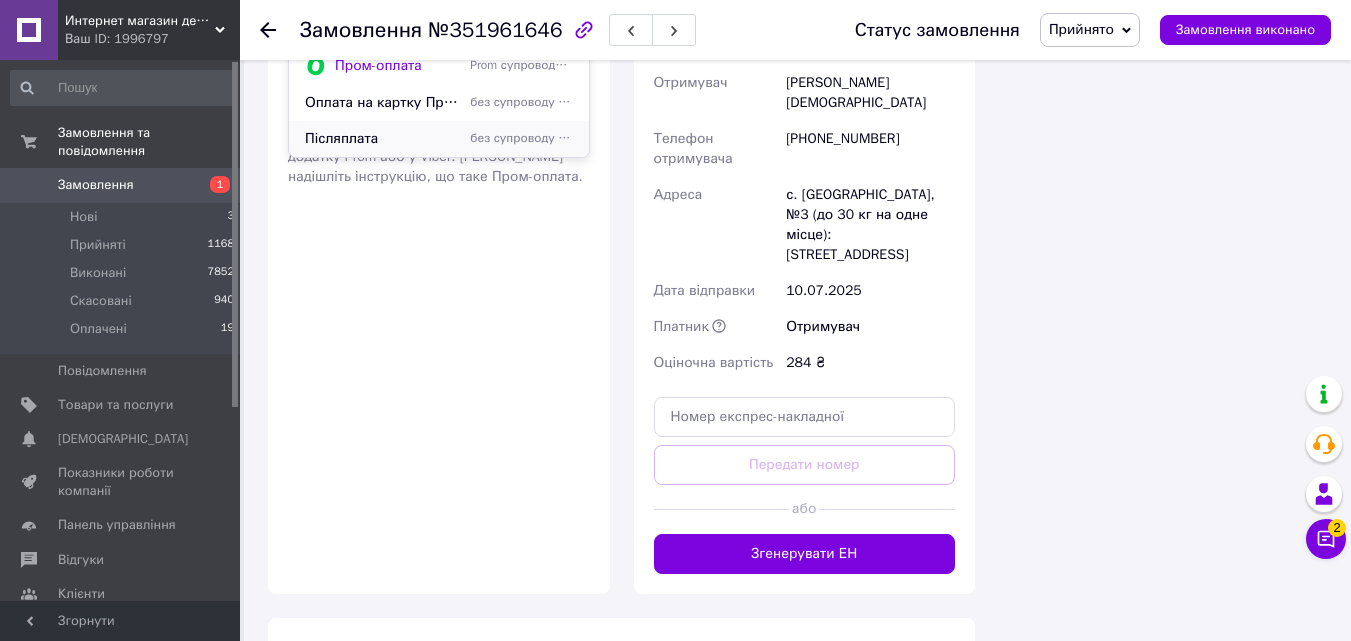 click on "Післяплата" at bounding box center (383, 139) 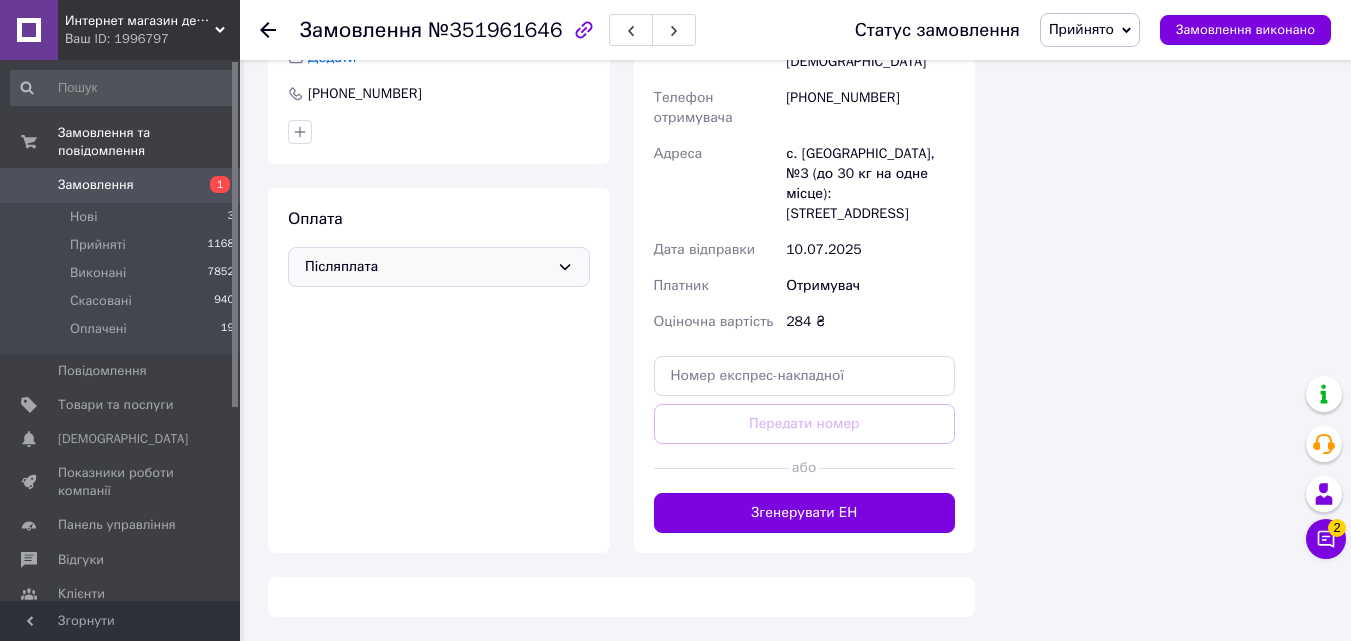 scroll, scrollTop: 700, scrollLeft: 0, axis: vertical 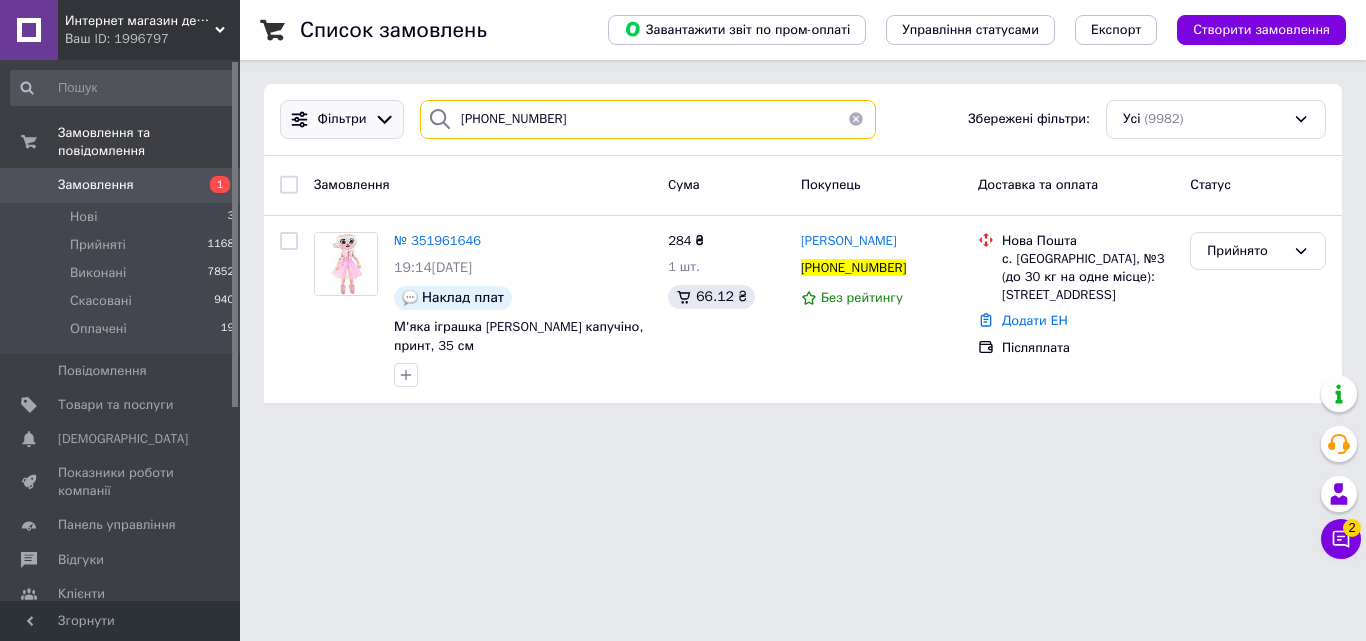 drag, startPoint x: 603, startPoint y: 119, endPoint x: 387, endPoint y: 114, distance: 216.05786 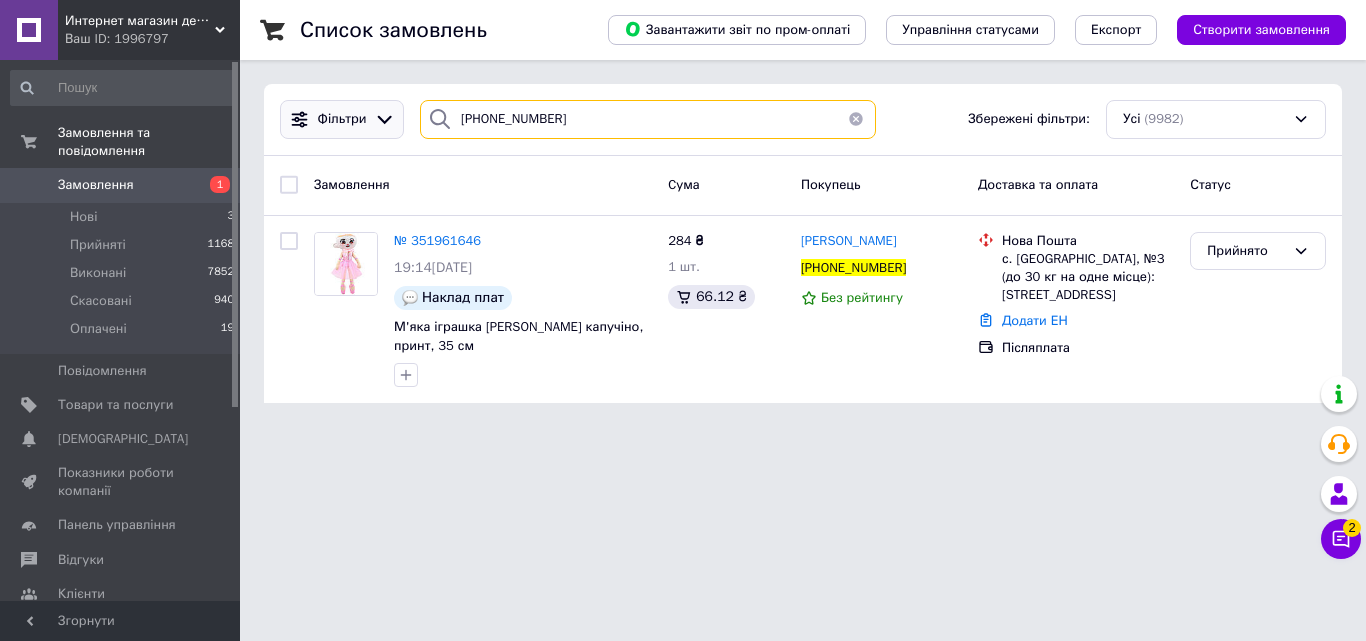 click on "Фільтри +380679797595 Збережені фільтри: Усі (9982)" at bounding box center (803, 119) 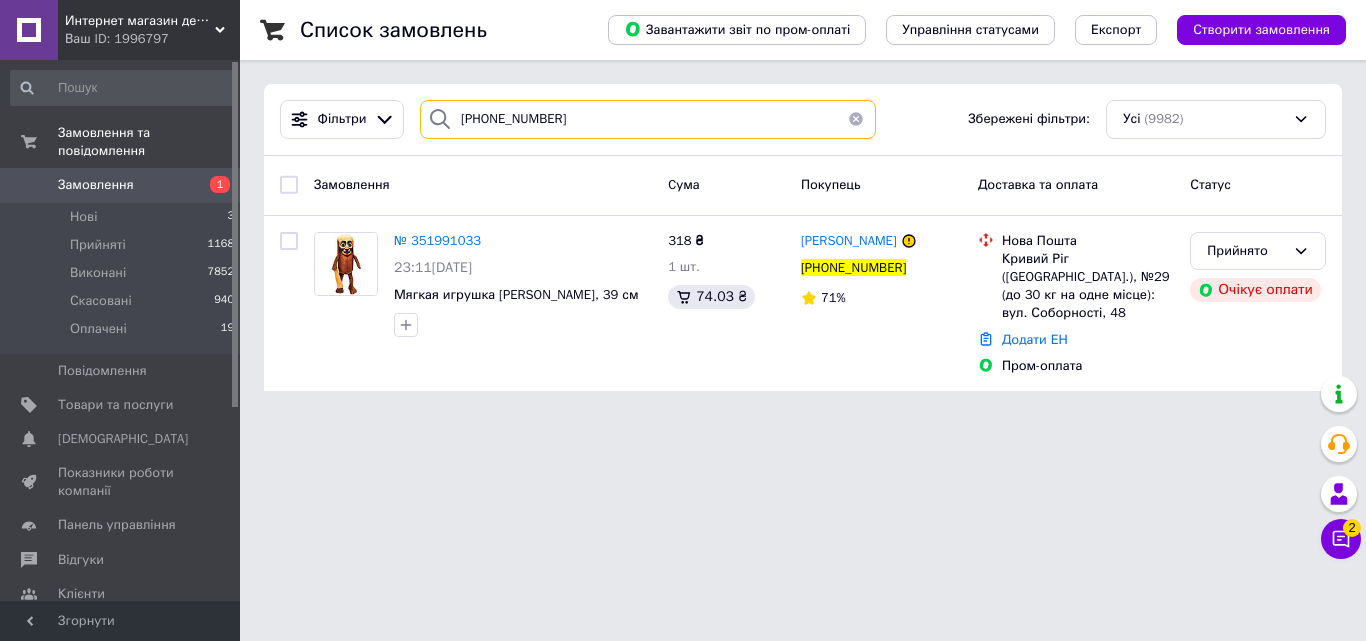 type on "[PHONE_NUMBER]" 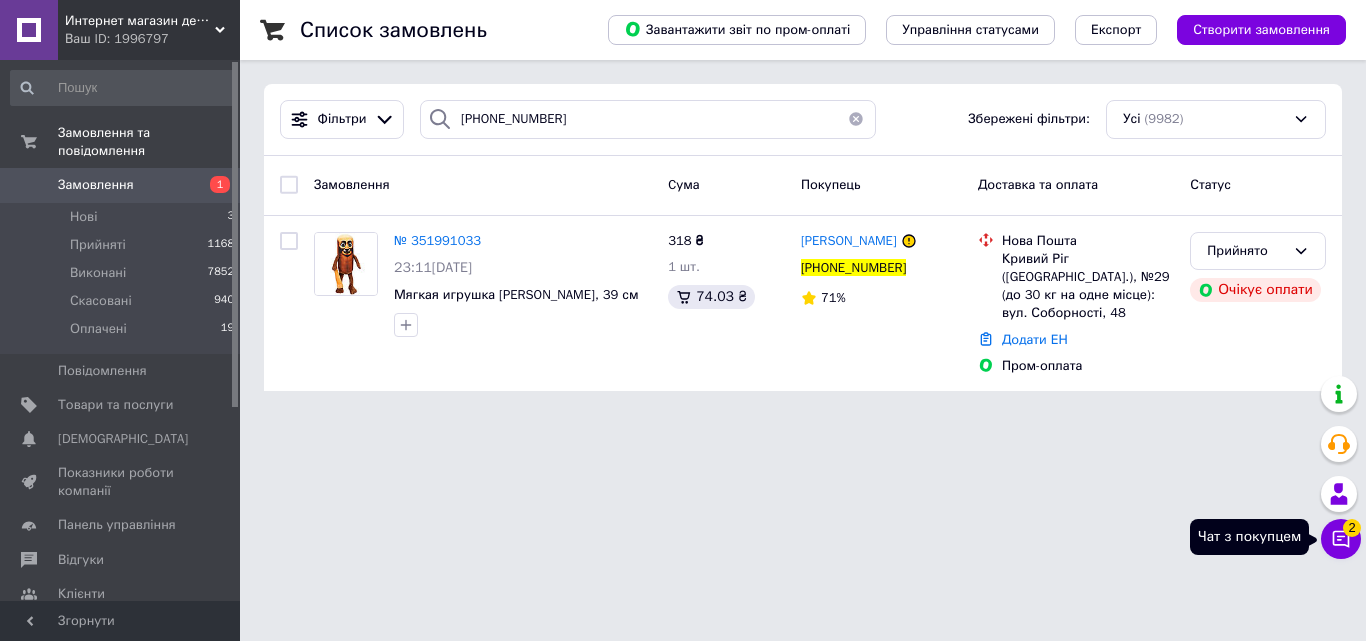 click 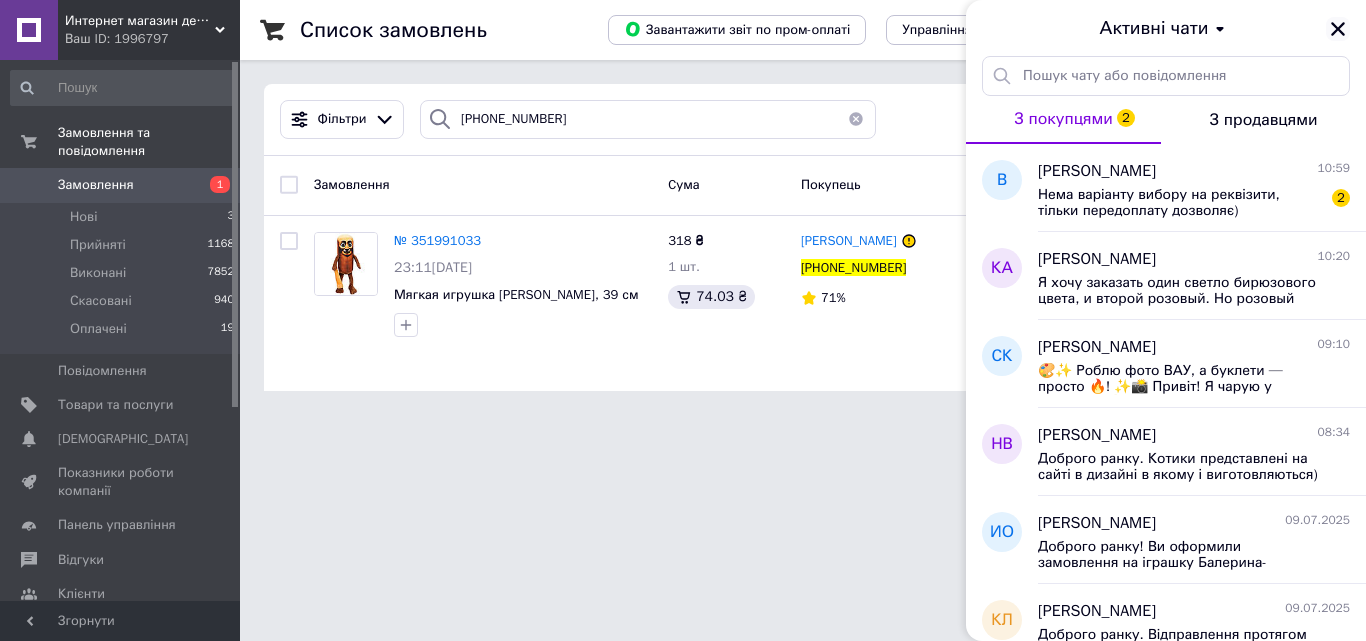 click at bounding box center (1338, 29) 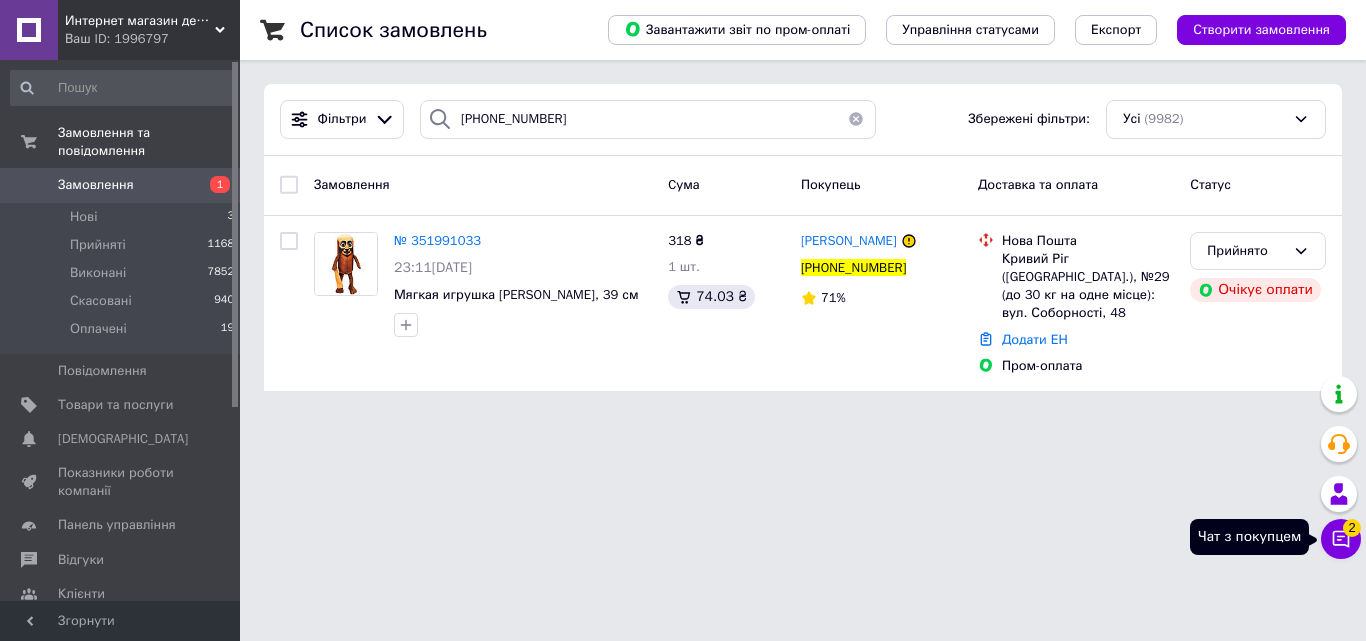 click 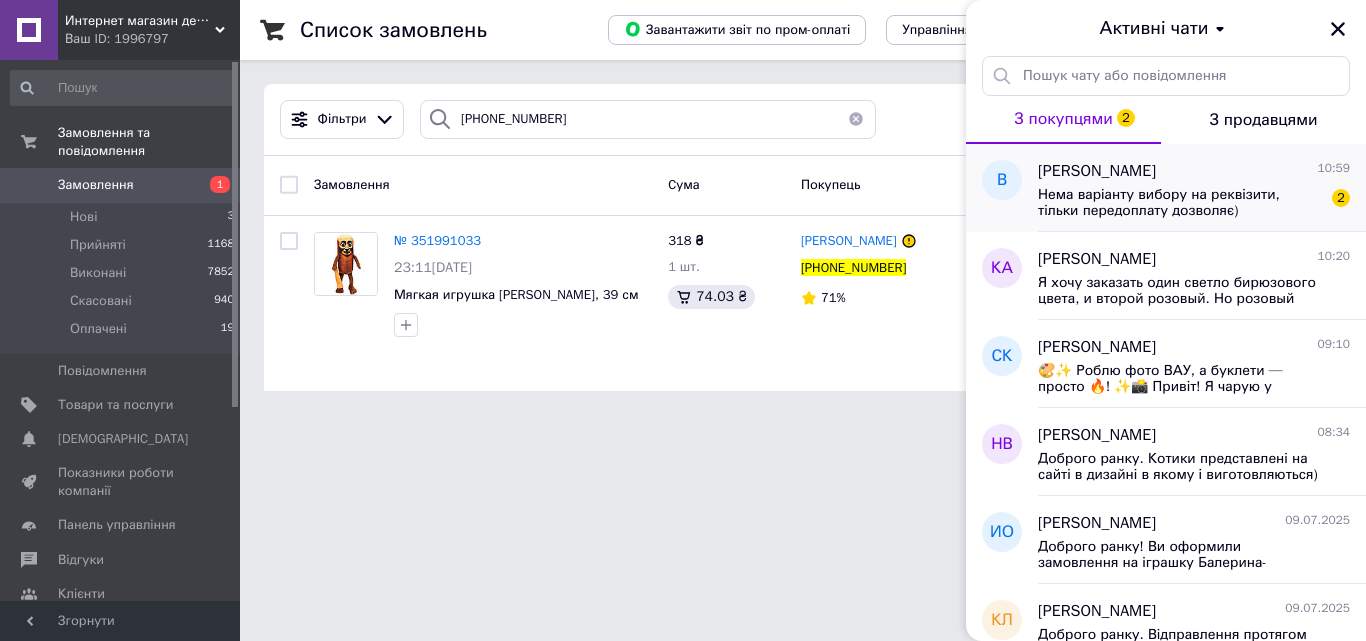 click on "Валентина  Фотієва 10:59 Нема варіанту вибору на реквізити, тільки передоплату дозволяє) 2" at bounding box center [1202, 188] 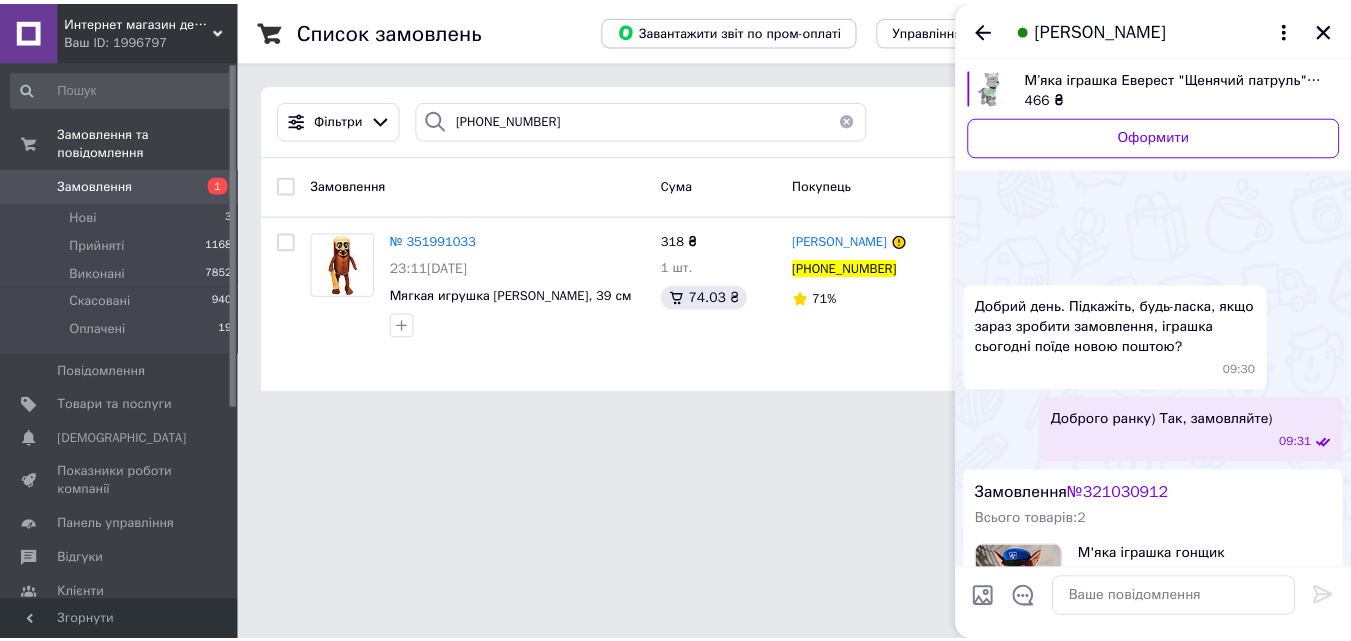 scroll, scrollTop: 2314, scrollLeft: 0, axis: vertical 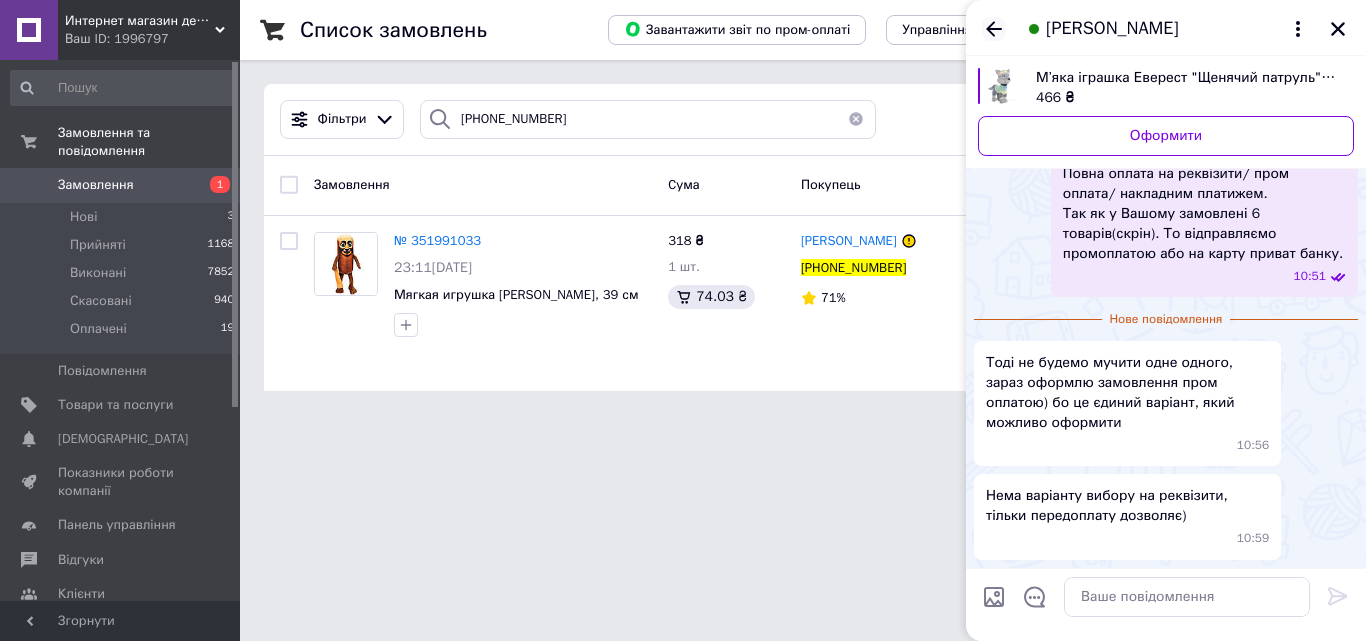 click 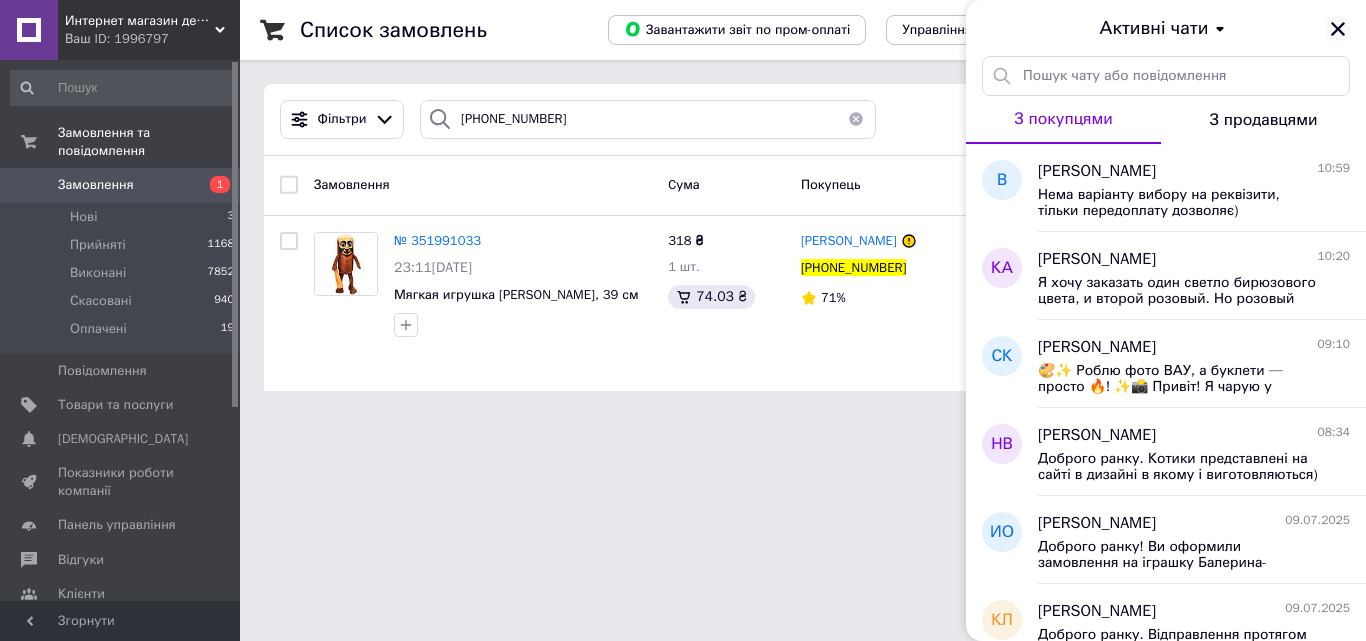 click 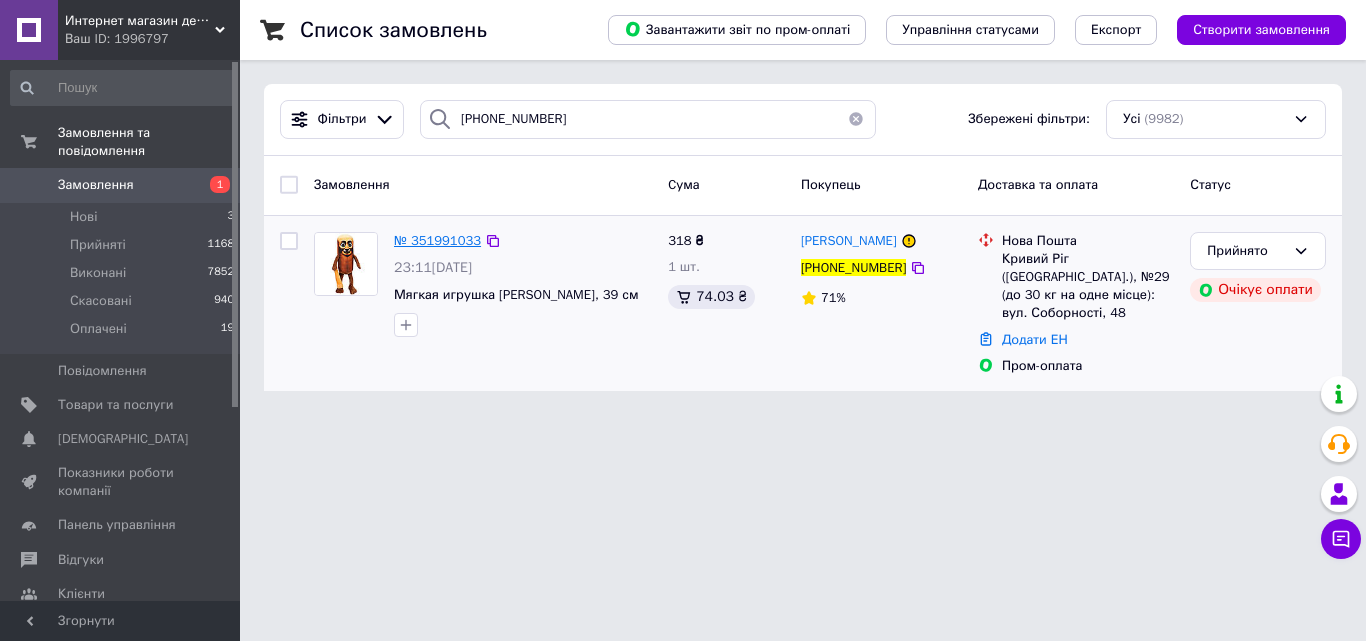 click on "№ 351991033" at bounding box center [437, 240] 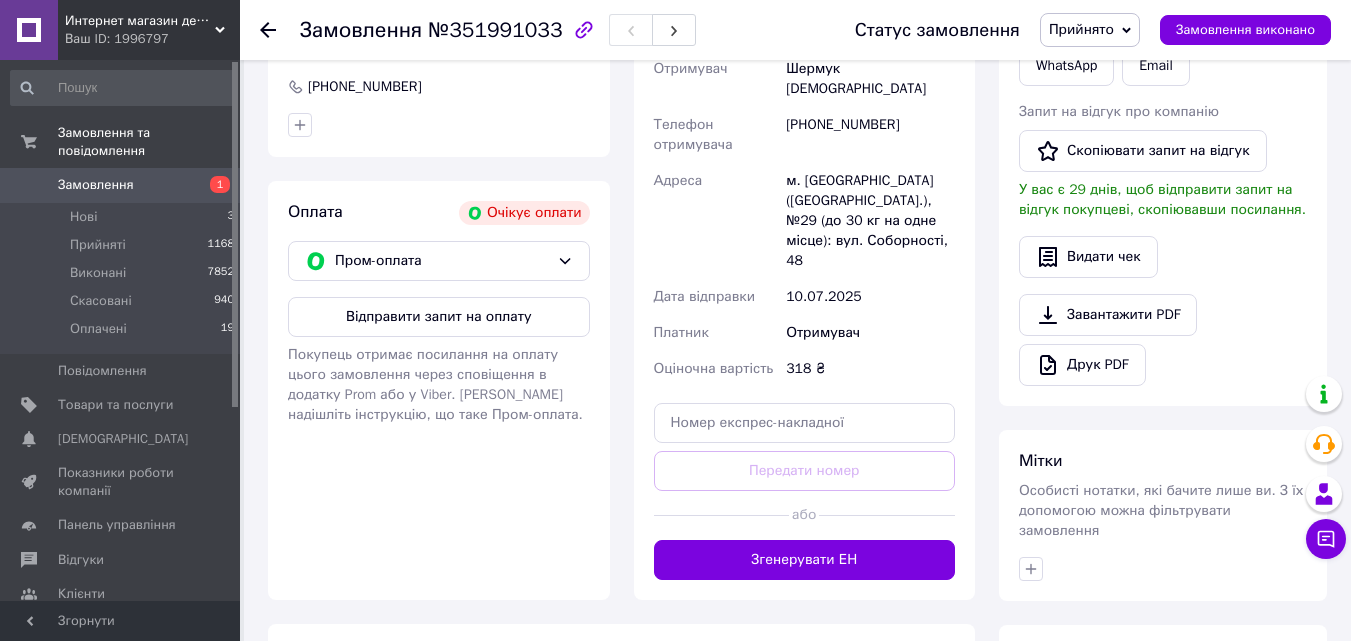 scroll, scrollTop: 573, scrollLeft: 0, axis: vertical 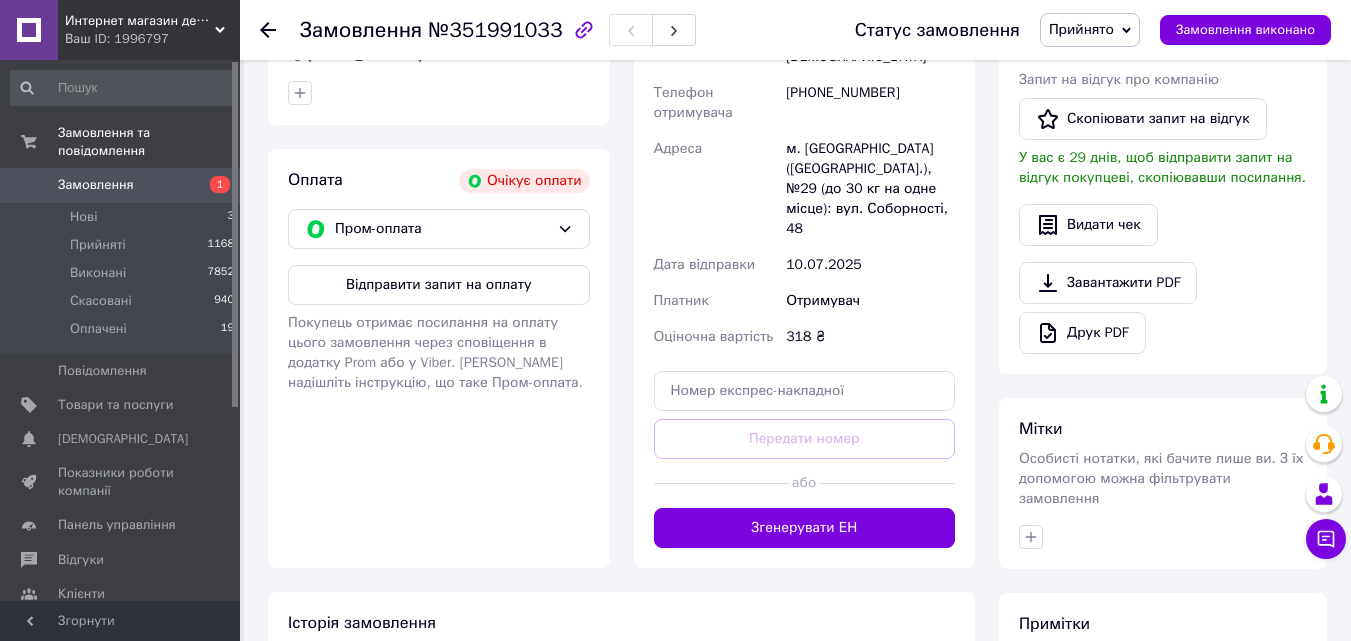 click on "Пром-оплата" at bounding box center (442, 229) 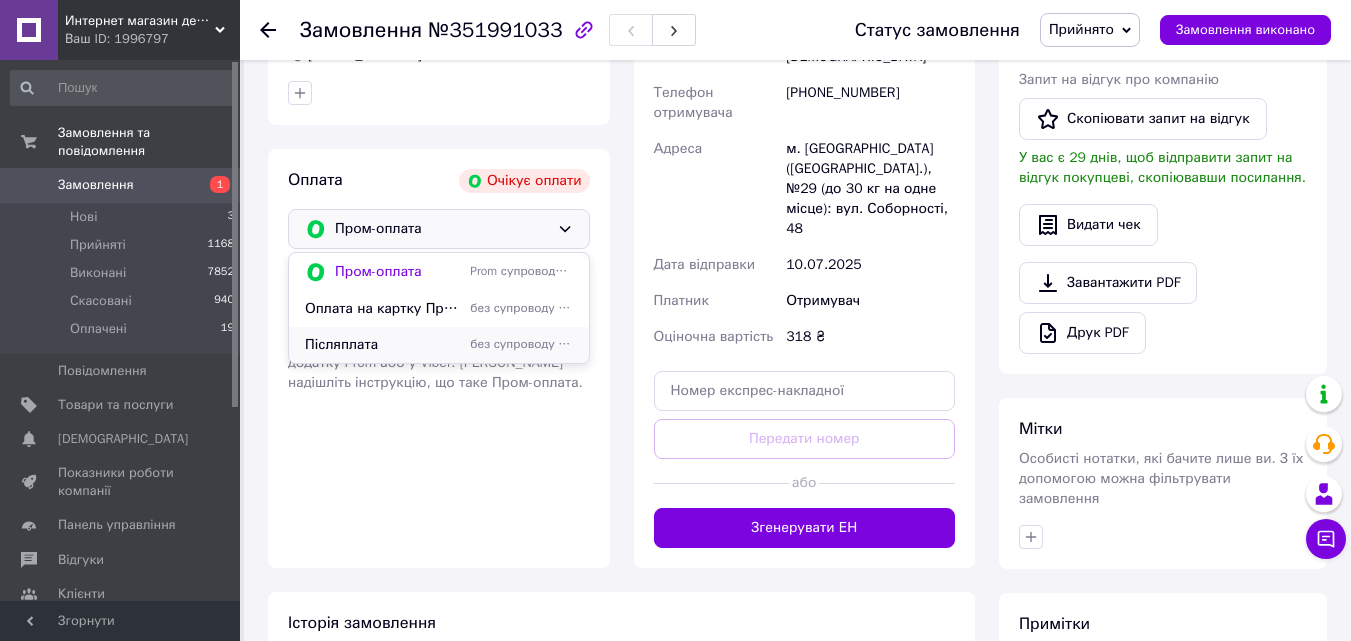 click on "Післяплата" at bounding box center [383, 345] 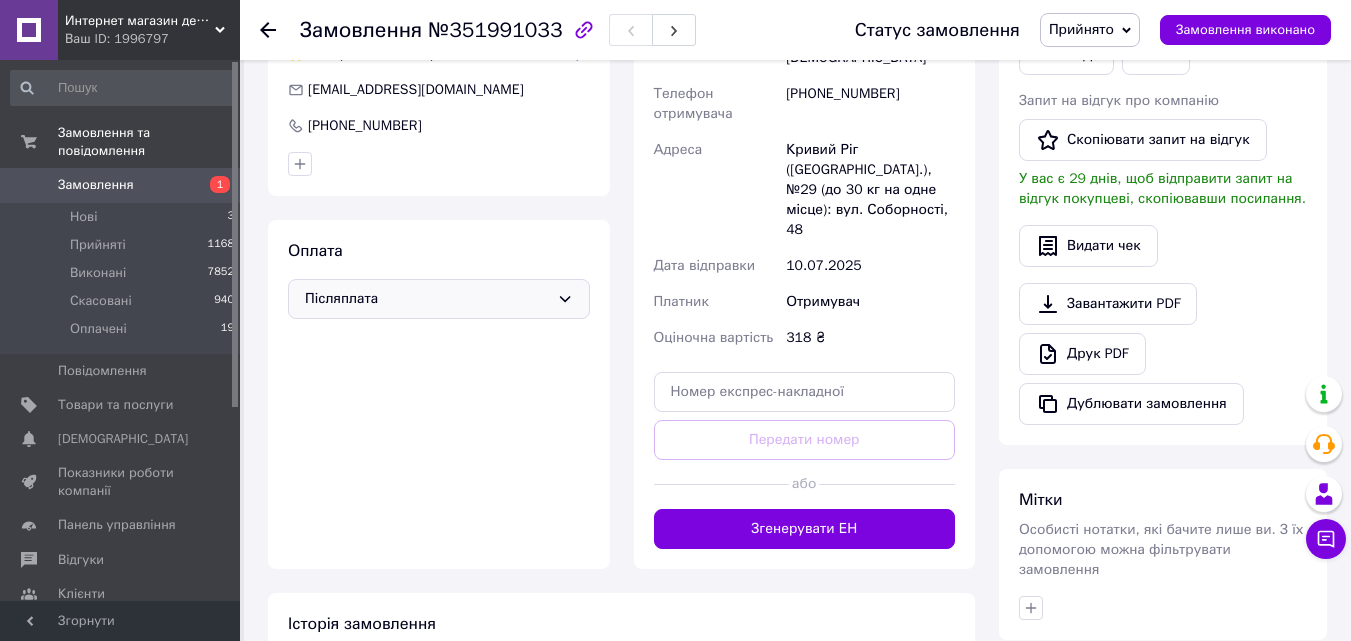 scroll, scrollTop: 473, scrollLeft: 0, axis: vertical 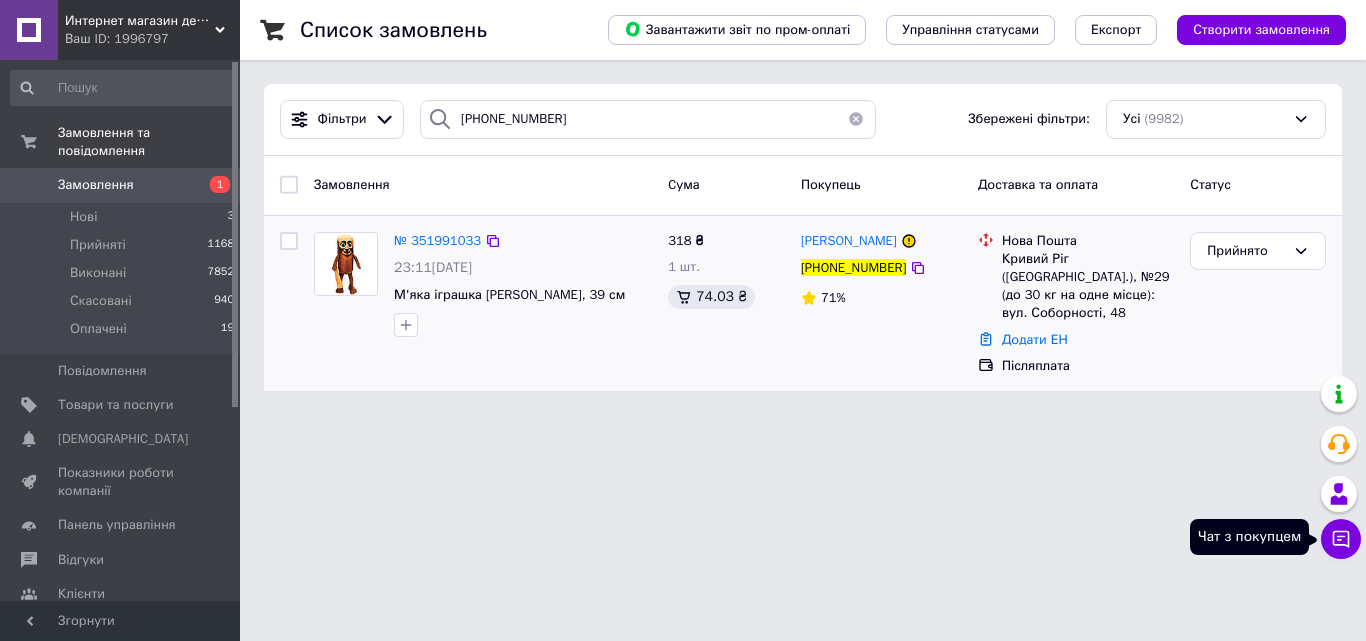drag, startPoint x: 1358, startPoint y: 544, endPoint x: 1144, endPoint y: 388, distance: 264.82446 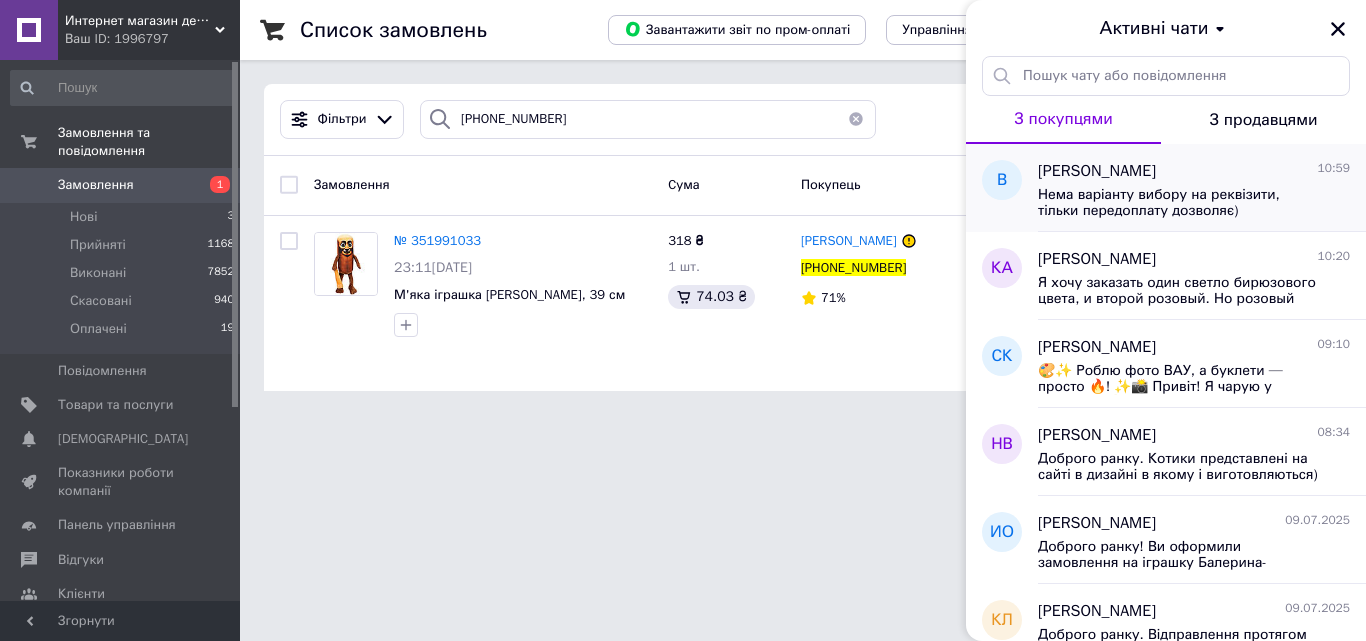 click on "Нема варіанту вибору на реквізити, тільки передоплату дозволяє)" at bounding box center [1180, 203] 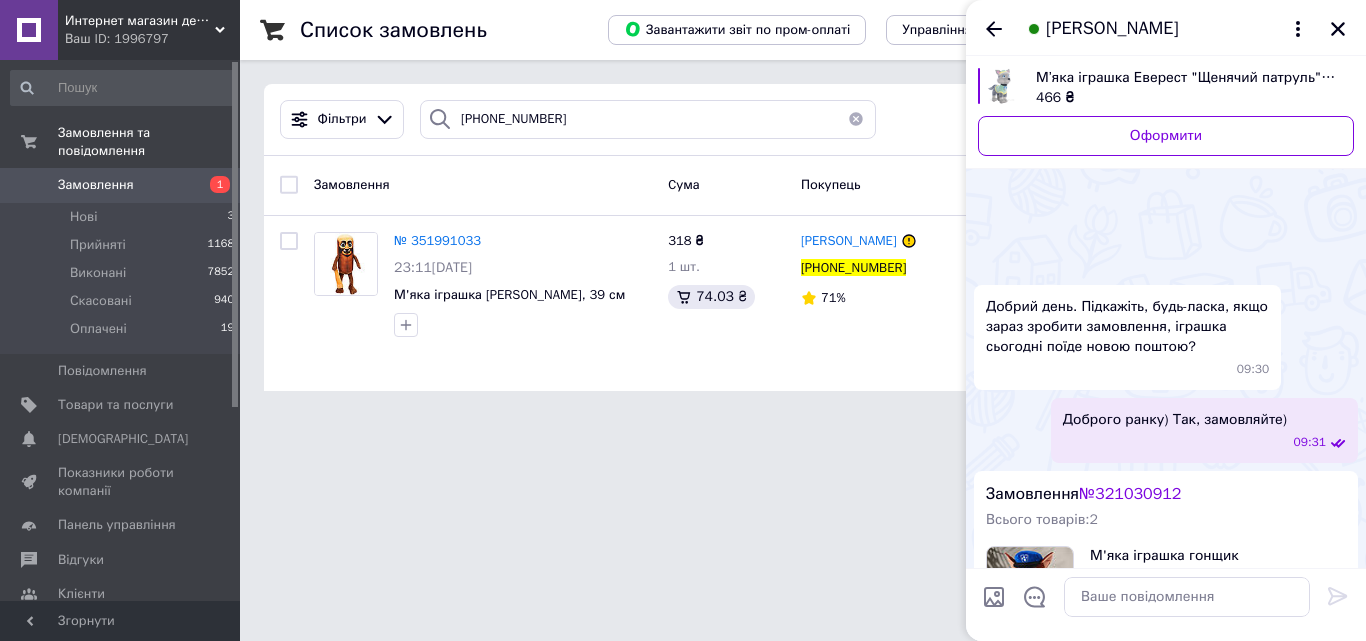 scroll, scrollTop: 2272, scrollLeft: 0, axis: vertical 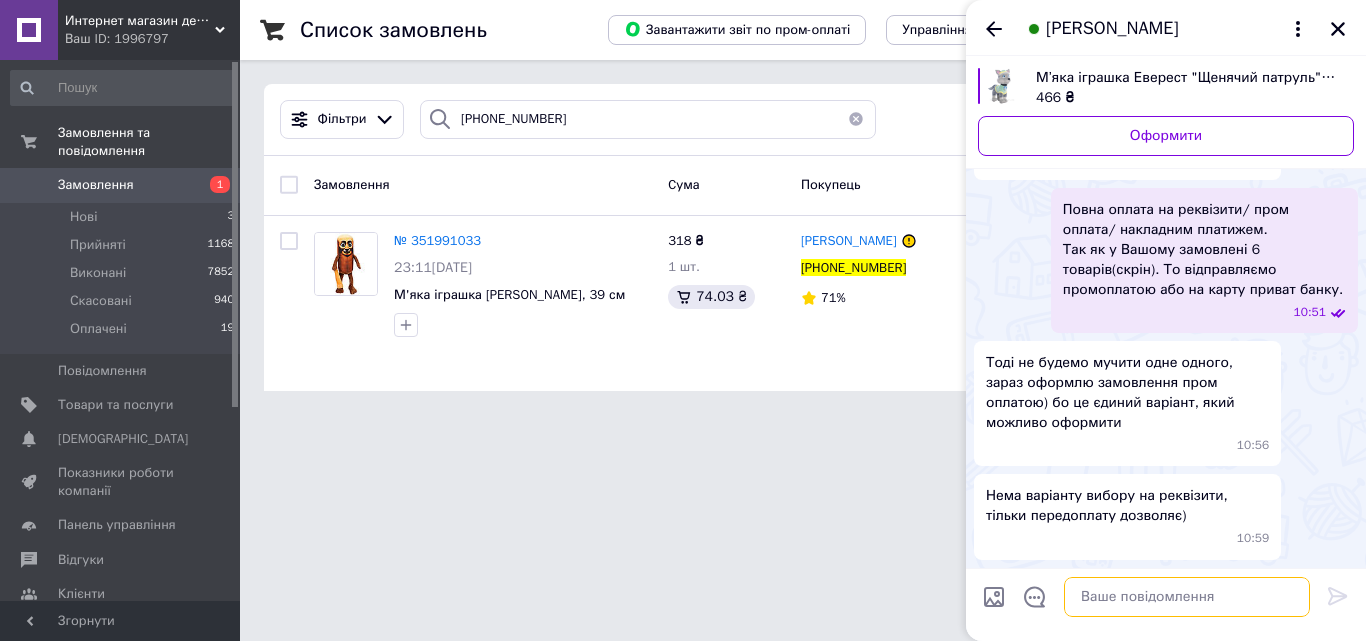 click at bounding box center (1187, 597) 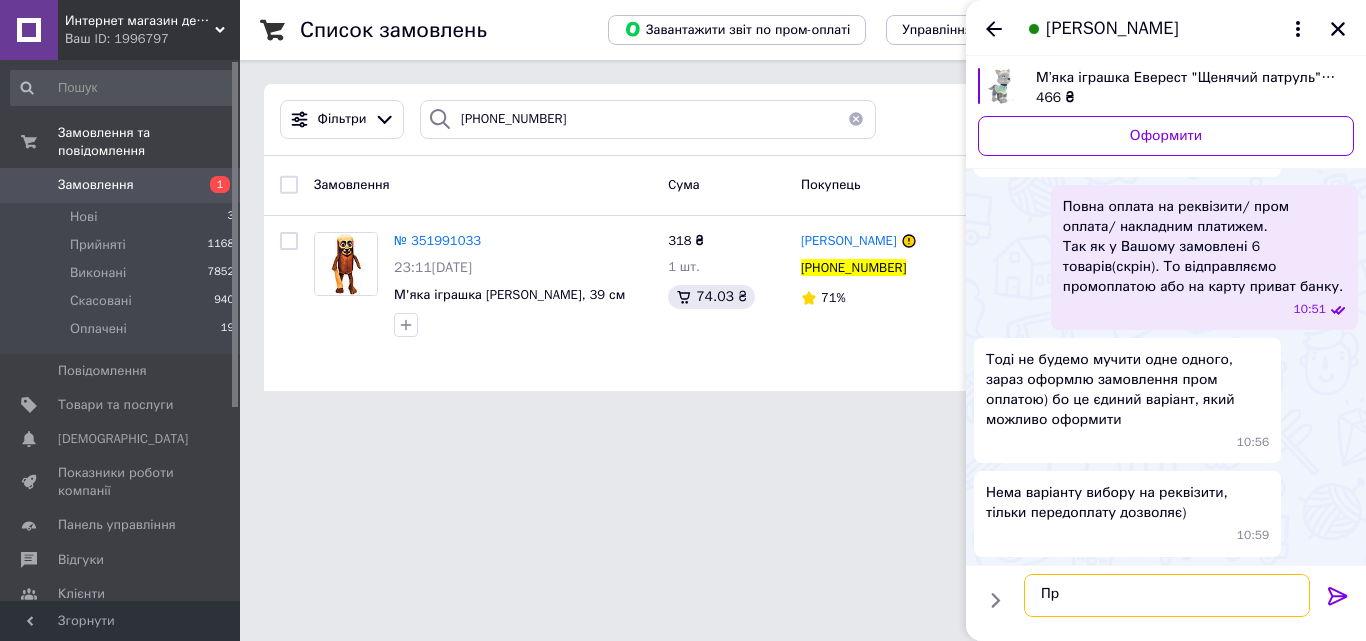 type on "П" 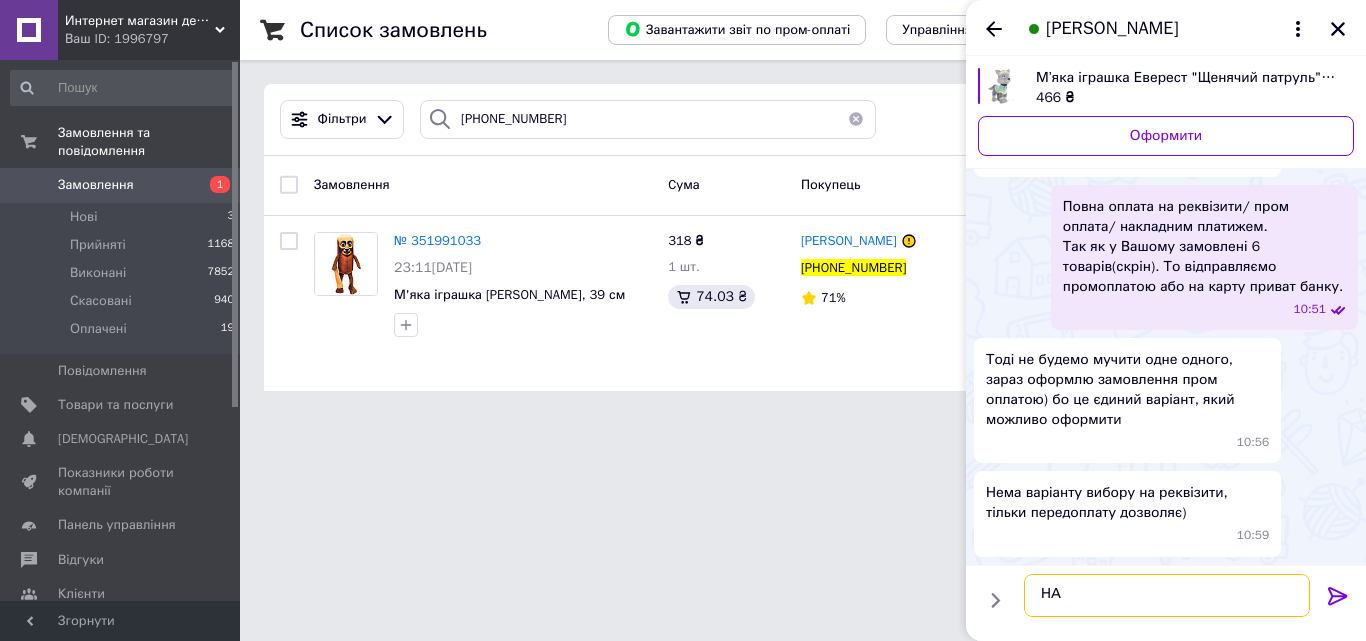 type on "Н" 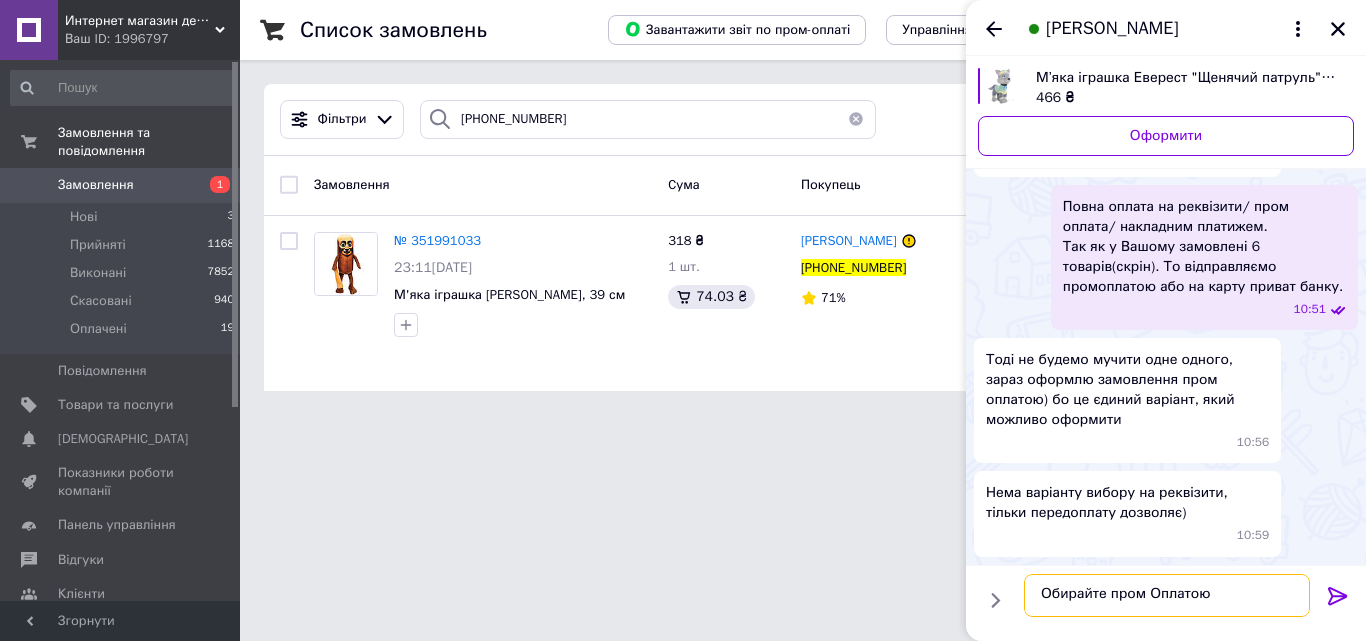 click on "Обирайте пром Оплатою" at bounding box center (1167, 595) 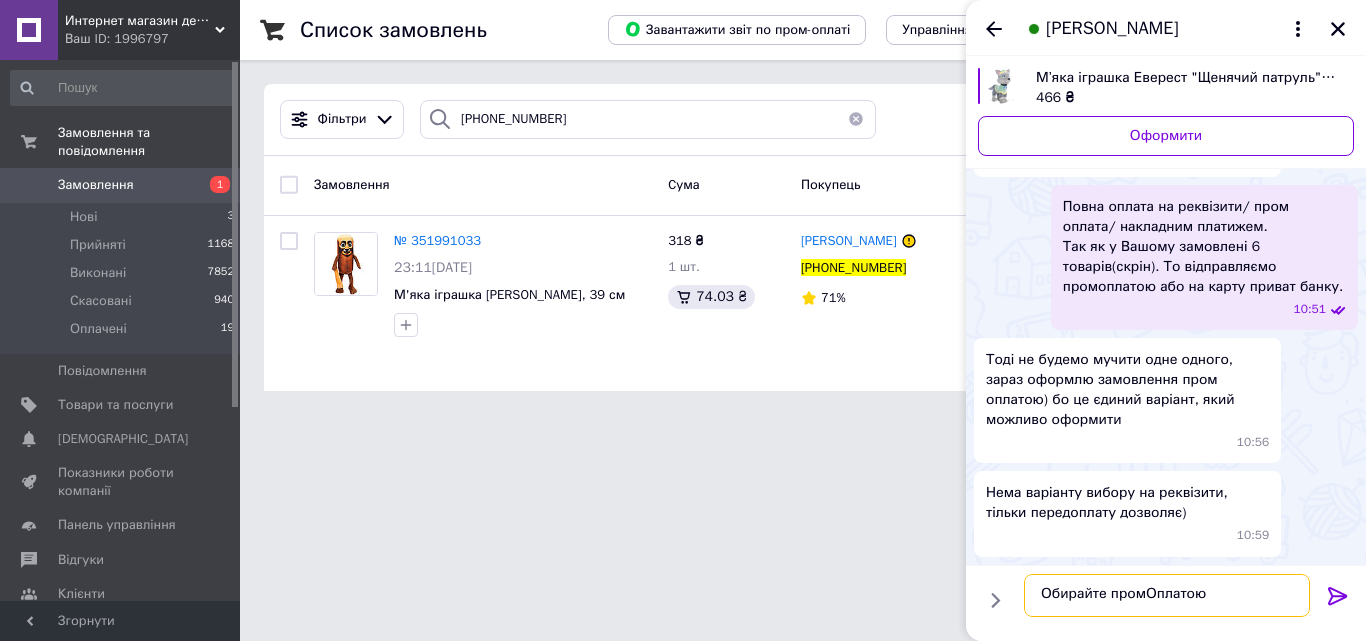 click on "Обирайте промОплатою" at bounding box center [1167, 595] 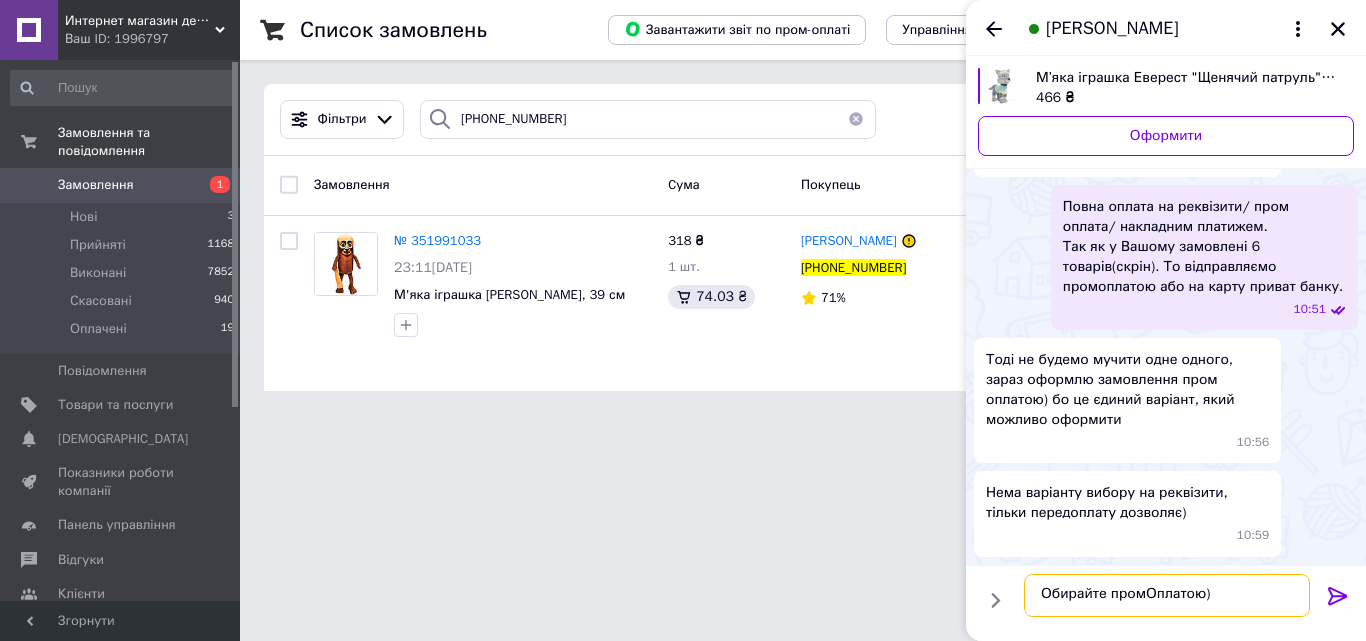 scroll, scrollTop: 2, scrollLeft: 0, axis: vertical 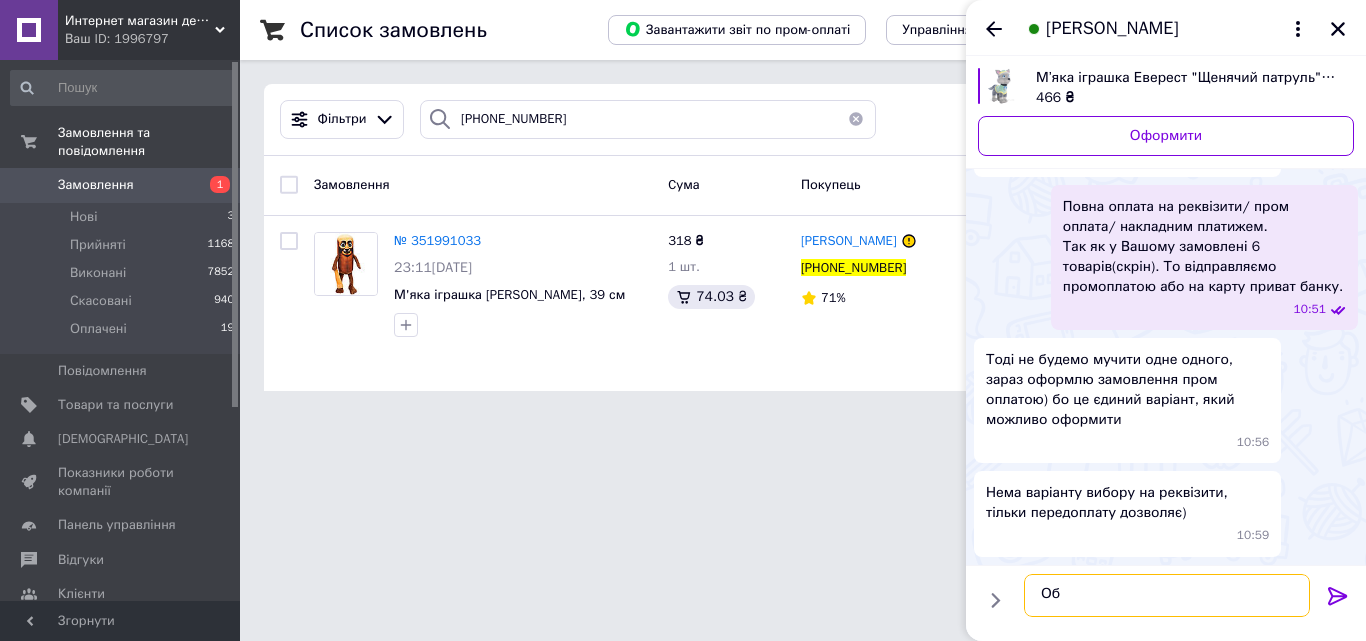 type on "О" 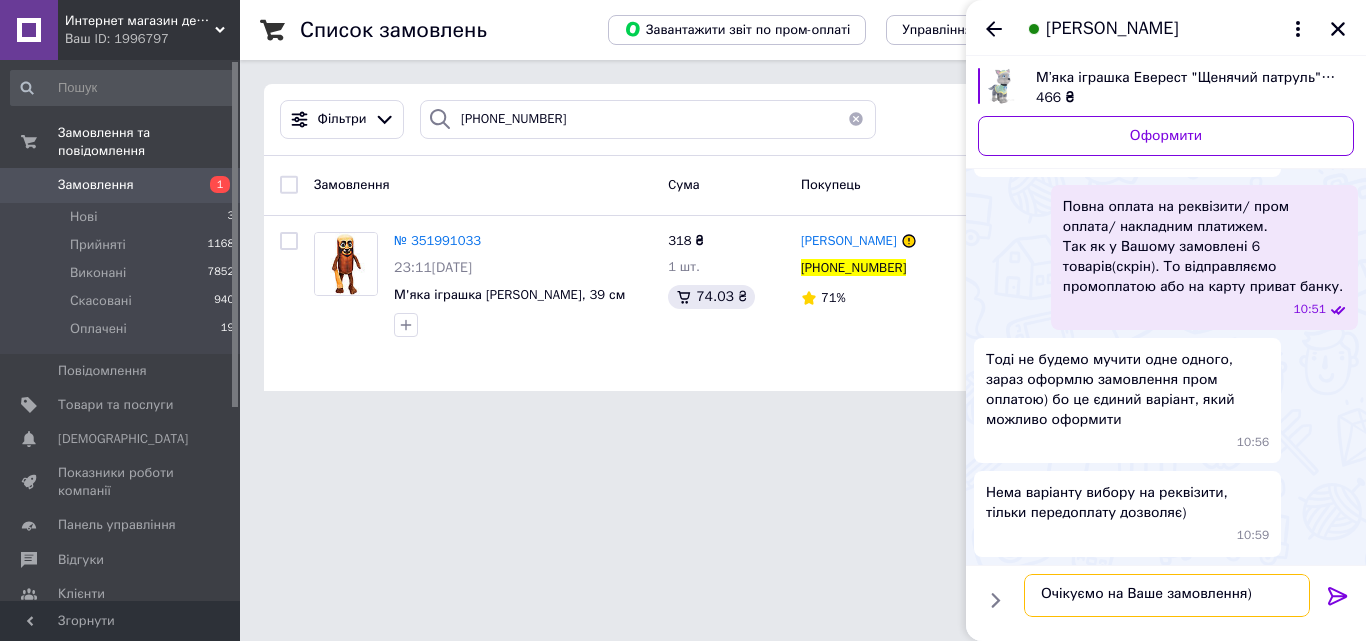 scroll, scrollTop: 19, scrollLeft: 0, axis: vertical 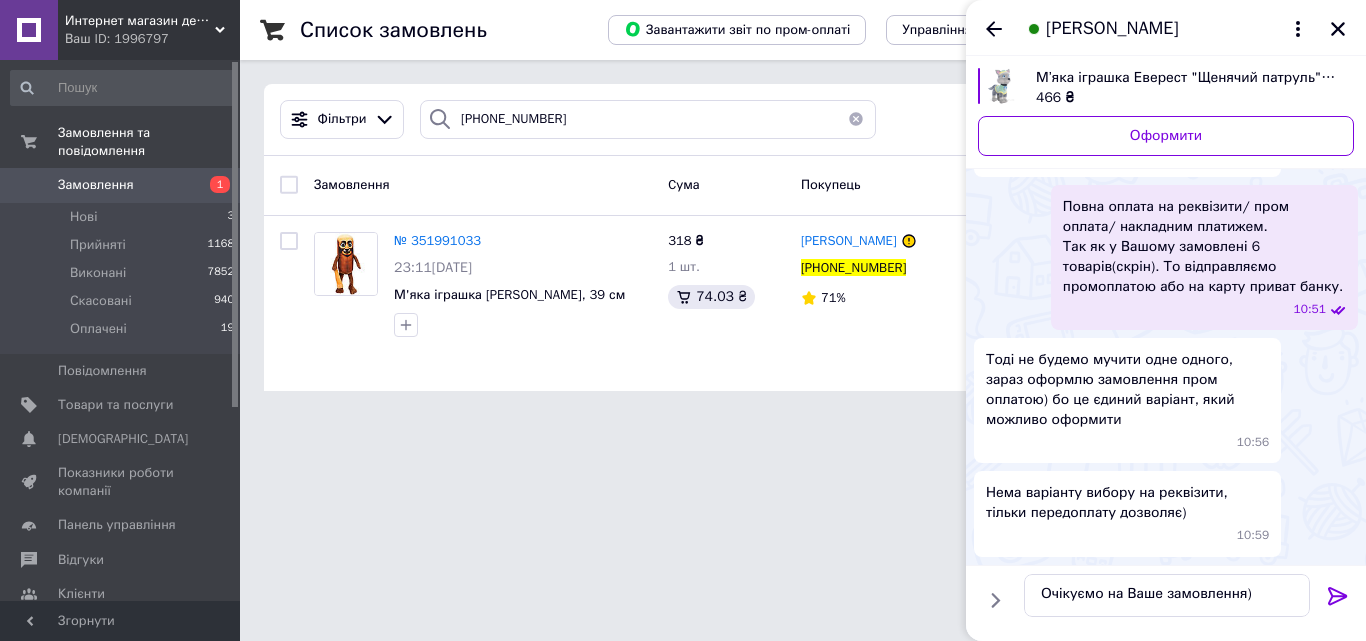 click 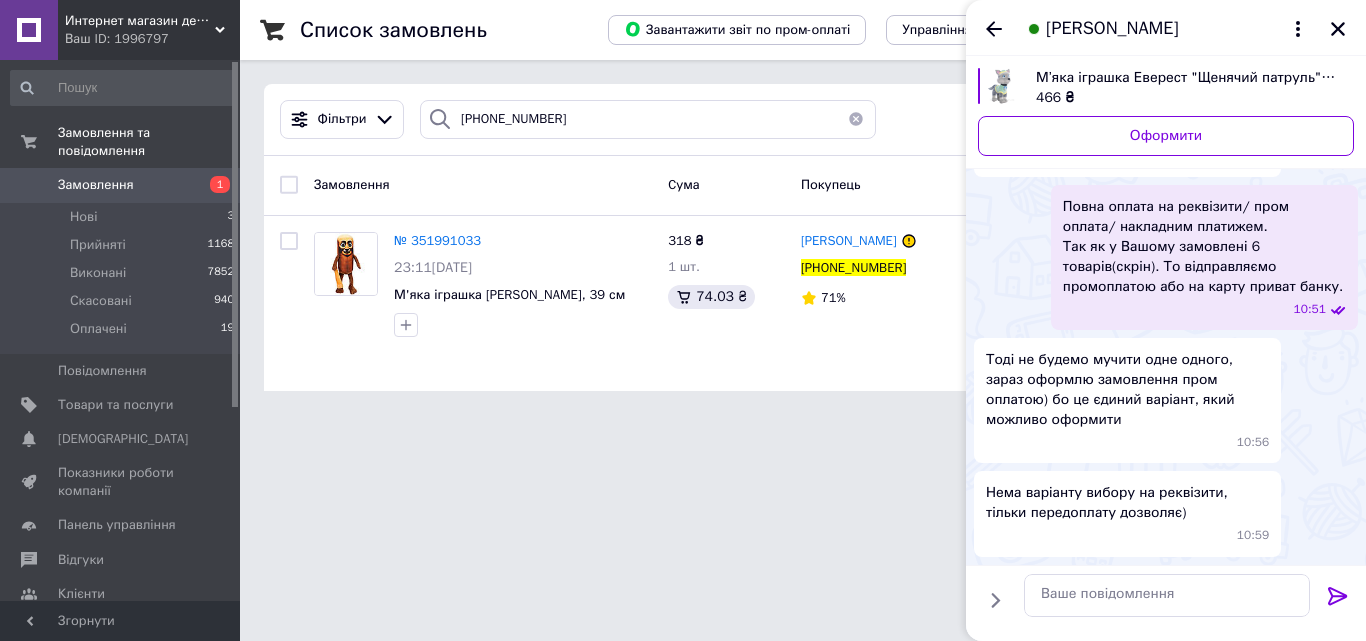scroll, scrollTop: 2, scrollLeft: 0, axis: vertical 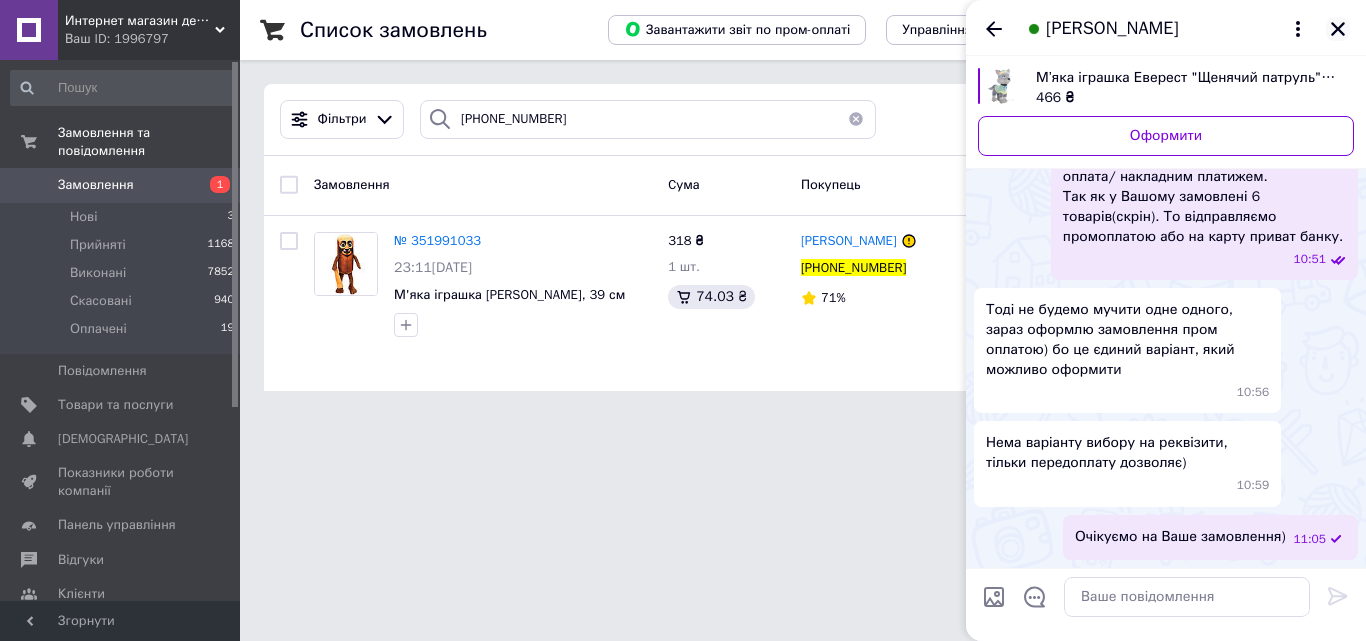 click 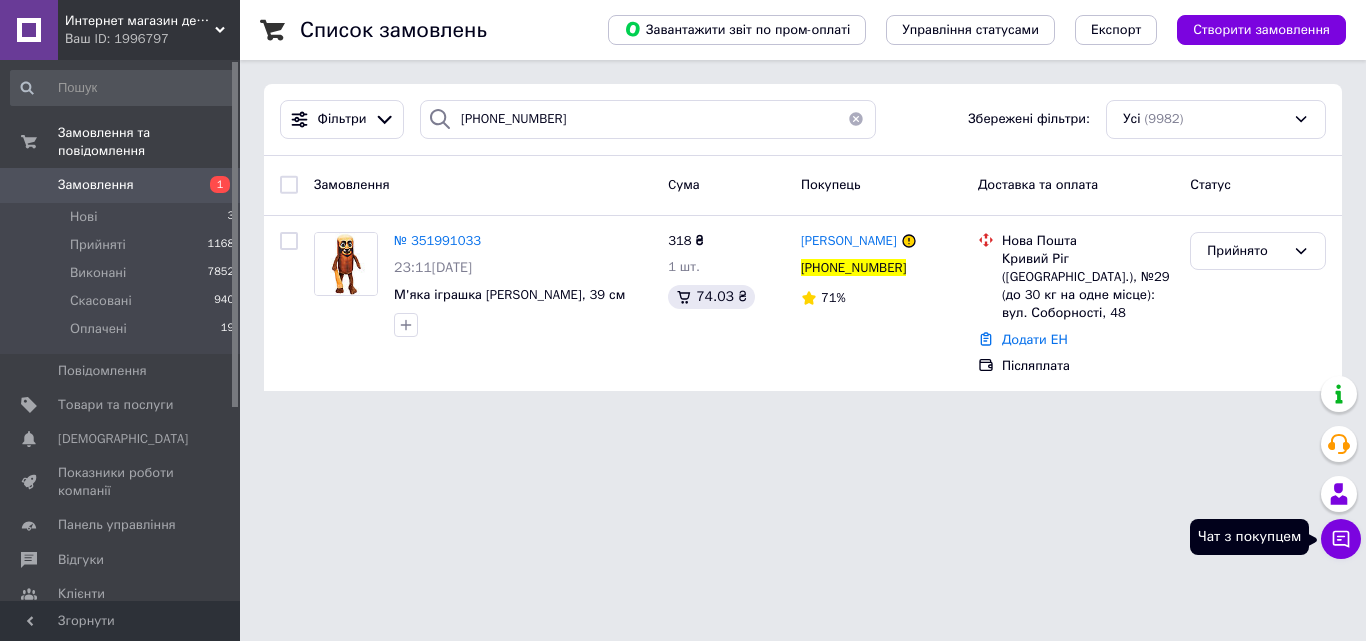 click 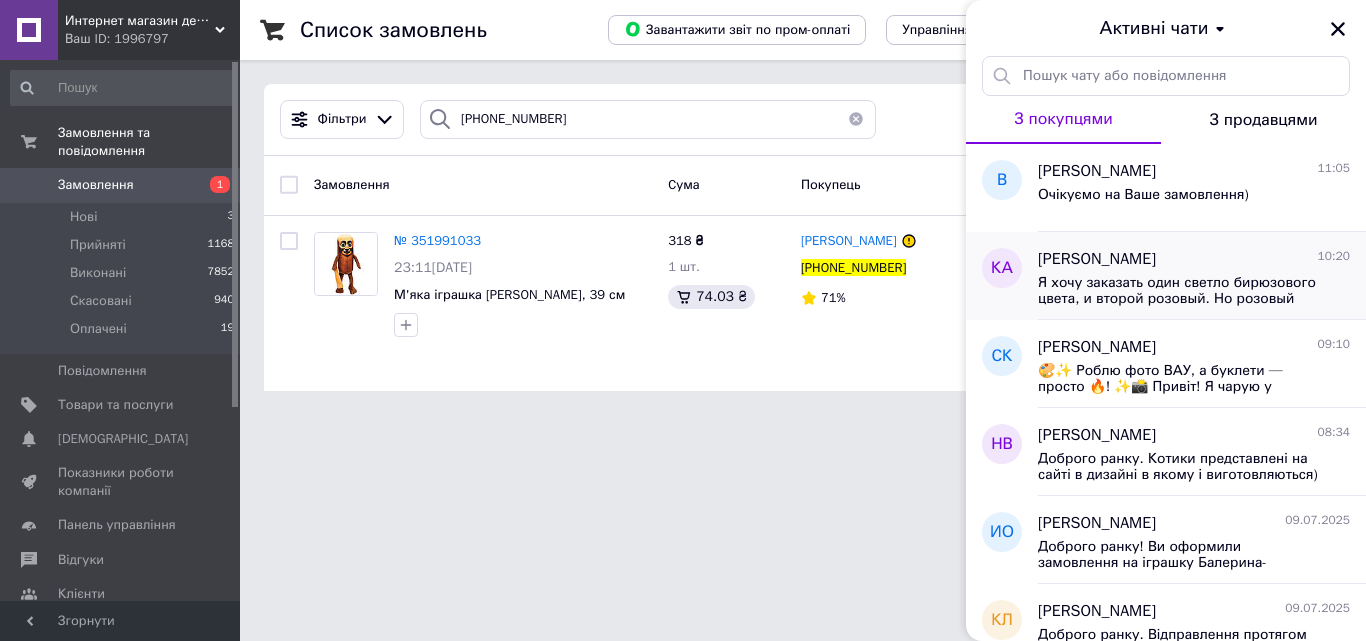 click on "Я хочу заказать один светло бирюзового цвета, и второй розовый. Но розовый только в том случае, если ресницы нормальные (не длинные как на этой картинке). Если же розовые все одинаковые, тогда вместо него зайка коричневого цвета." at bounding box center [1180, 291] 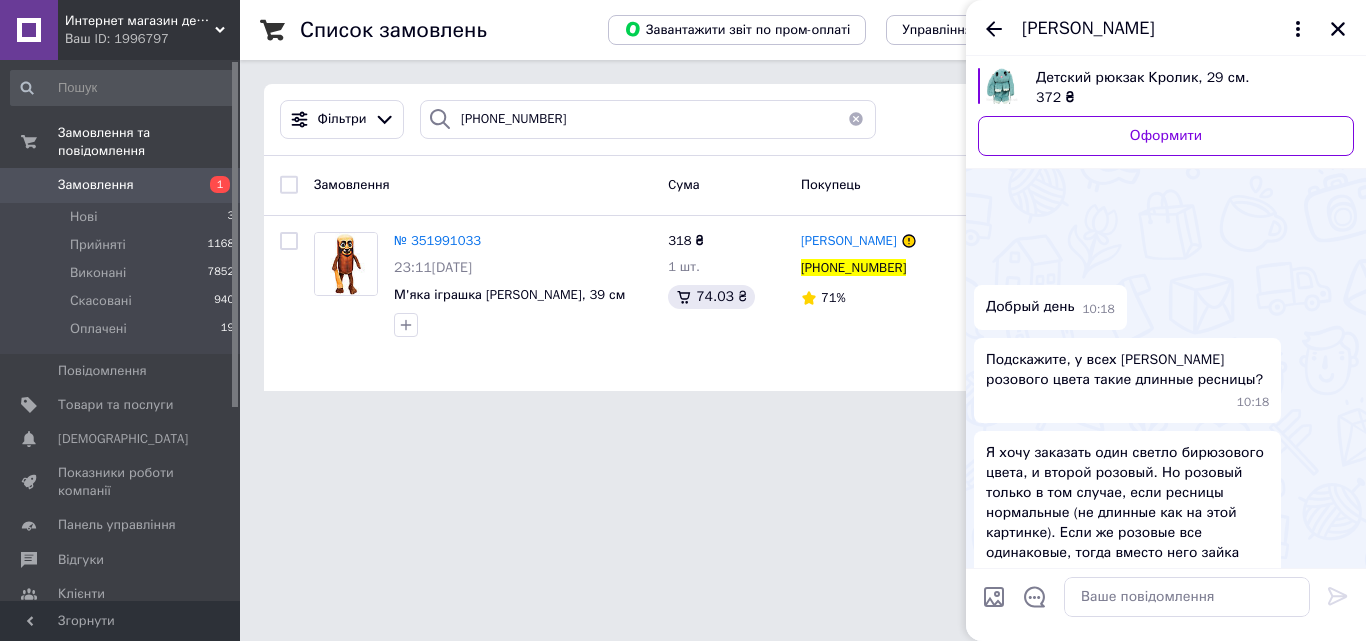 scroll, scrollTop: 170, scrollLeft: 0, axis: vertical 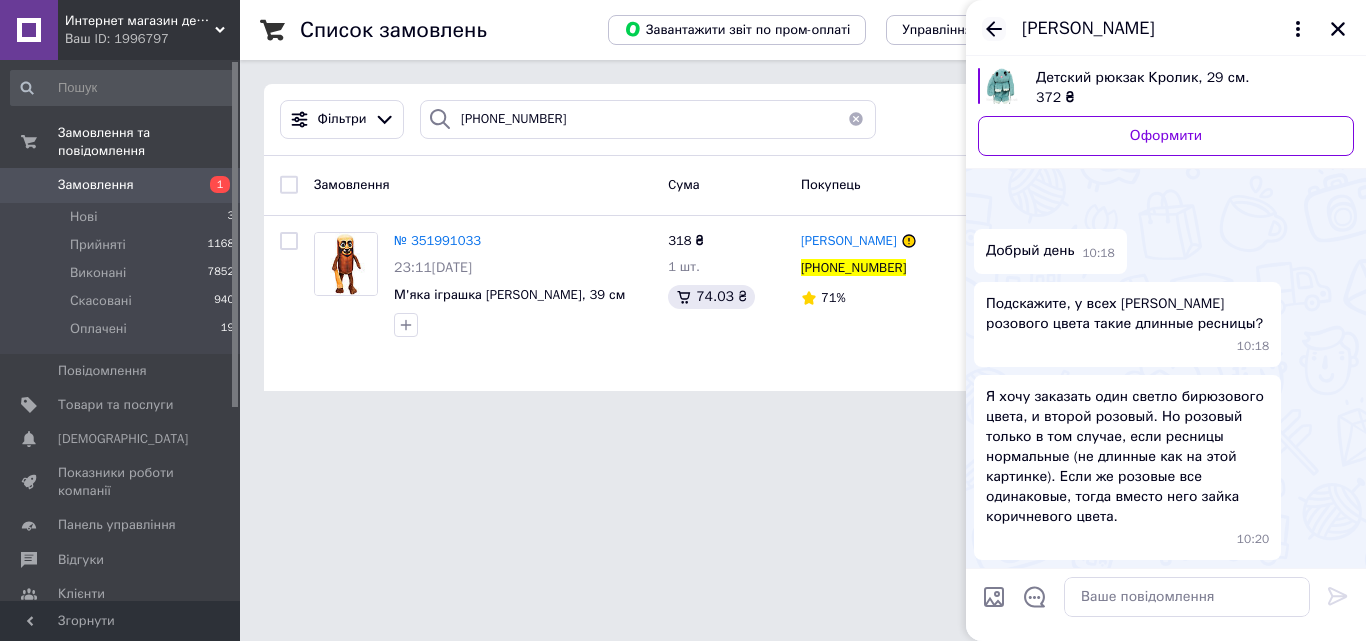 click 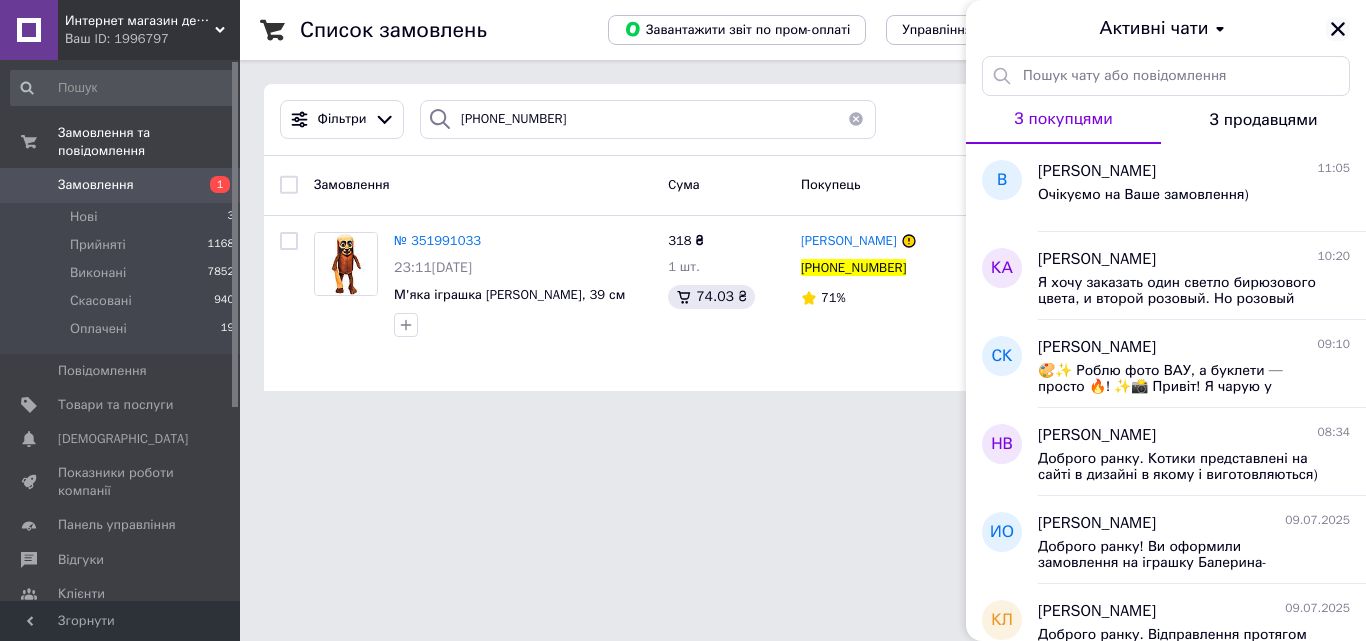 click 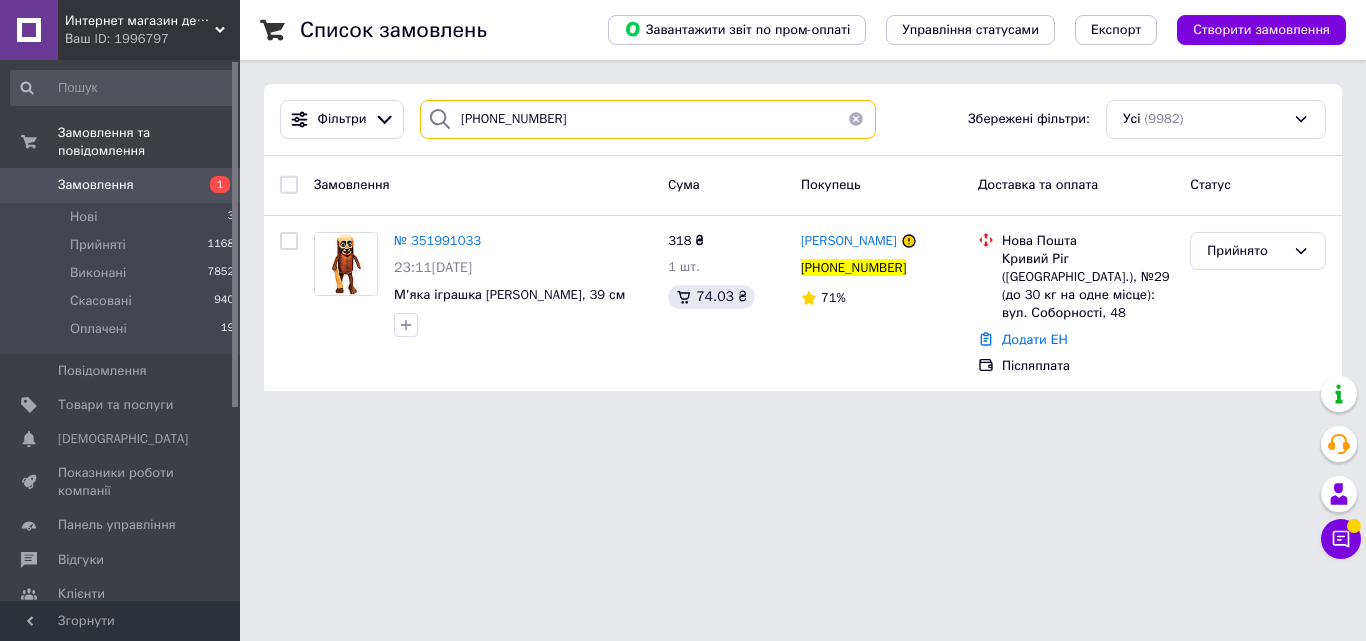 drag, startPoint x: 557, startPoint y: 124, endPoint x: 278, endPoint y: 146, distance: 279.86603 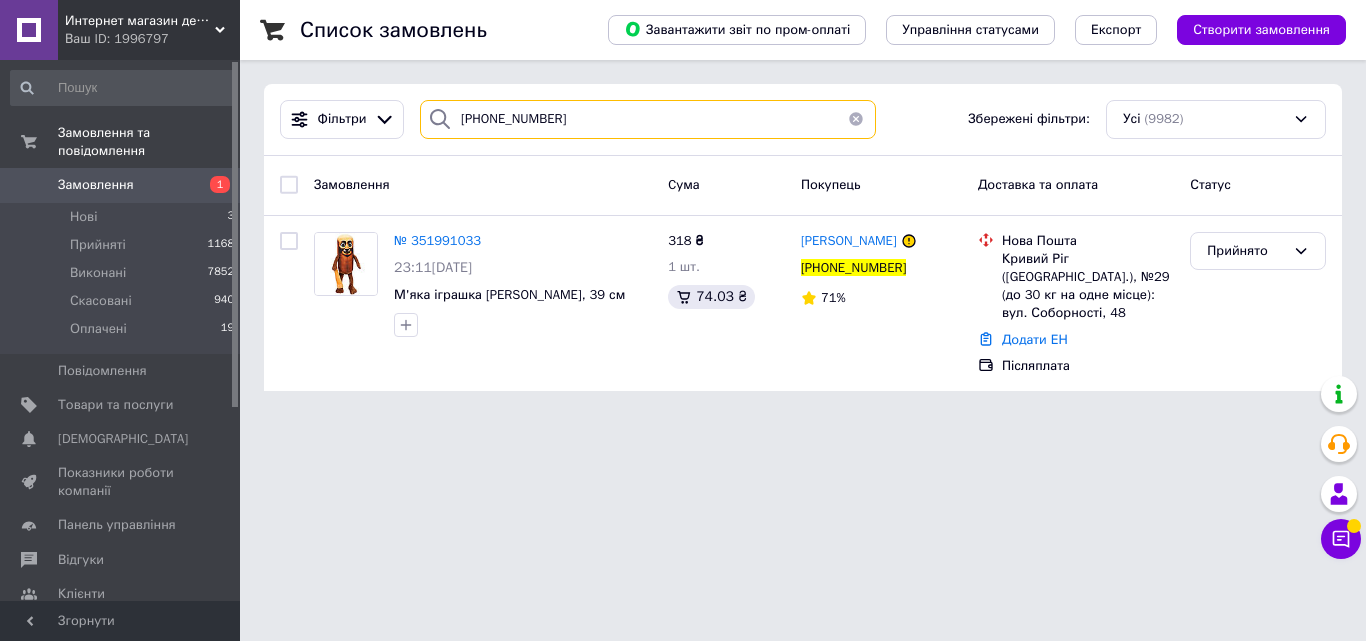 click on "Фільтри +380684222331 Збережені фільтри: Усі (9982)" at bounding box center (803, 120) 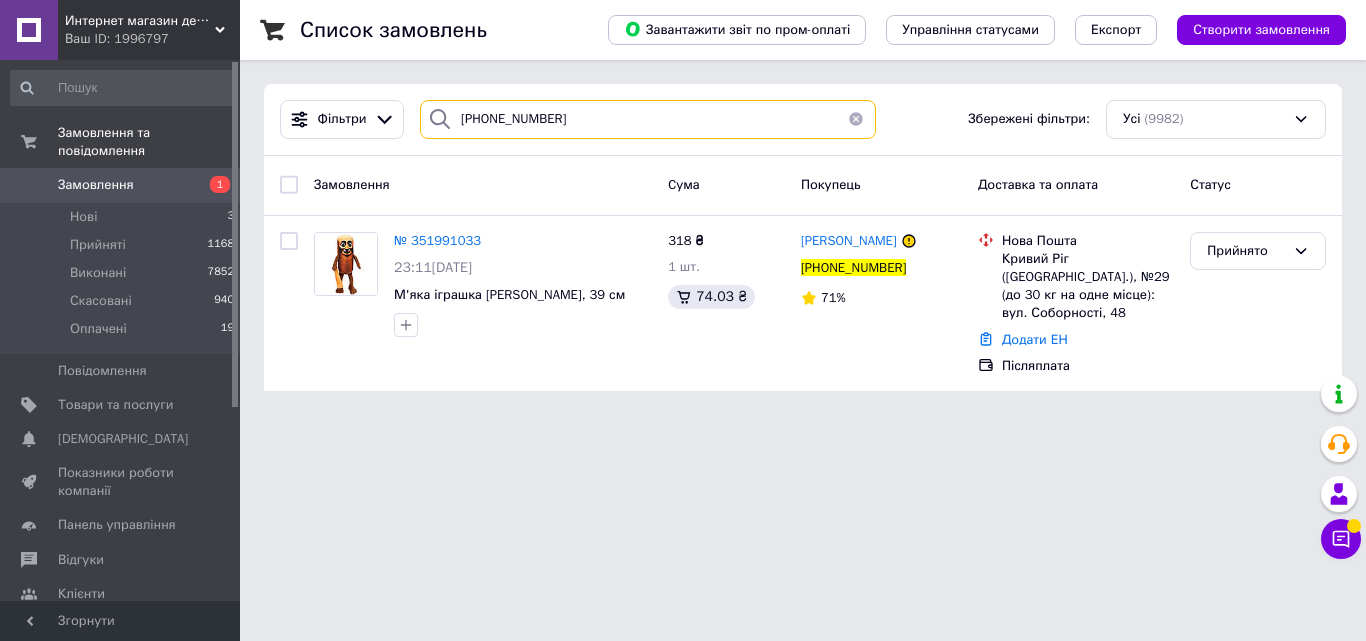 paste on "992399972" 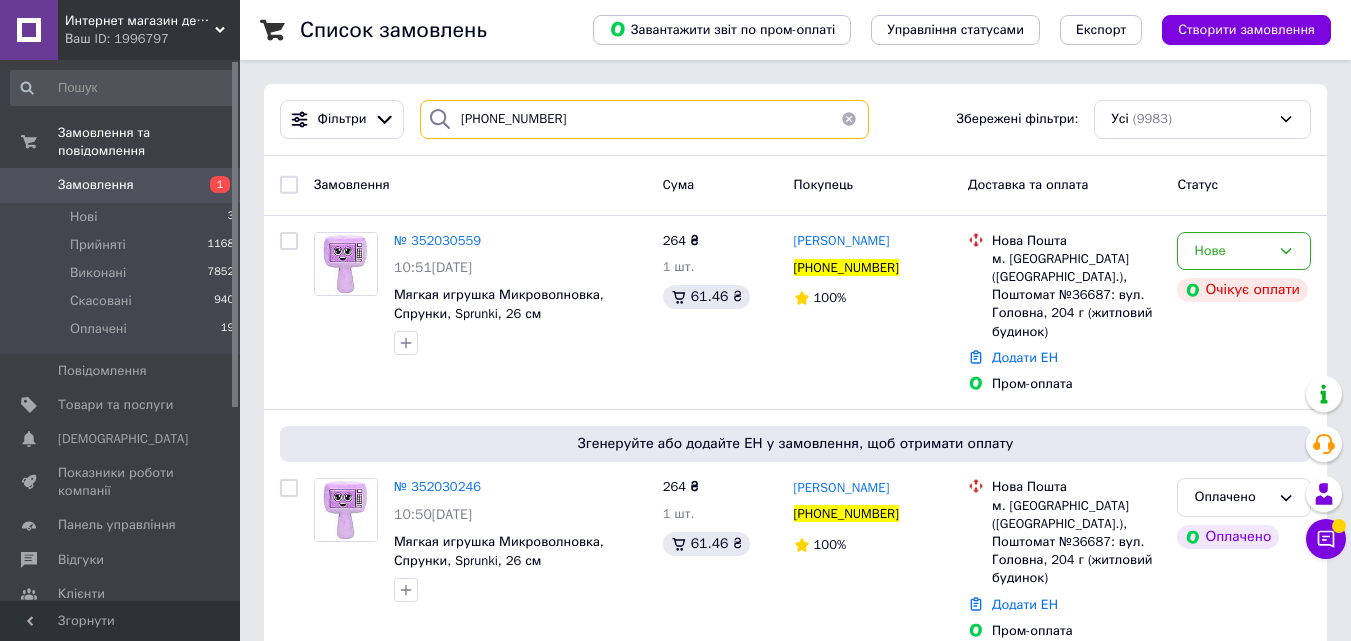 type on "[PHONE_NUMBER]" 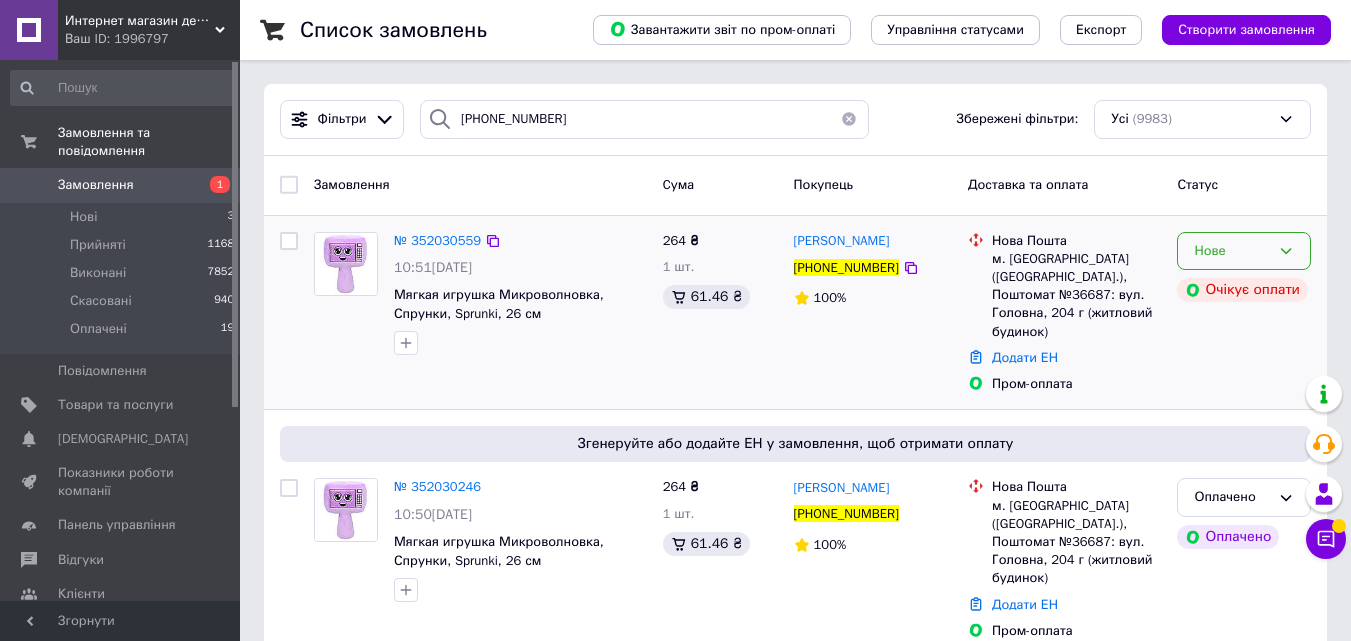 click on "Нове" at bounding box center (1244, 251) 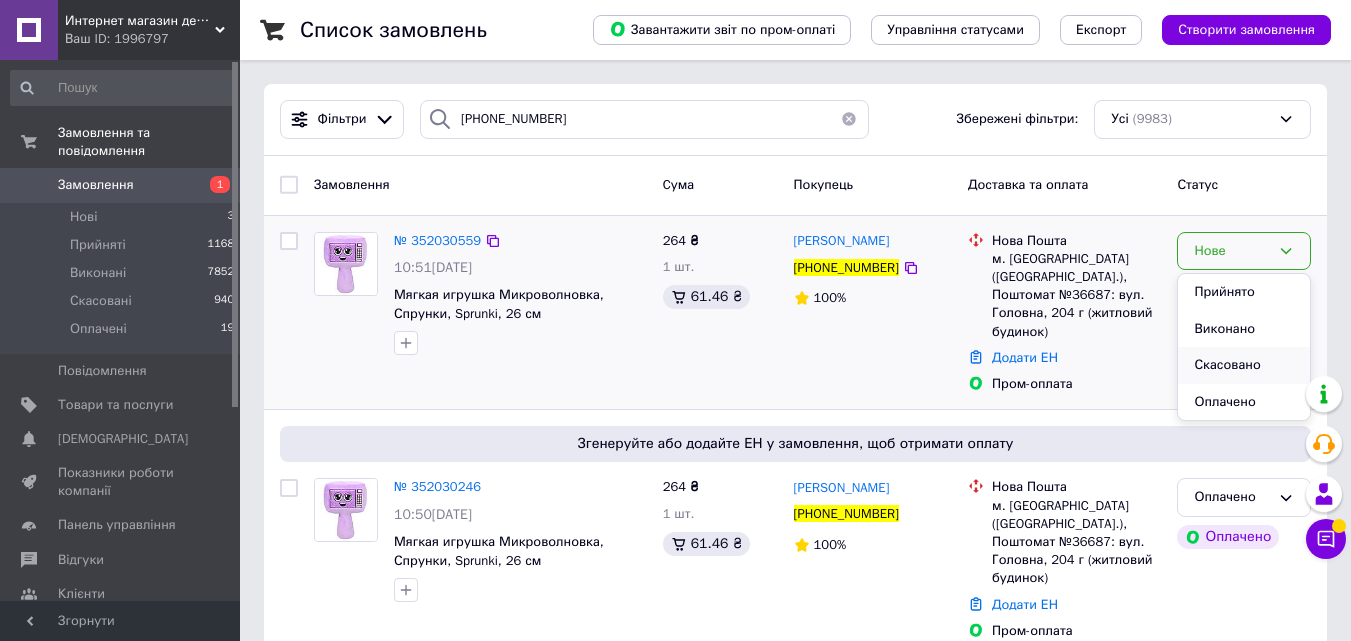 click on "Скасовано" at bounding box center [1244, 365] 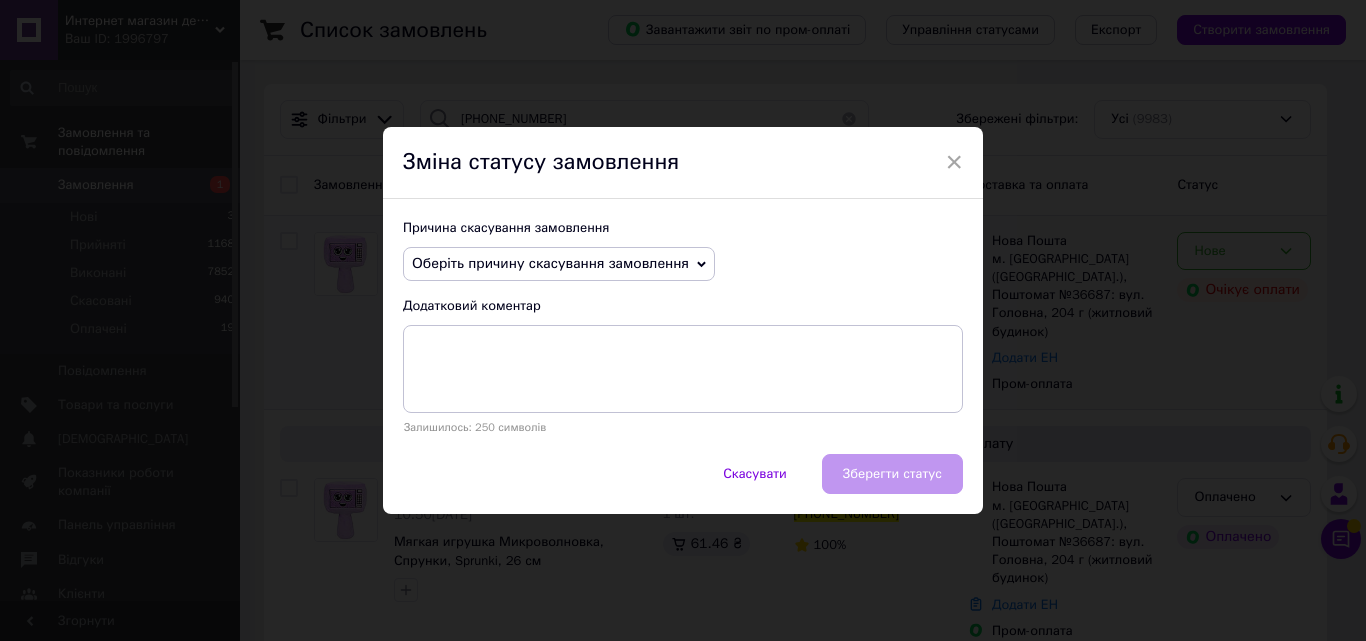 click on "Оберіть причину скасування замовлення" at bounding box center (550, 263) 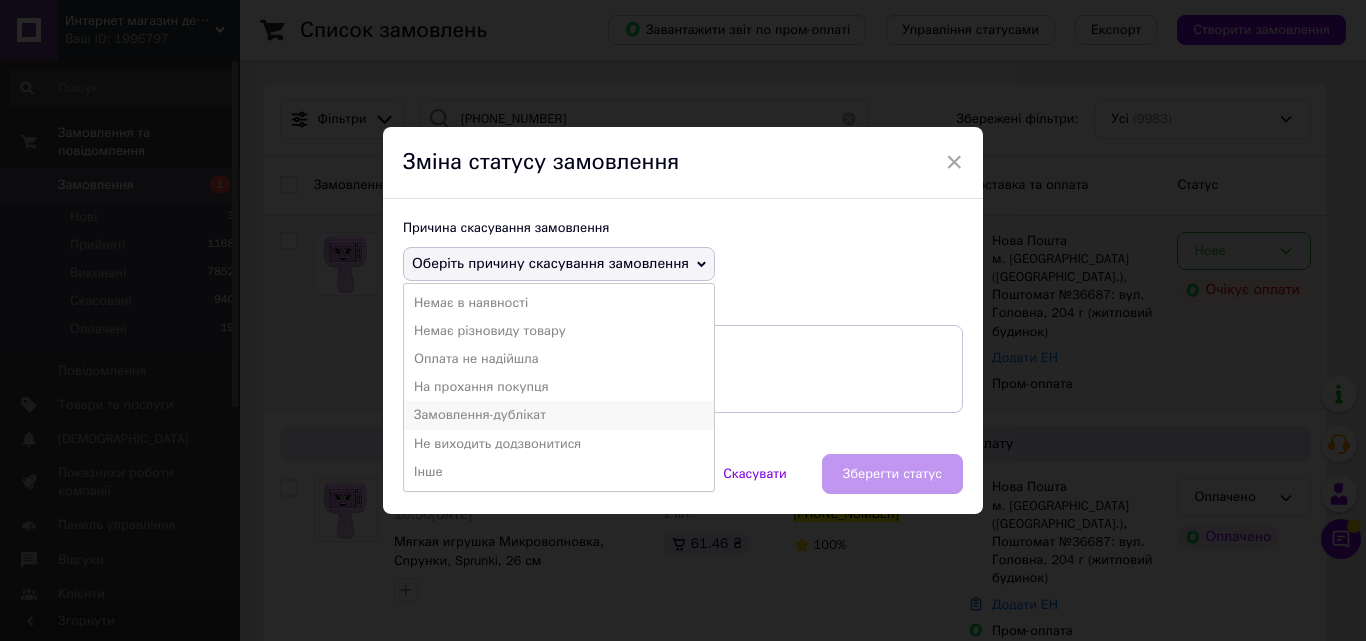 click on "Замовлення-дублікат" at bounding box center [559, 415] 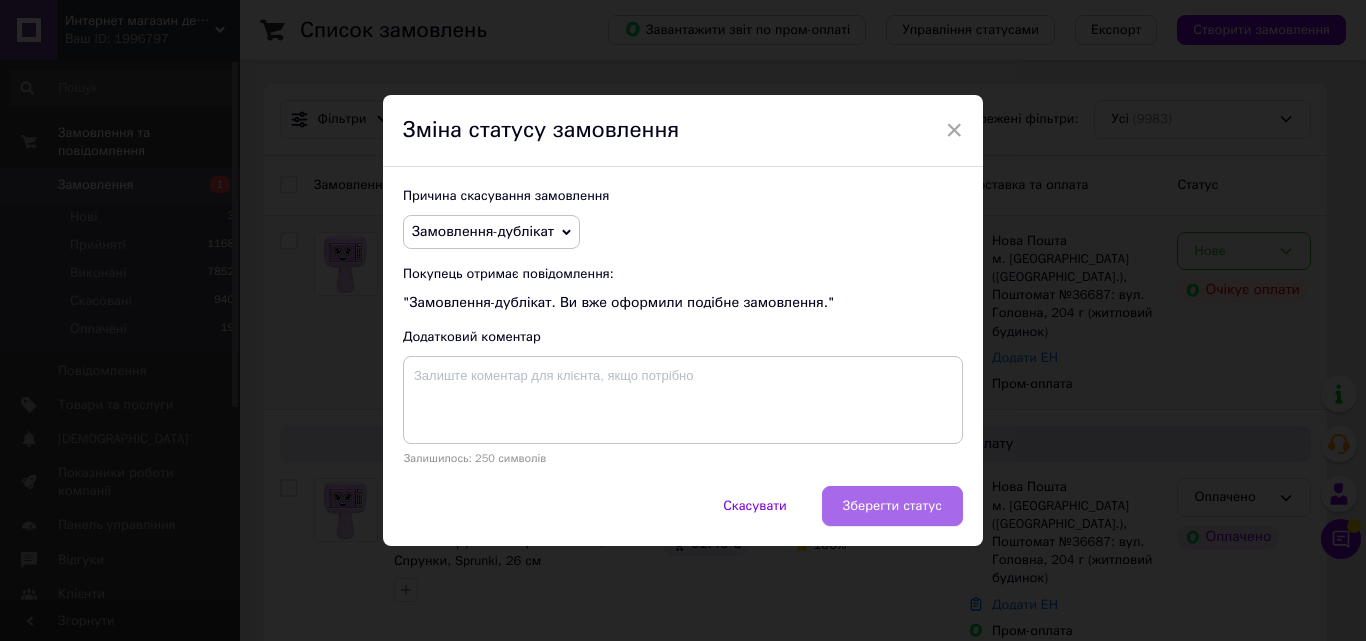 click on "Зберегти статус" at bounding box center (892, 506) 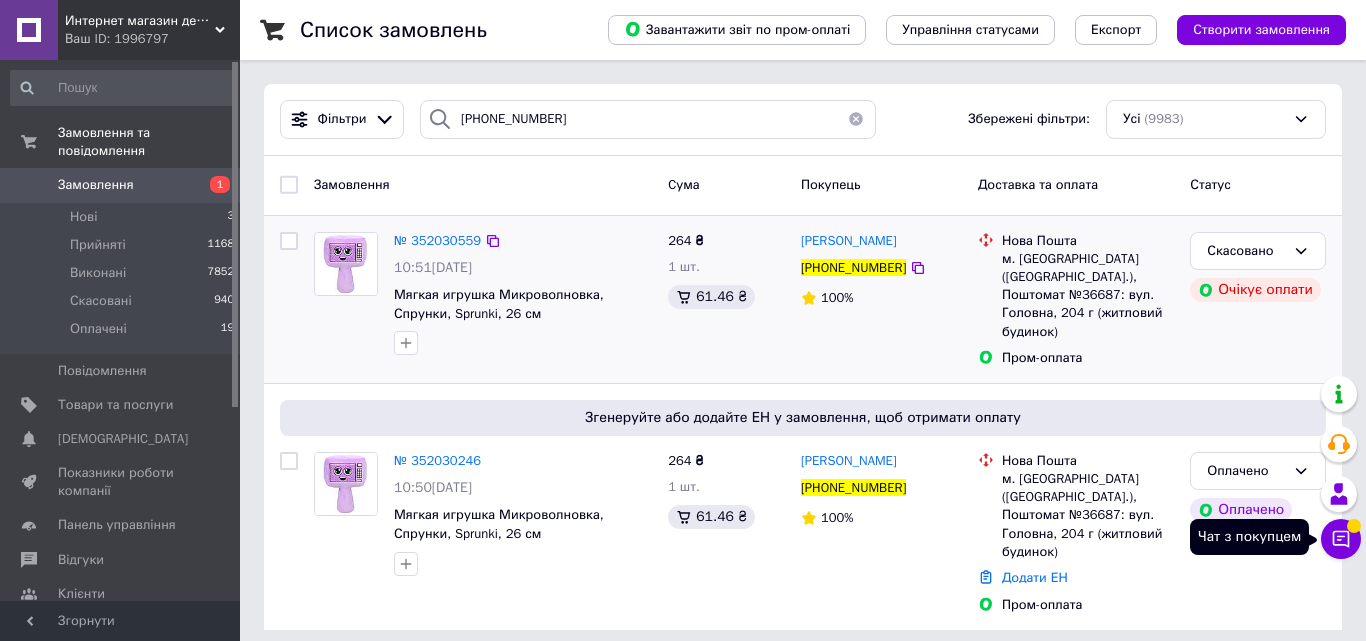 click 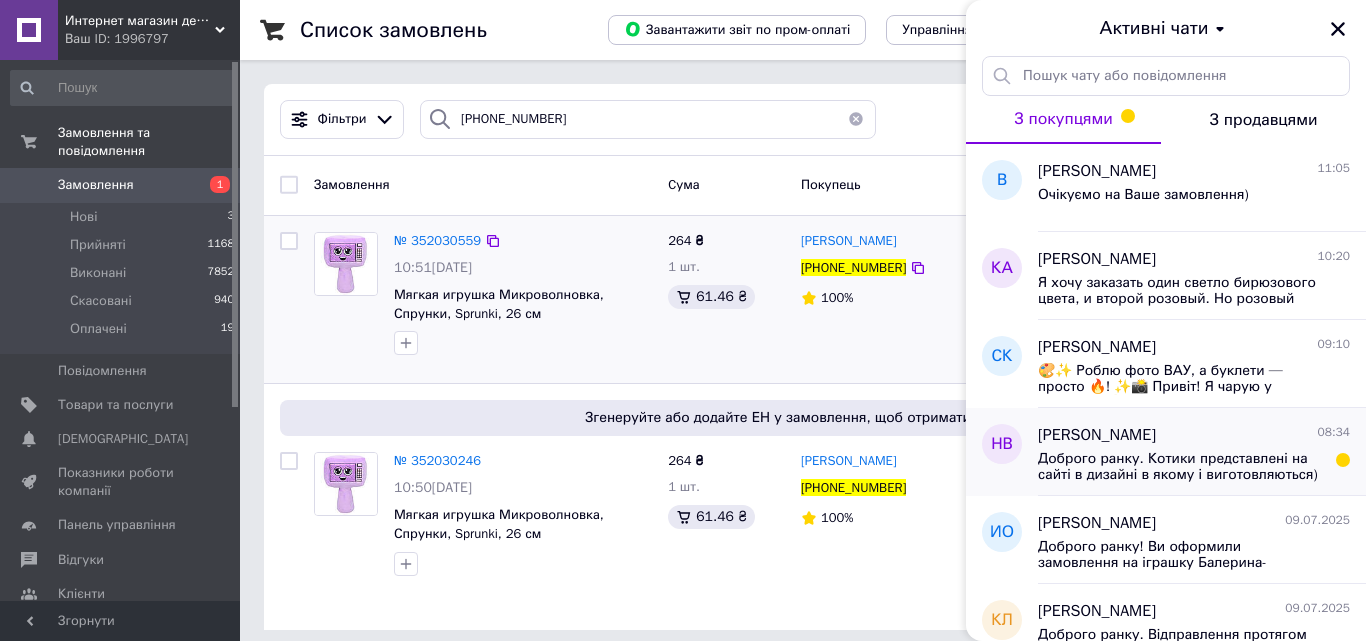 click on "Наталія Ворона 08:34" at bounding box center (1194, 435) 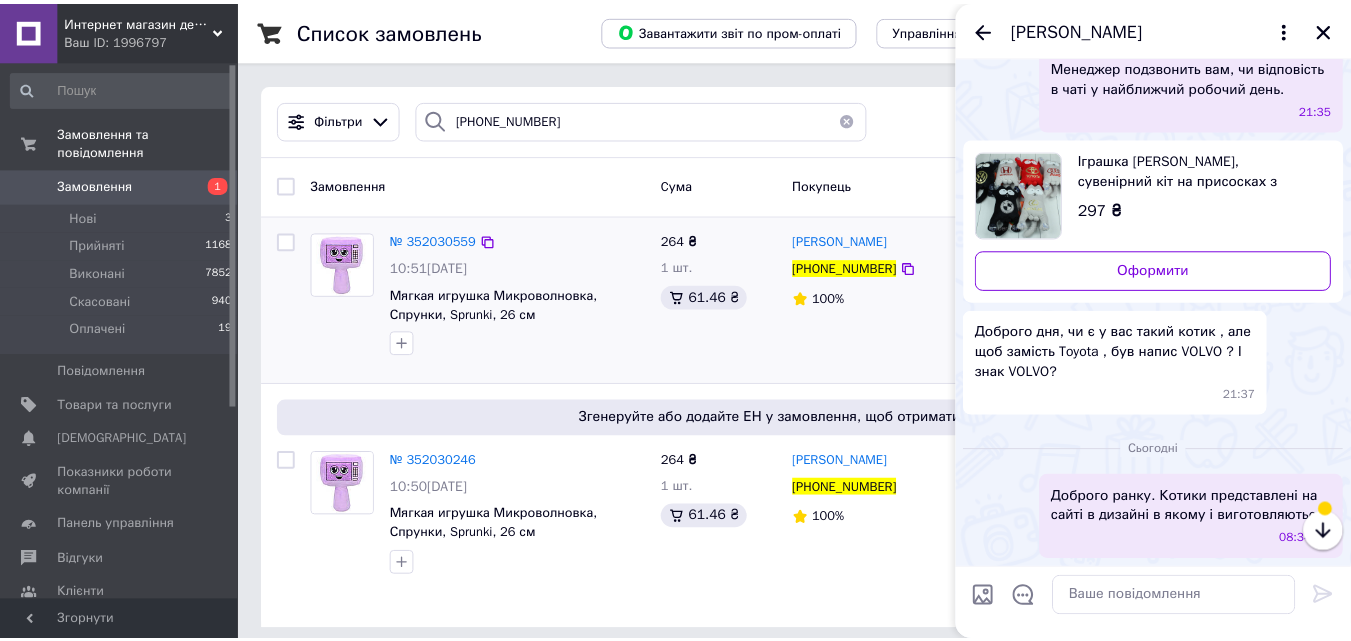 scroll, scrollTop: 548, scrollLeft: 0, axis: vertical 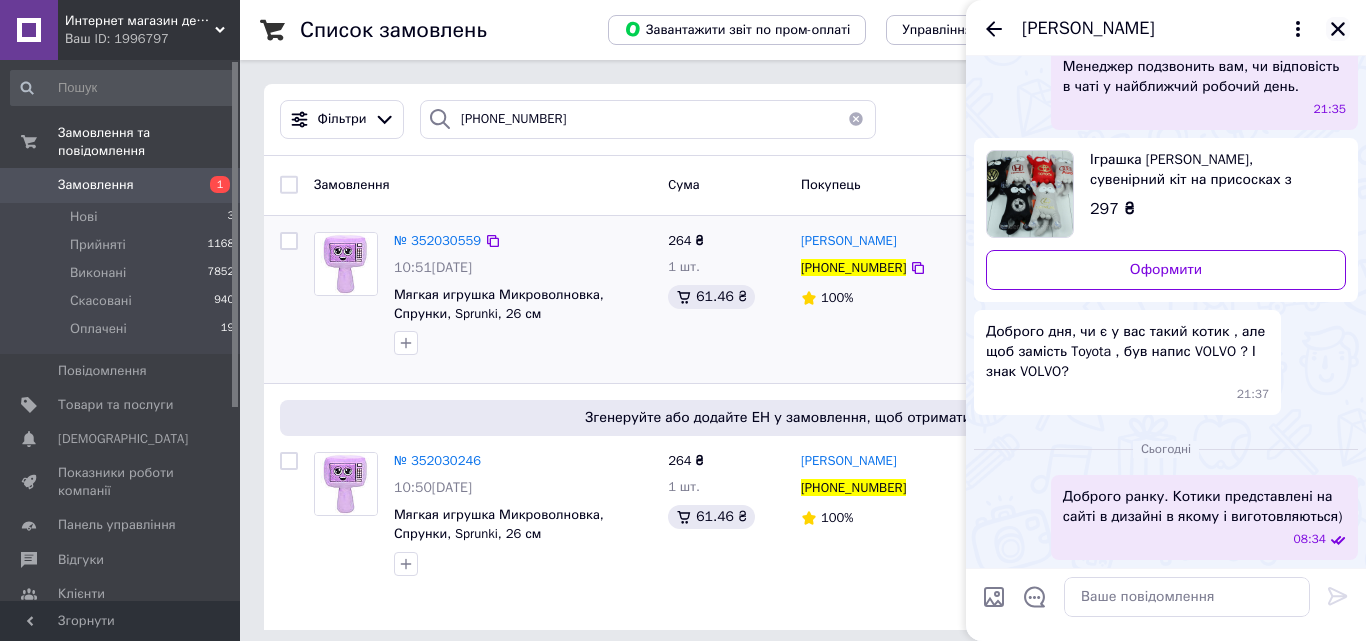 click 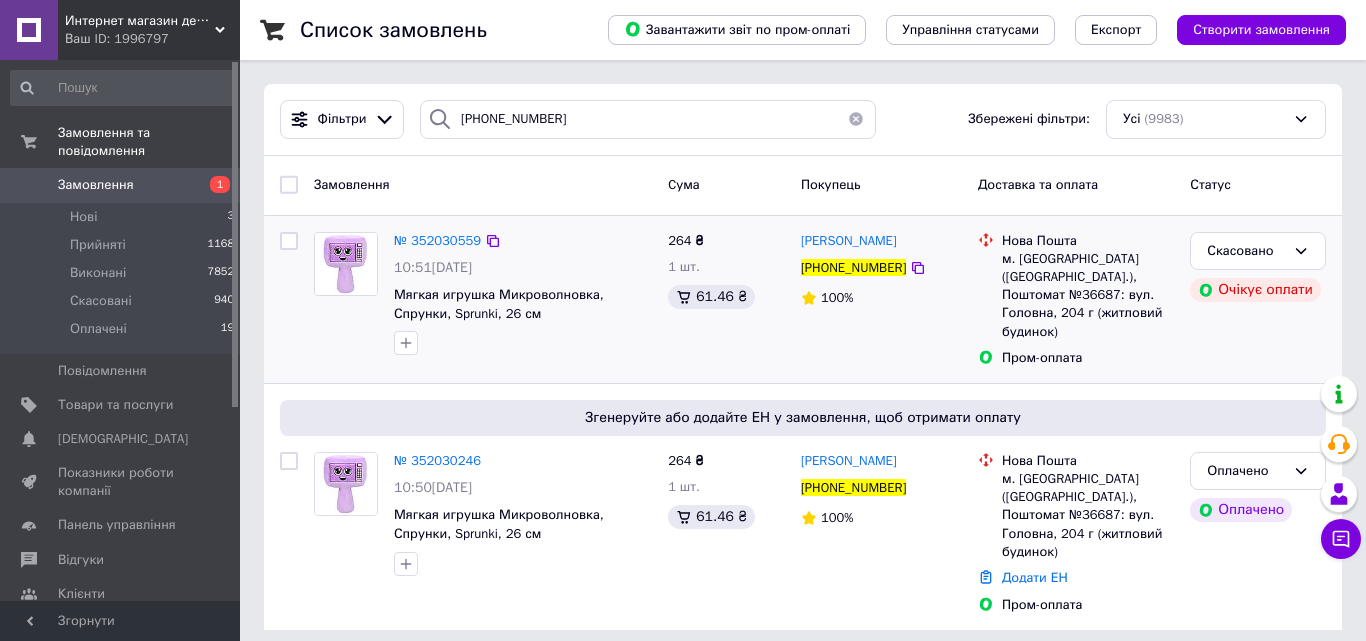 click at bounding box center (856, 119) 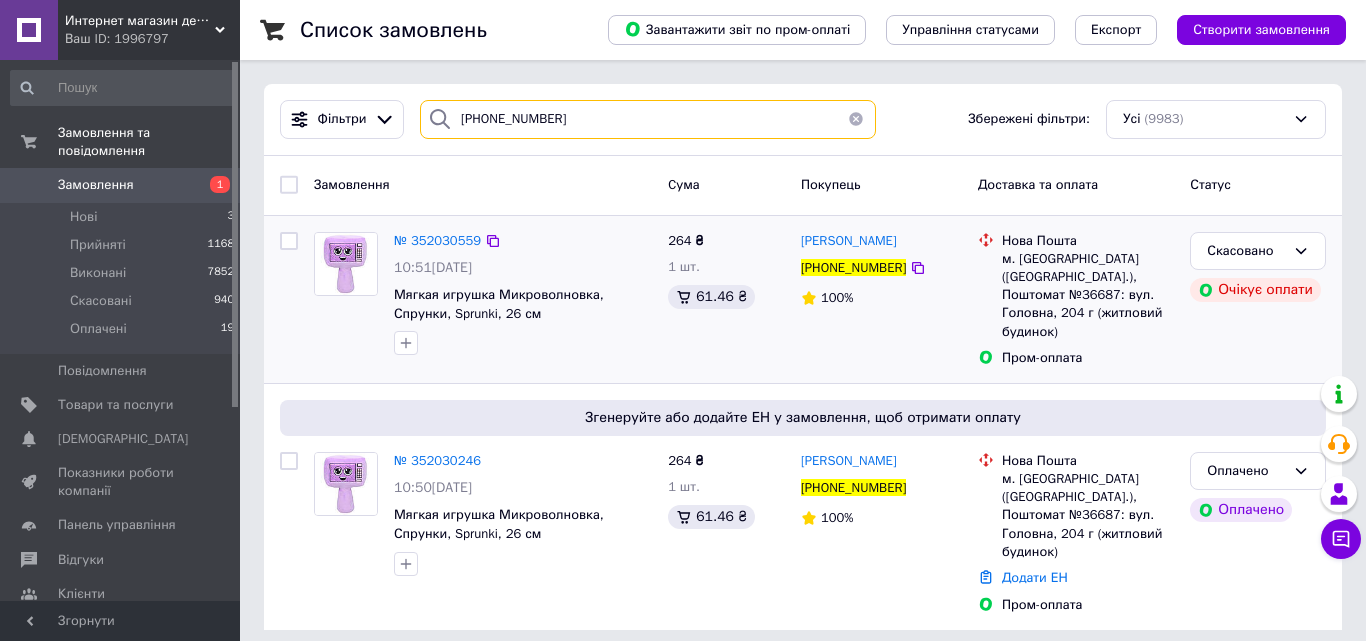 type 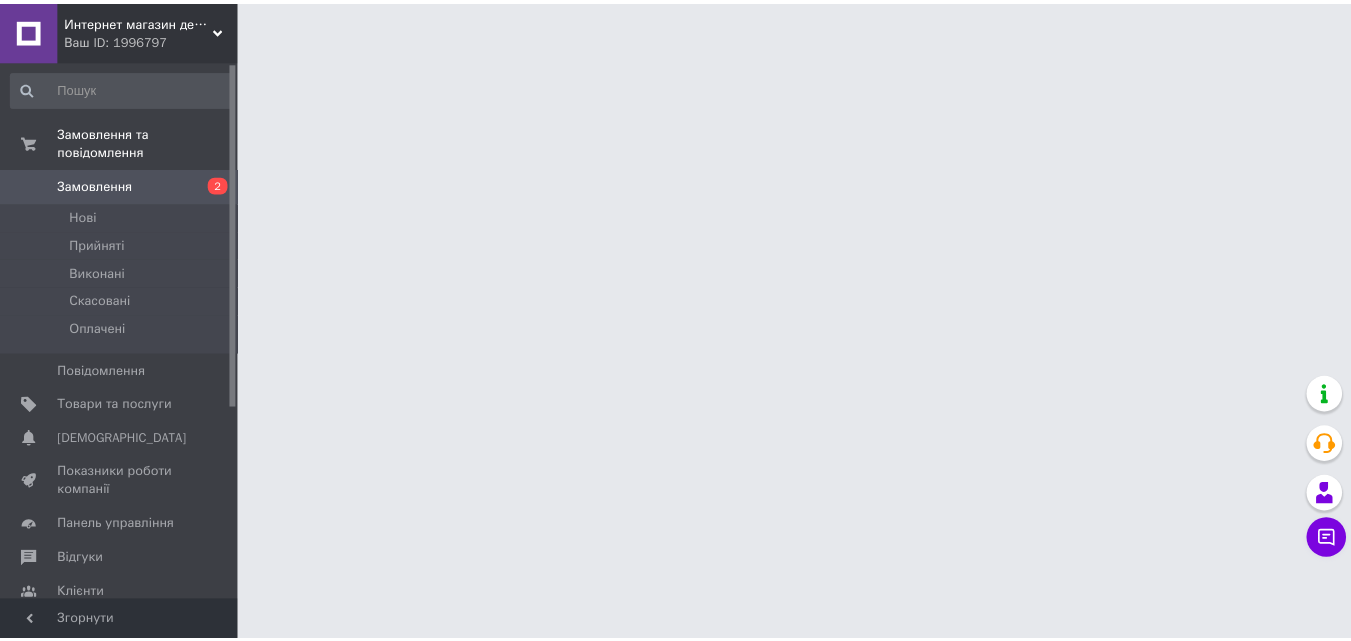 scroll, scrollTop: 0, scrollLeft: 0, axis: both 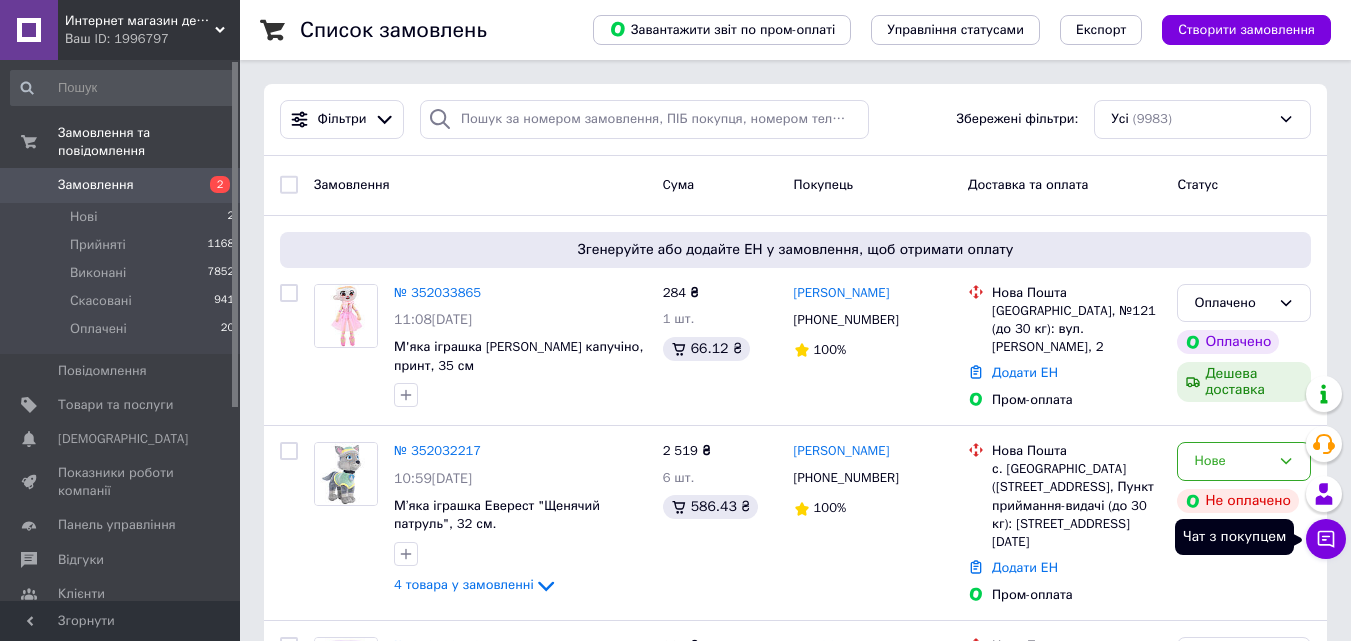 click 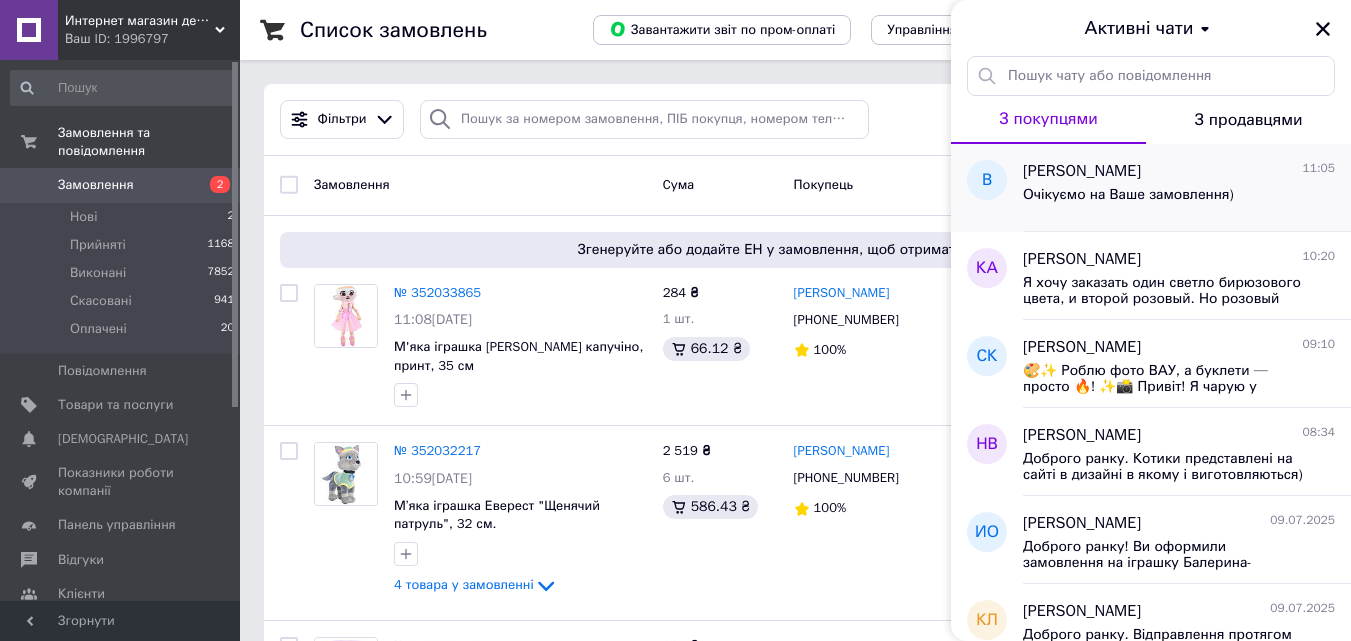 click on "Очікуємо на Ваше замовлення)" at bounding box center (1128, 201) 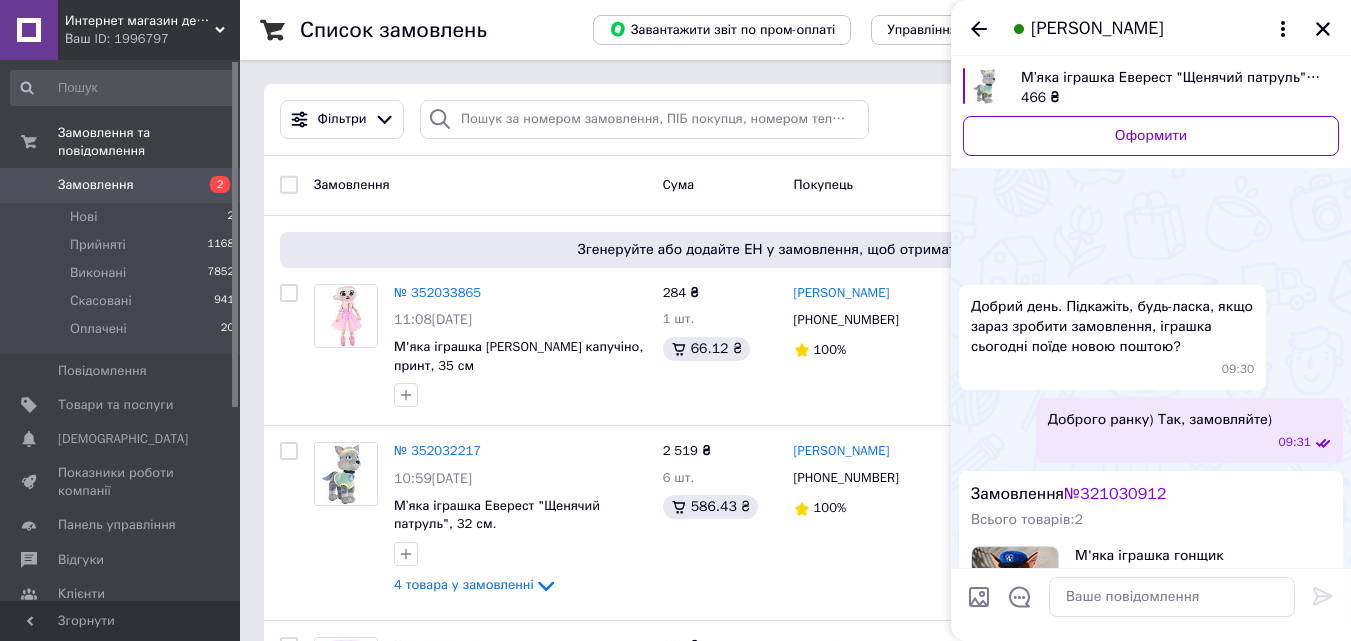 scroll, scrollTop: 2355, scrollLeft: 0, axis: vertical 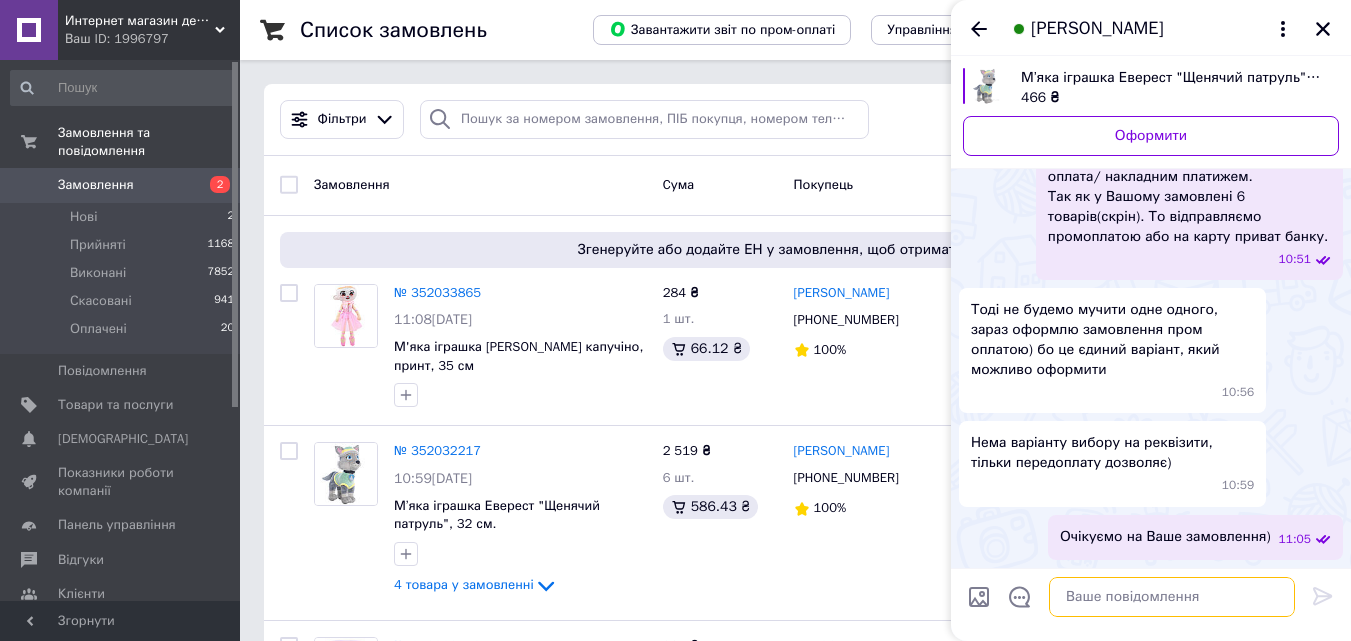 click at bounding box center [1172, 597] 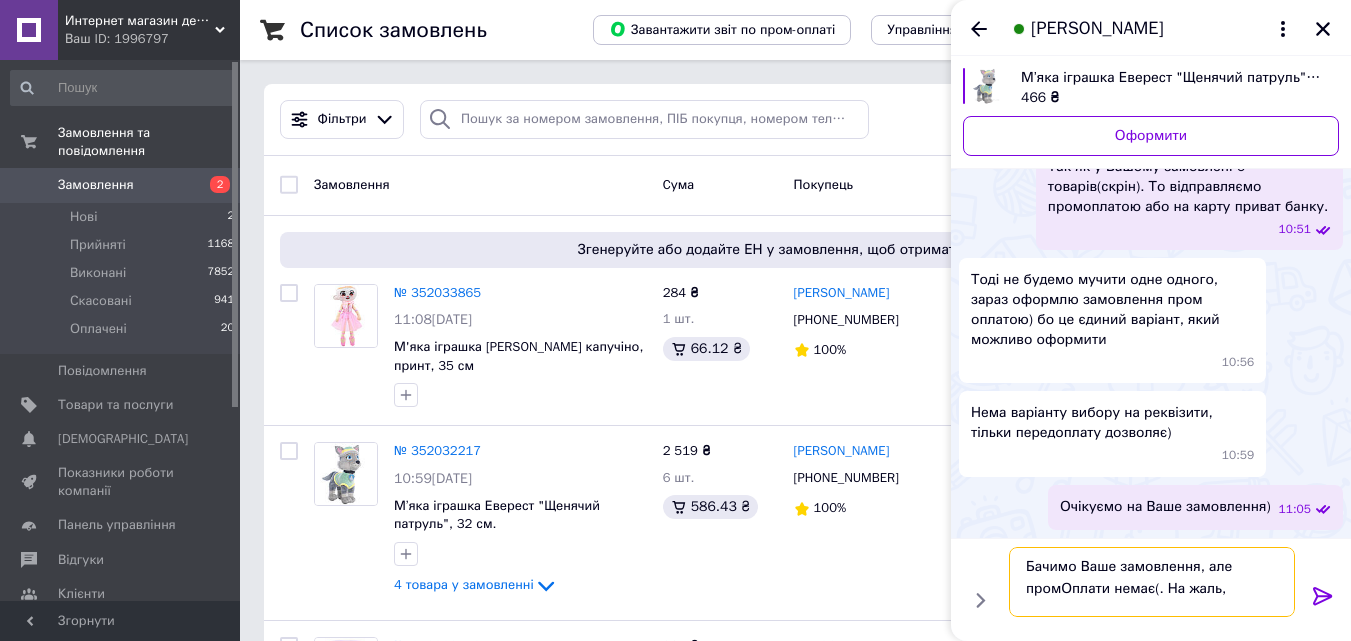 scroll, scrollTop: 2, scrollLeft: 0, axis: vertical 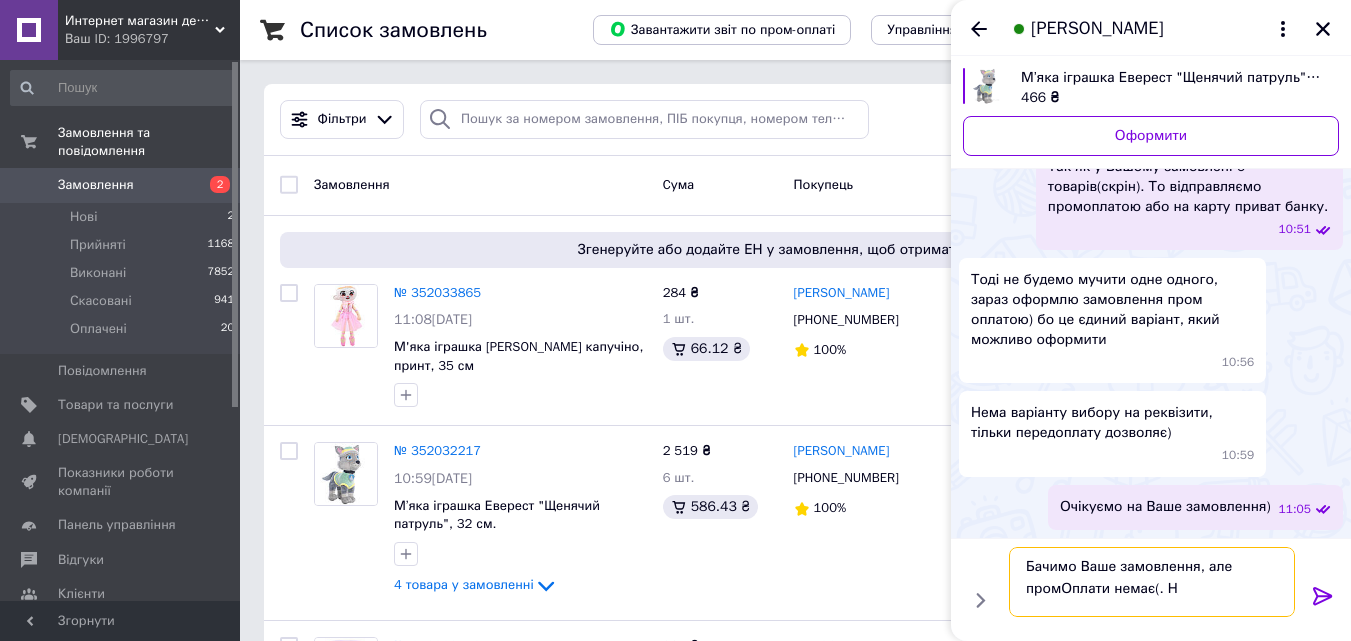 type on "Бачимо Ваше замовлення, але промОплати немає(." 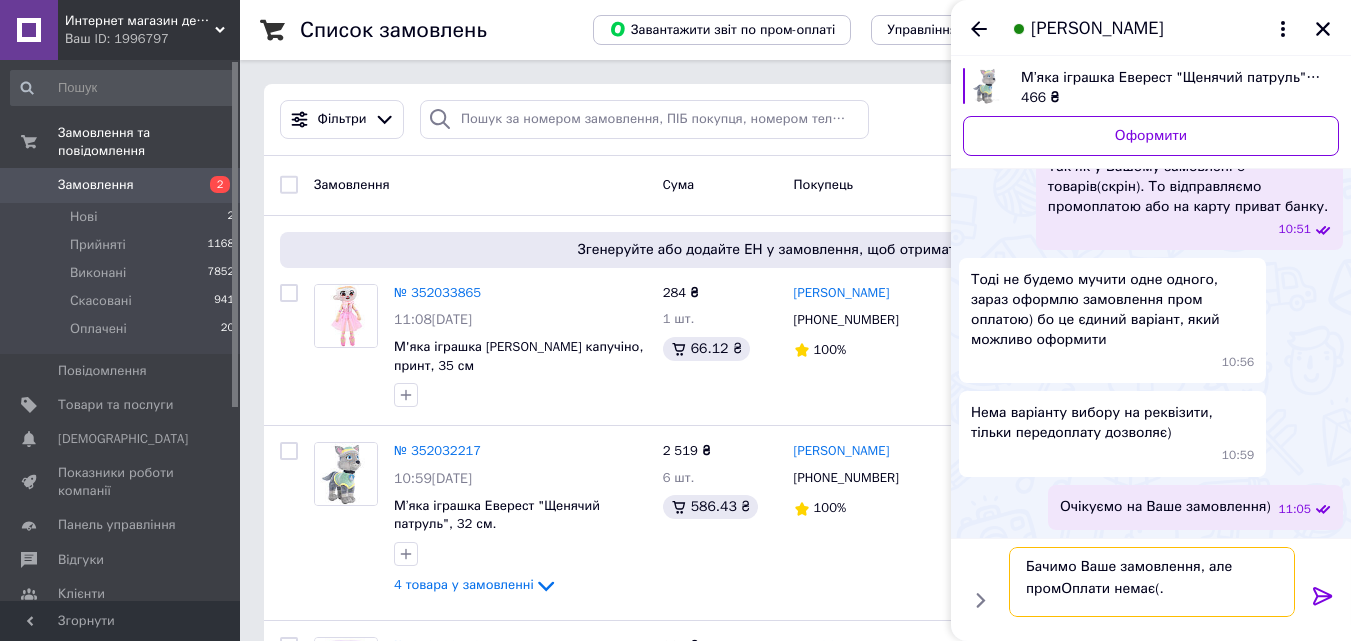 type 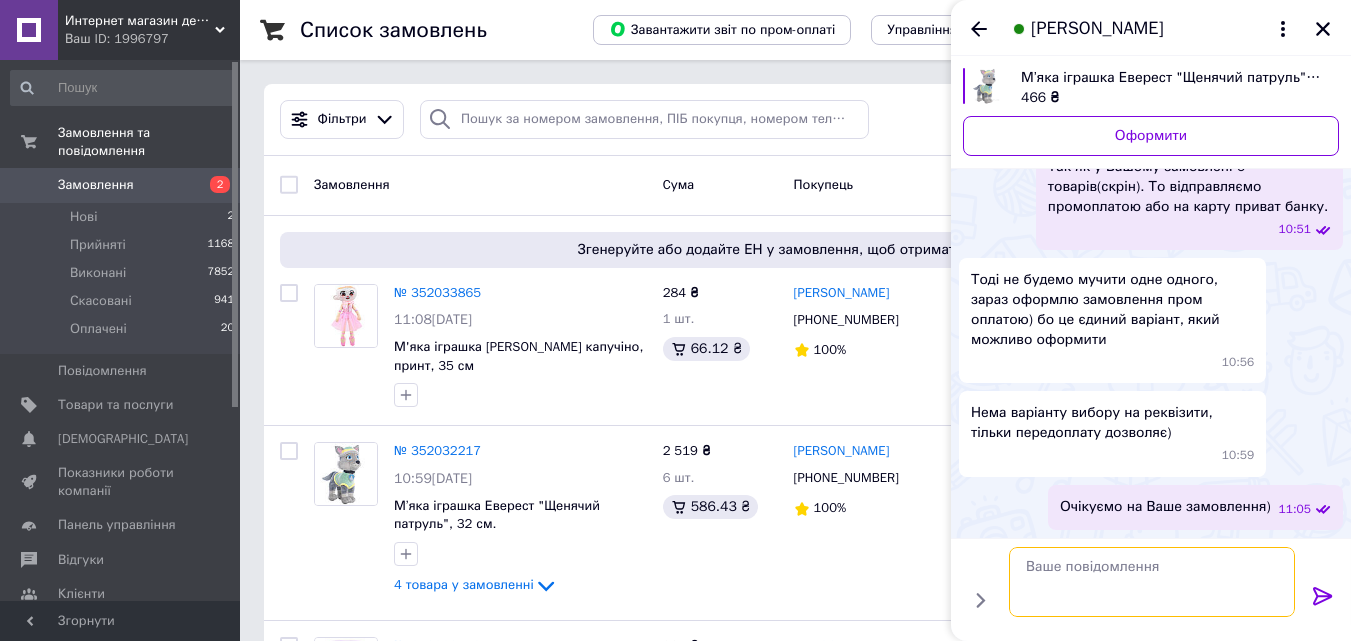 scroll, scrollTop: 0, scrollLeft: 0, axis: both 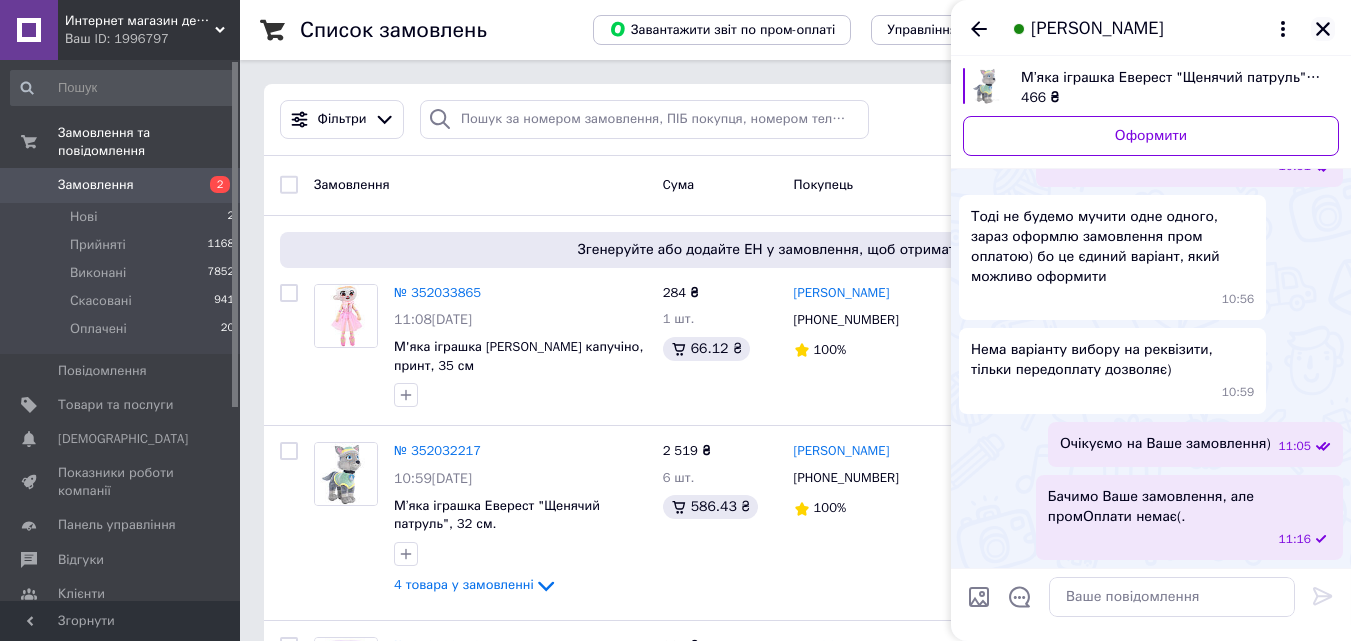 click 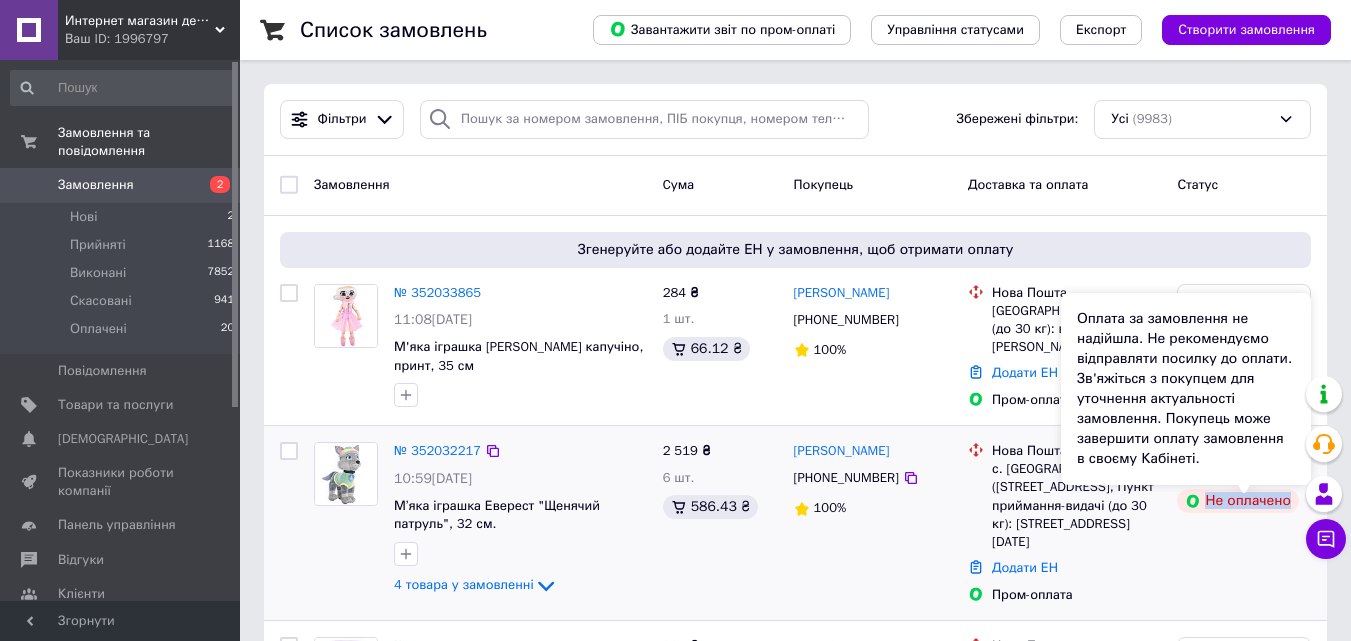 drag, startPoint x: 1206, startPoint y: 507, endPoint x: 1285, endPoint y: 539, distance: 85.23497 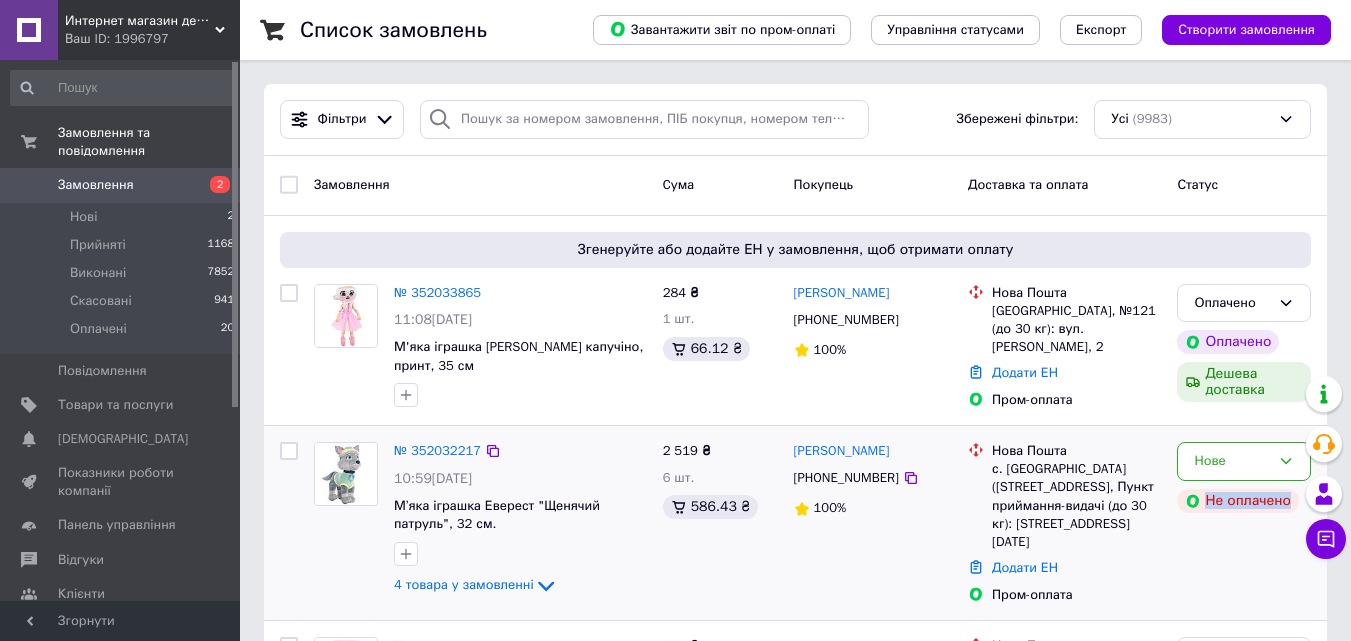 copy on "Не оплачено" 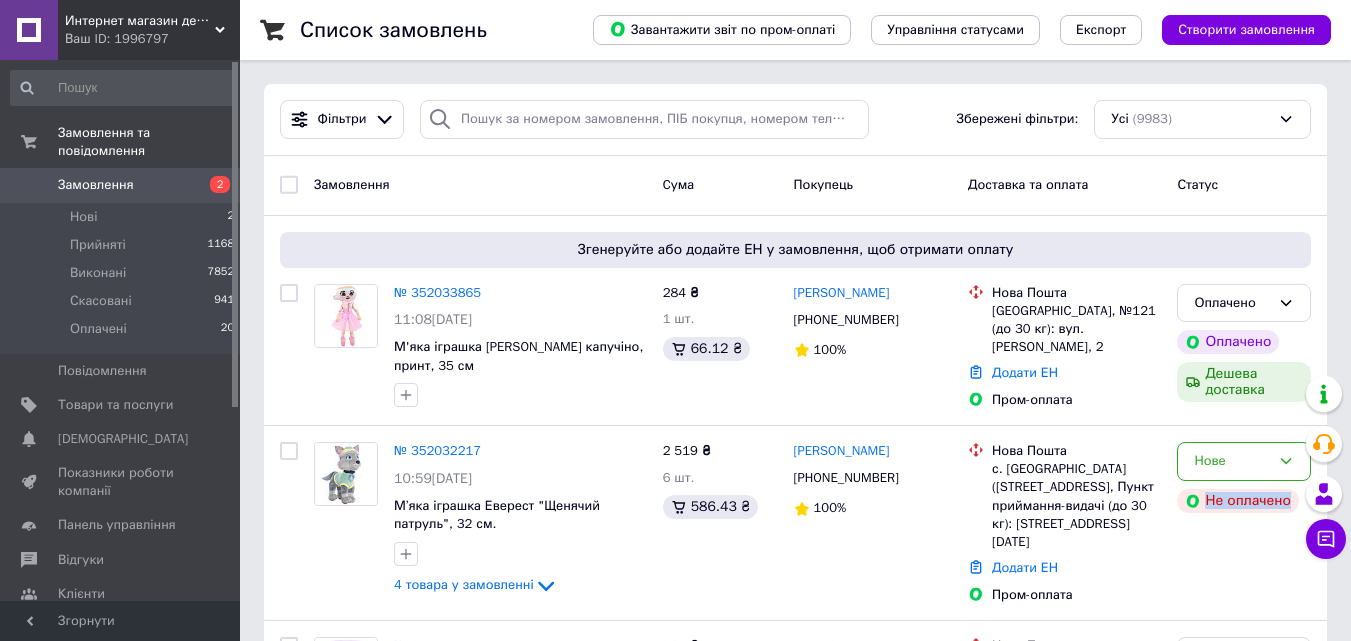 click 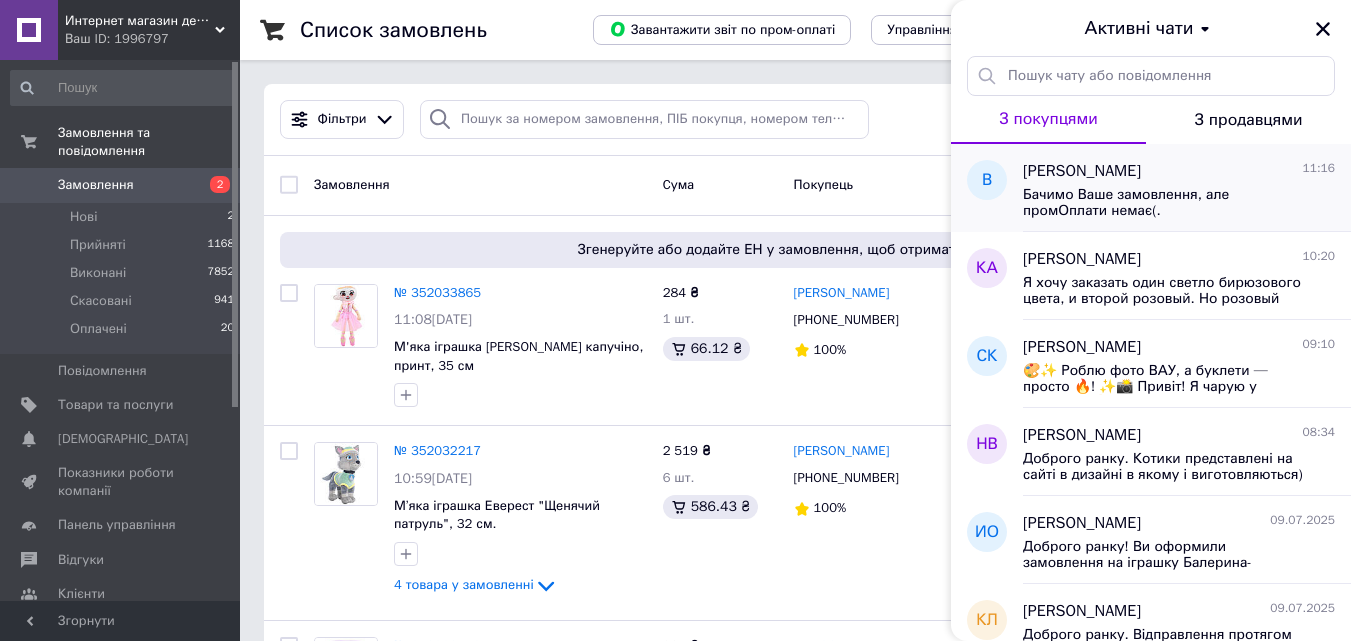 click on "[PERSON_NAME]" at bounding box center (1082, 171) 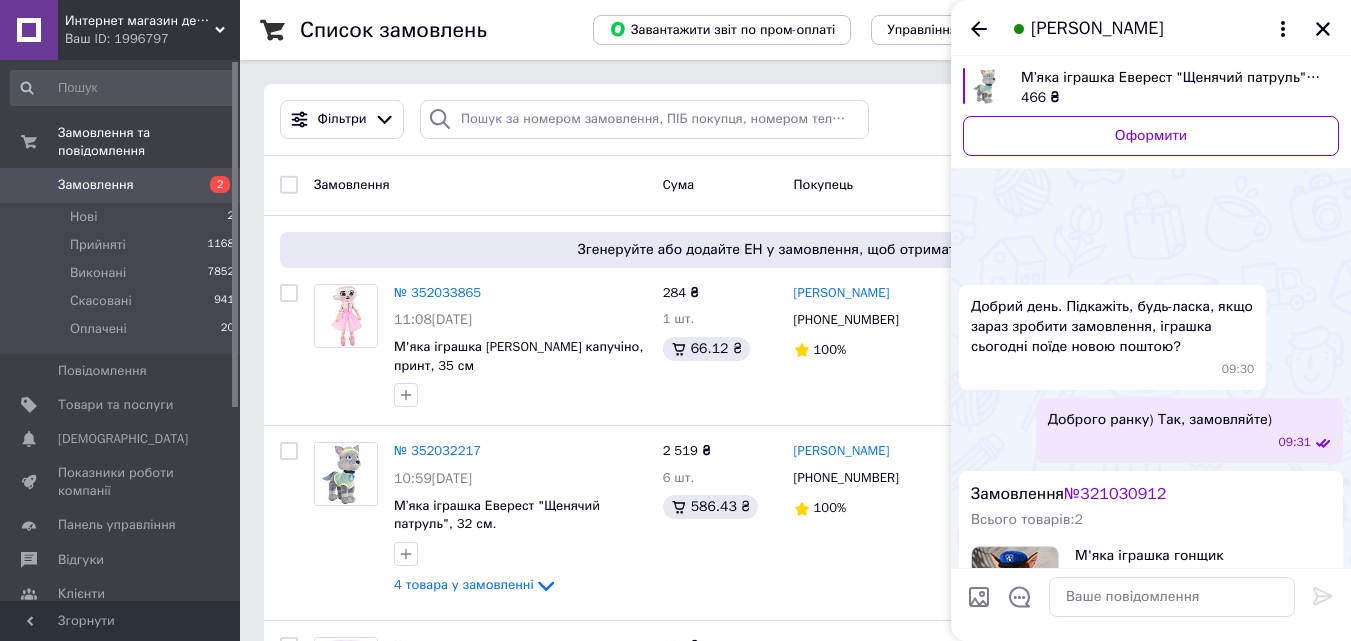 scroll, scrollTop: 2462, scrollLeft: 0, axis: vertical 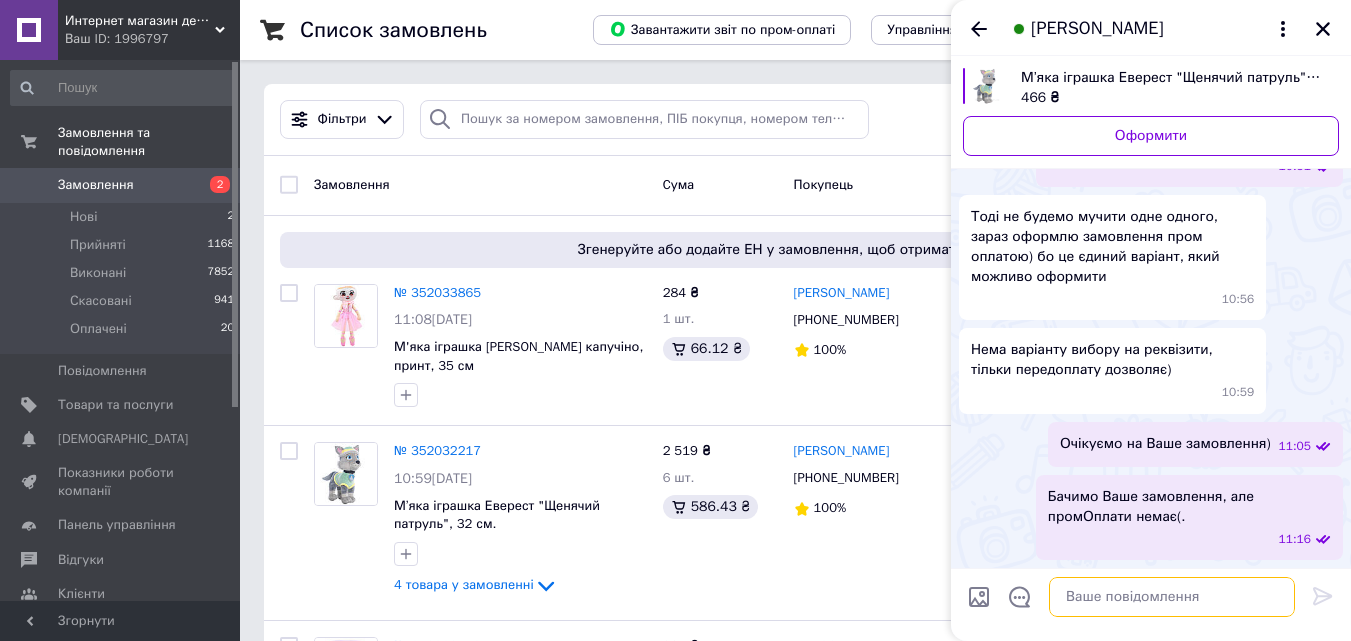 click at bounding box center [1172, 597] 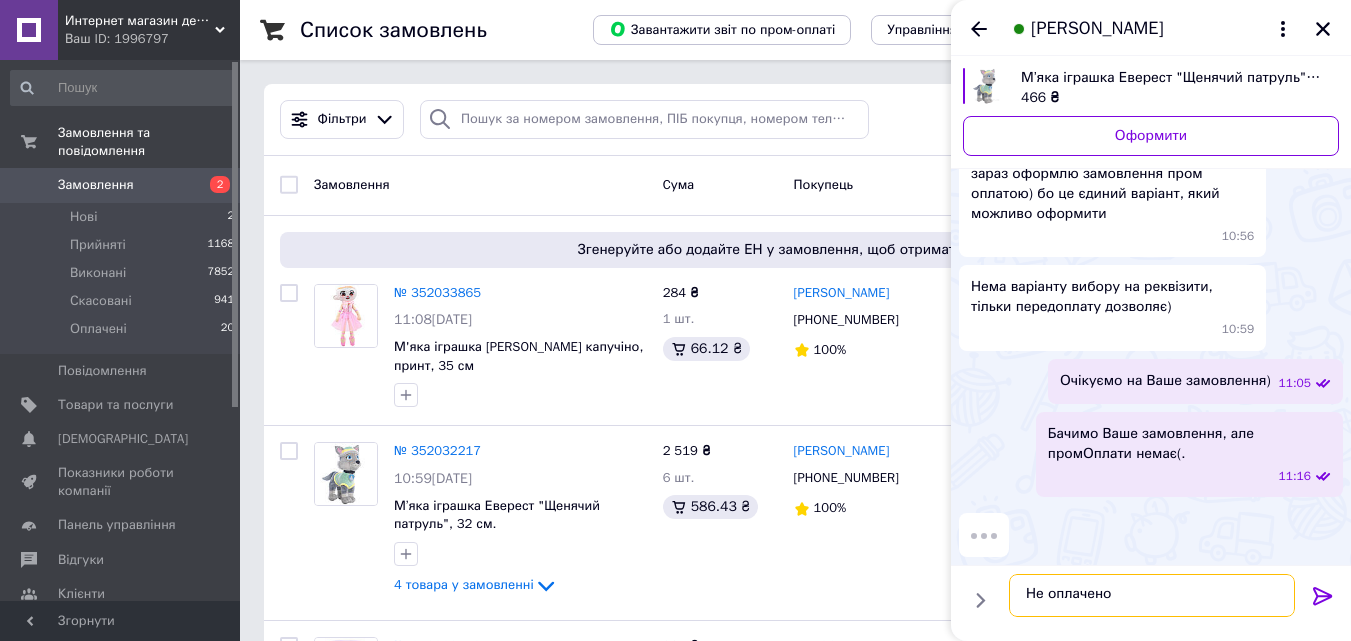 click on "Не оплачено" at bounding box center (1152, 595) 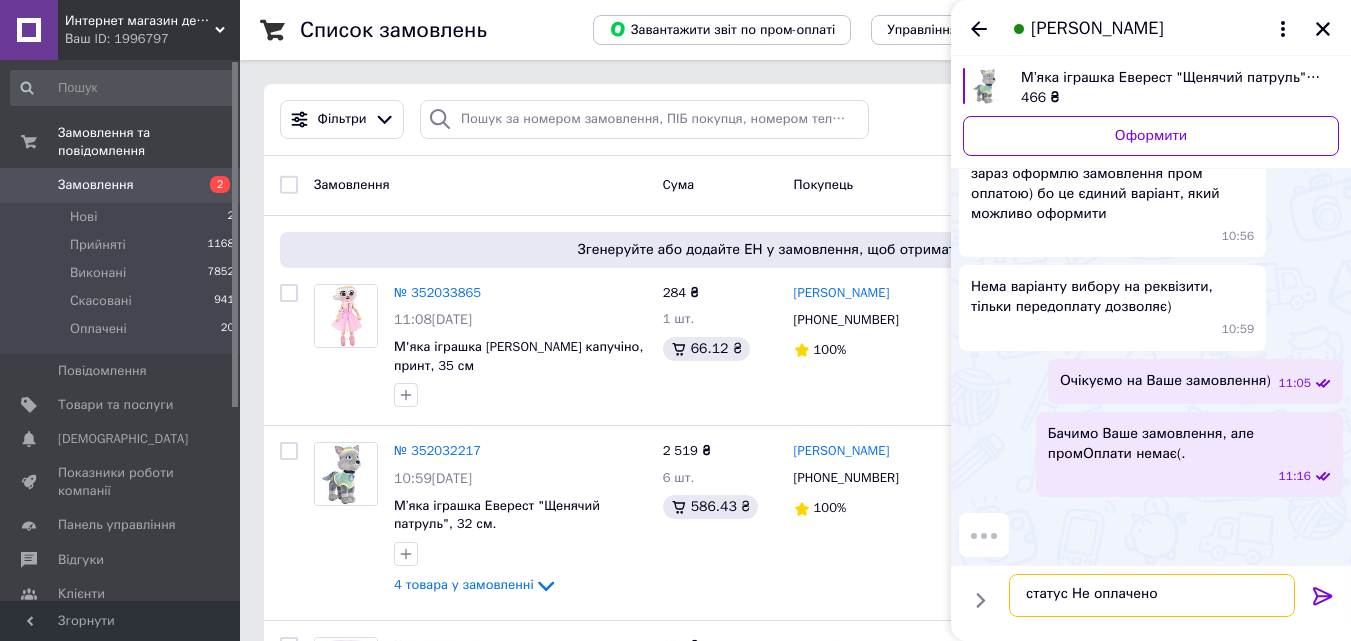 type on "статус Не оплачено" 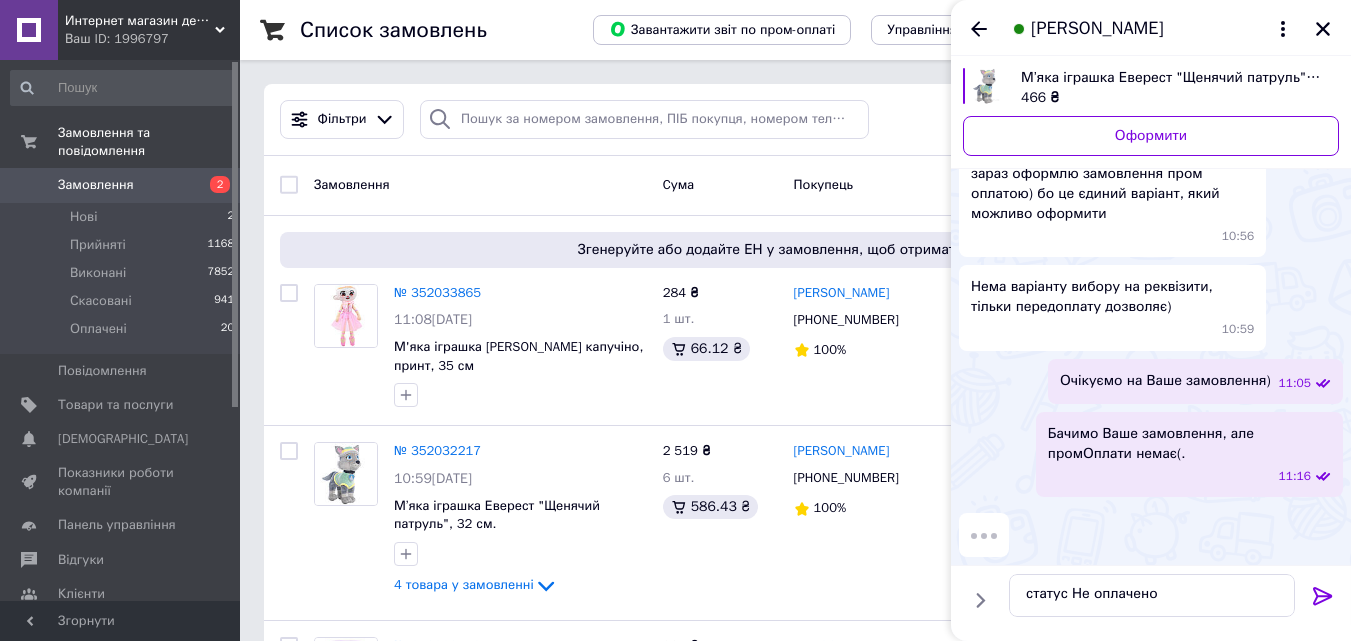 click 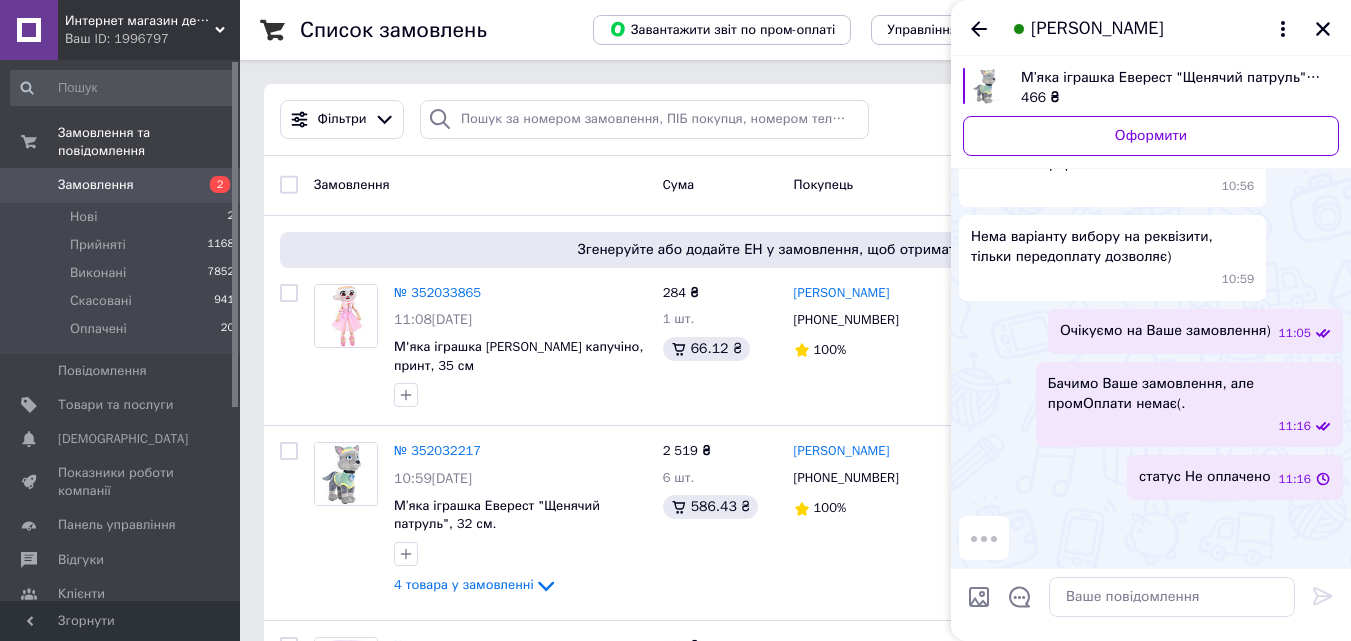 scroll, scrollTop: 2502, scrollLeft: 0, axis: vertical 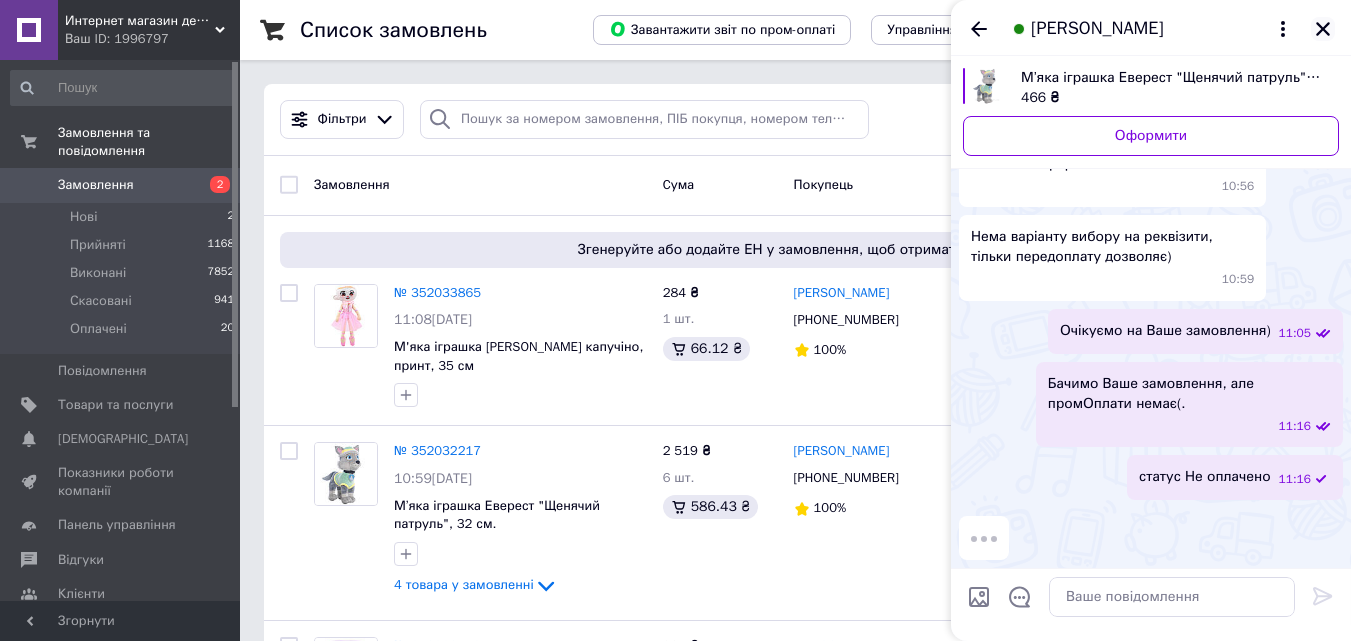 click 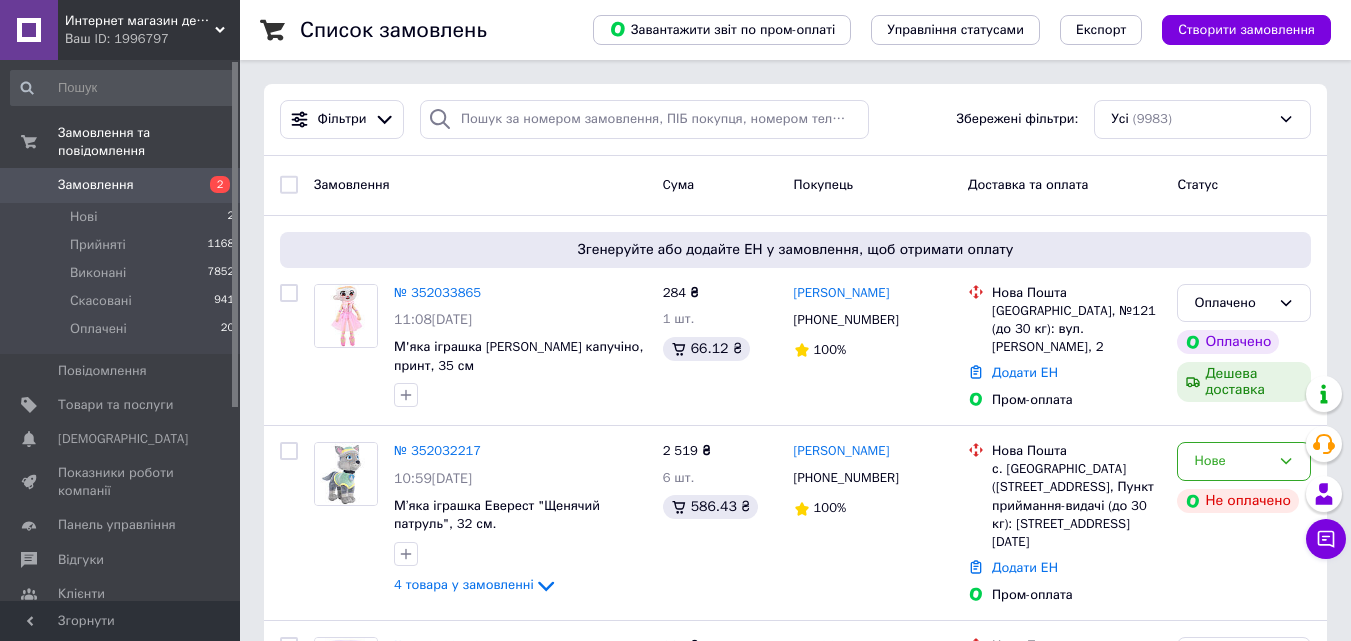 click on "Ваш ID: 1996797" at bounding box center (152, 39) 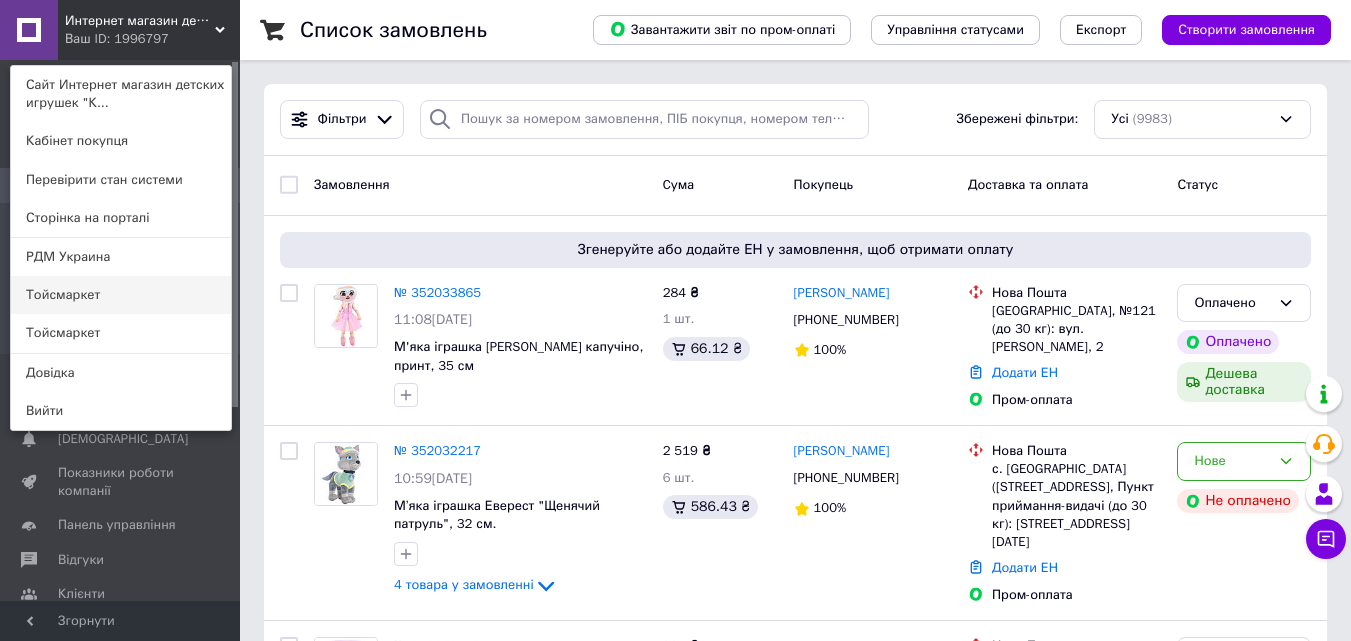 click on "Тойсмаркет" at bounding box center (121, 295) 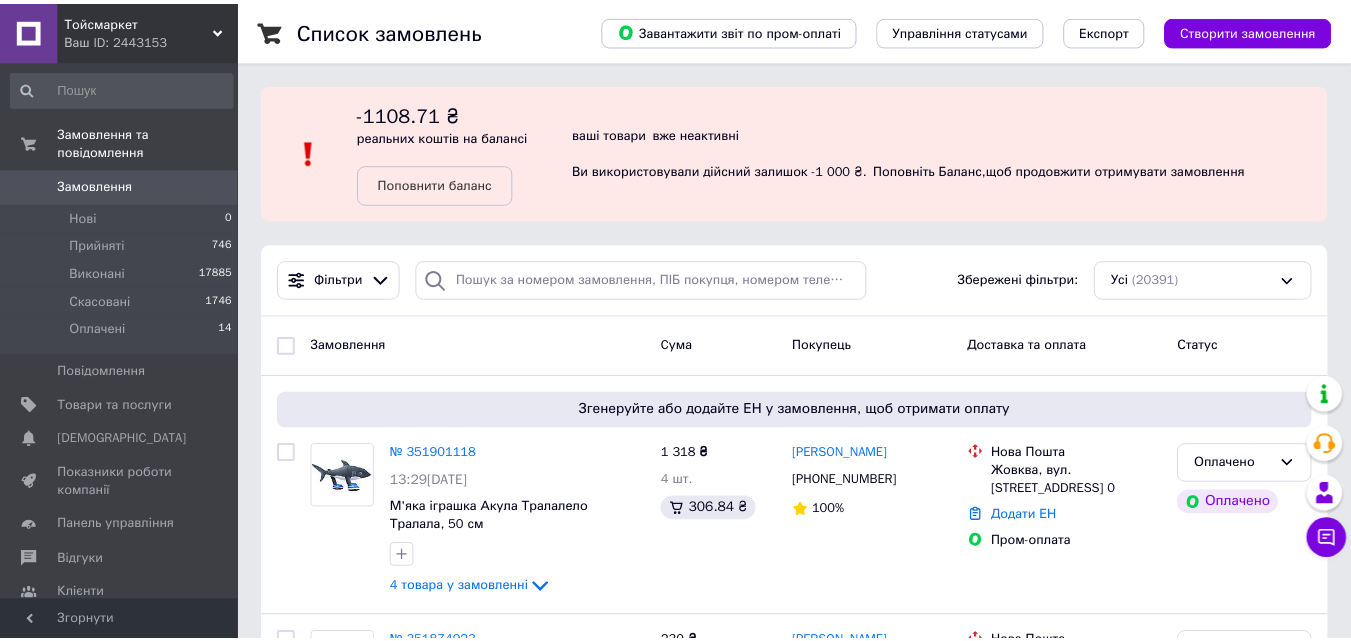 scroll, scrollTop: 0, scrollLeft: 0, axis: both 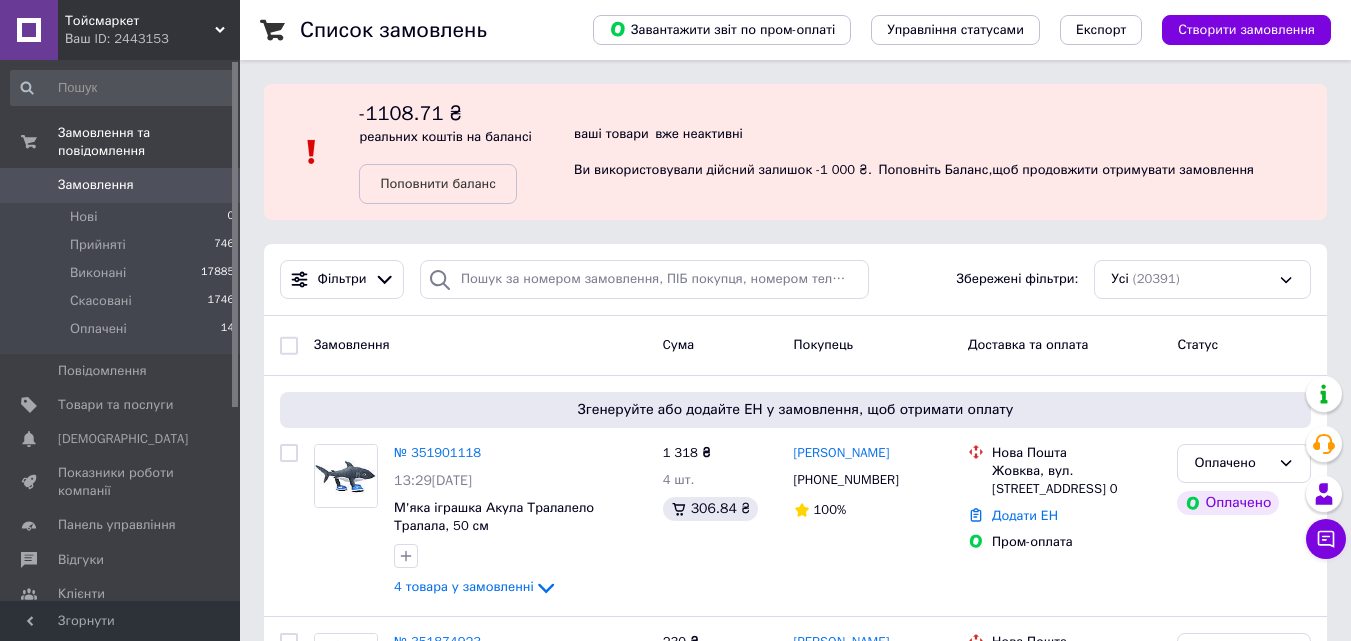 click on "Тойсмаркет" at bounding box center (140, 21) 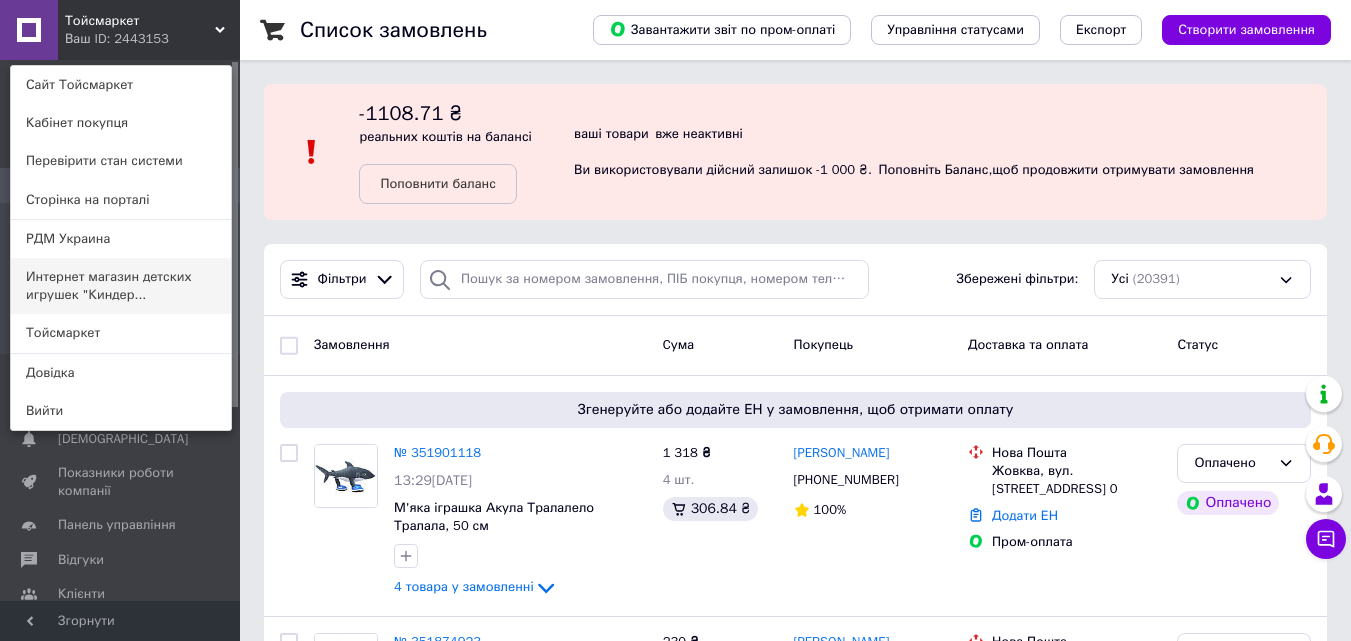 click on "Интернет магазин детских игрушек "Киндер..." at bounding box center (121, 286) 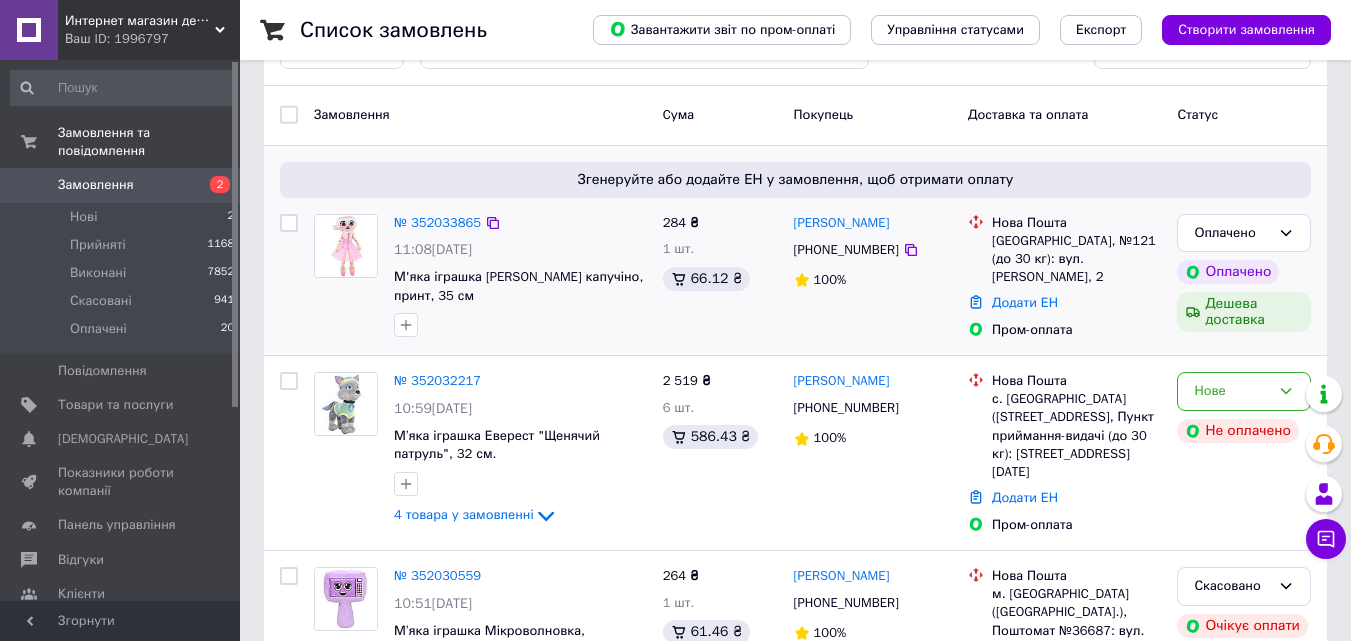 scroll, scrollTop: 300, scrollLeft: 0, axis: vertical 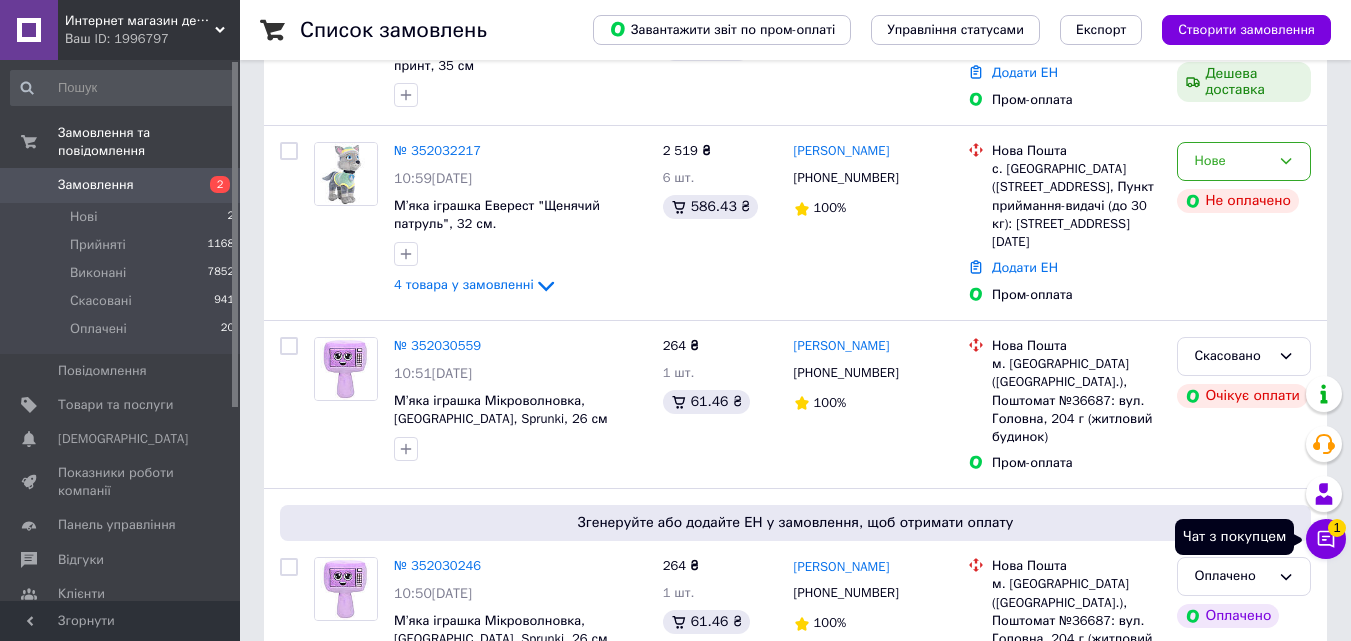 click on "Чат з покупцем 1" at bounding box center (1326, 539) 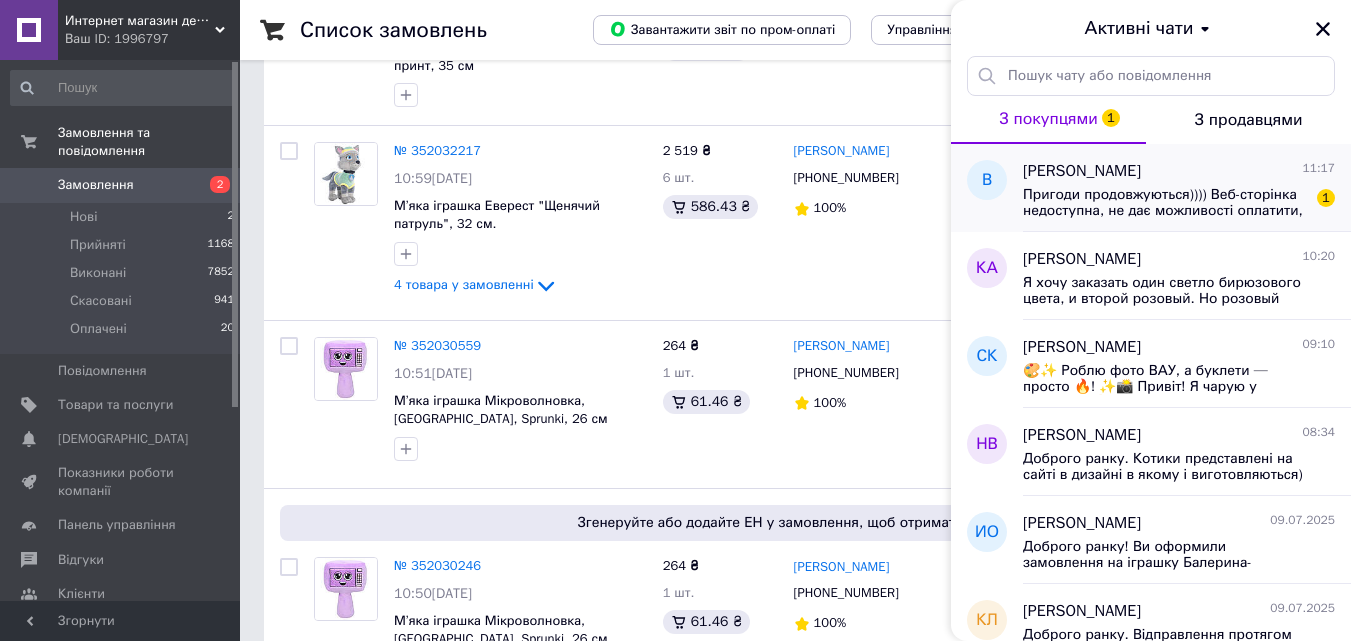 click on "Пригоди продовжуються)))) Веб-сторінка недоступна, не дає можливості оплатити, давайте напевно реквізити, бо замовлення реально вже горить 1" at bounding box center (1179, 201) 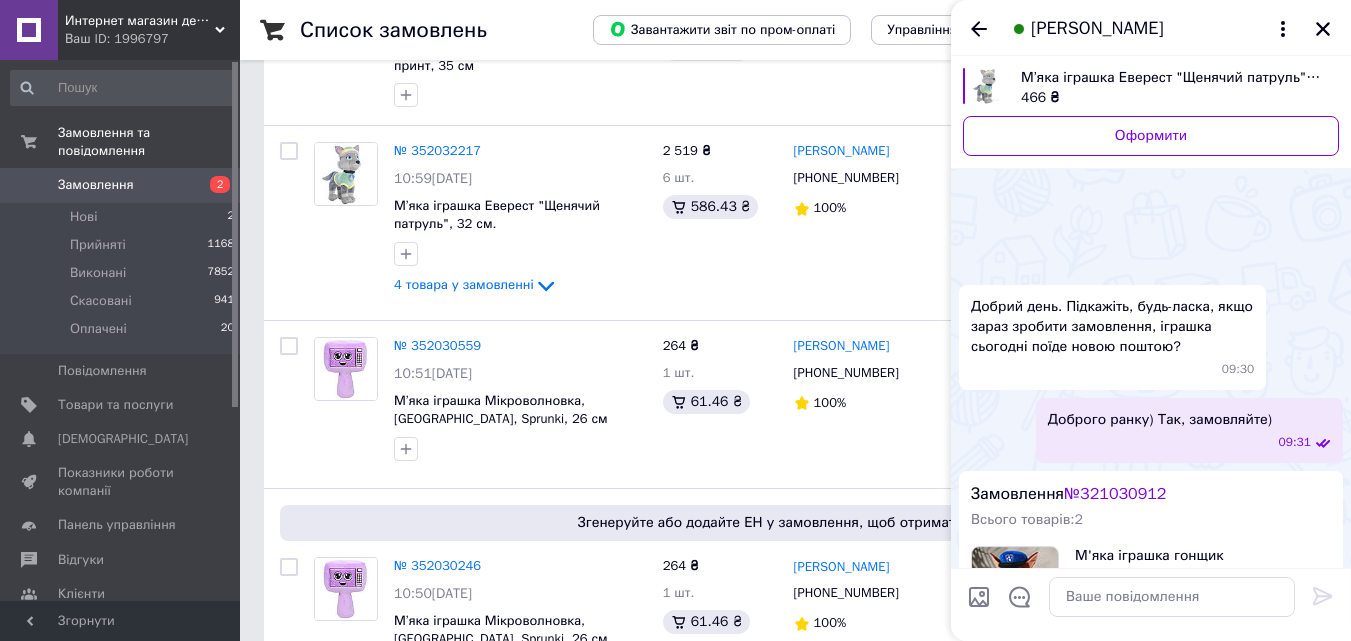 scroll, scrollTop: 2743, scrollLeft: 0, axis: vertical 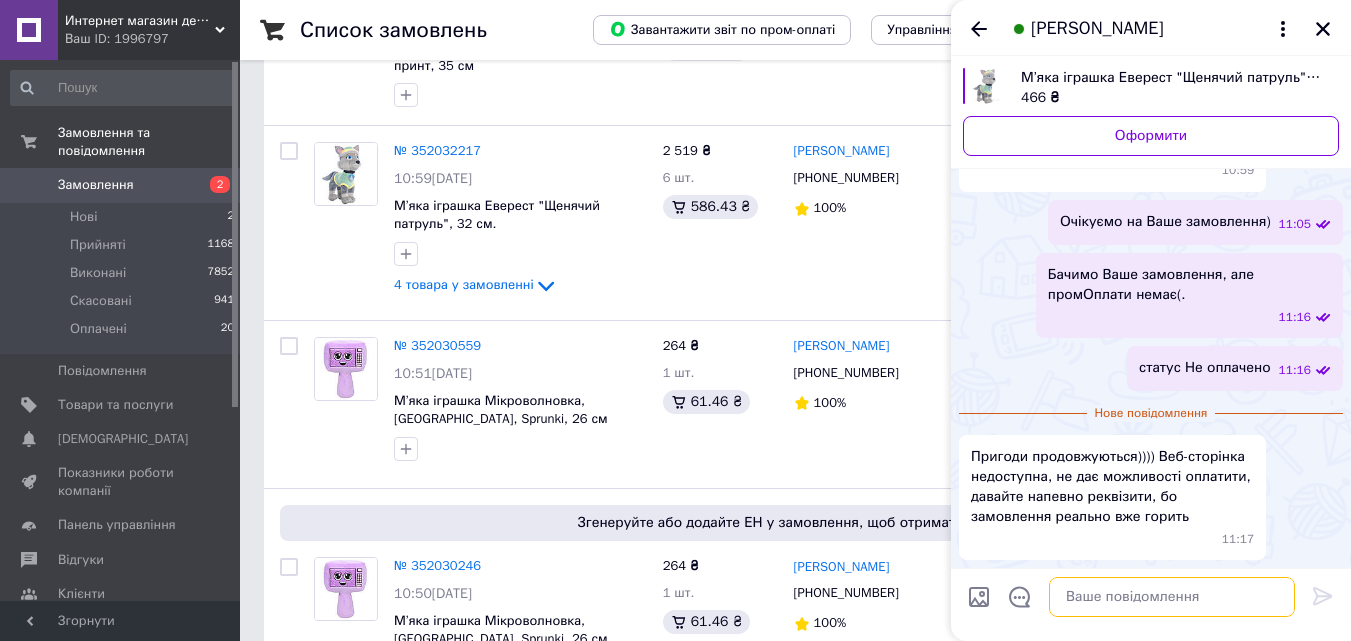 click at bounding box center [1172, 597] 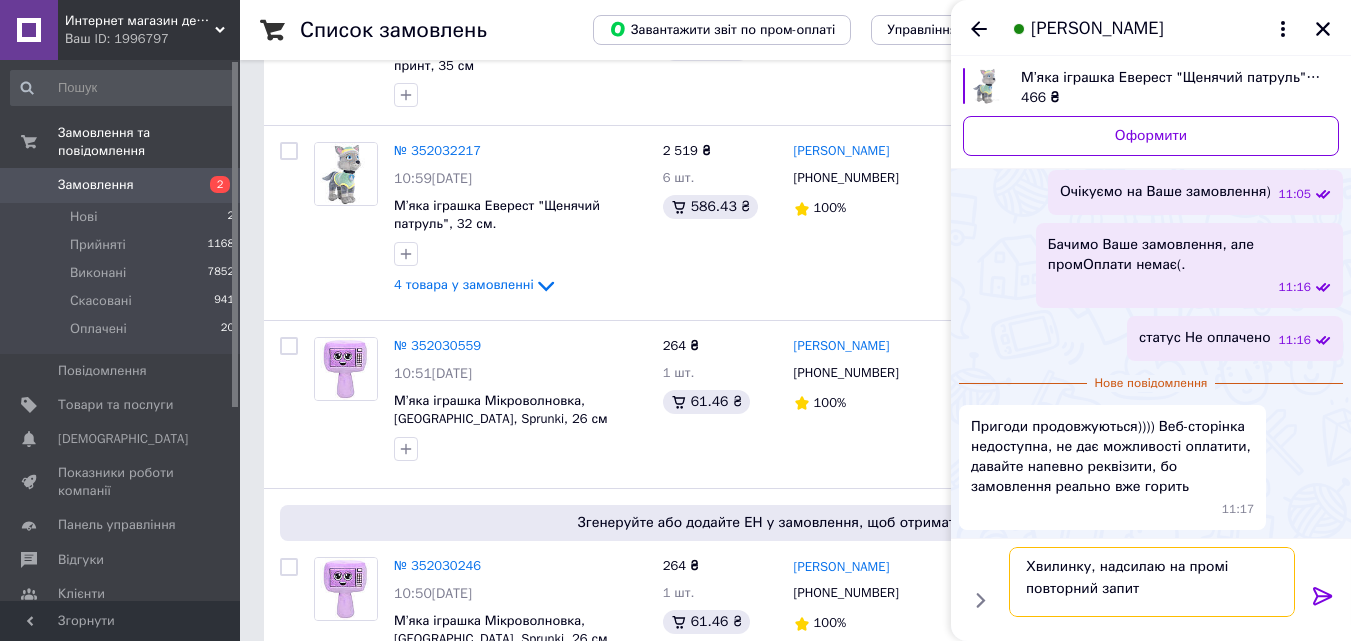 type on "Хвилинку, надсилаю на промі повторний запит)" 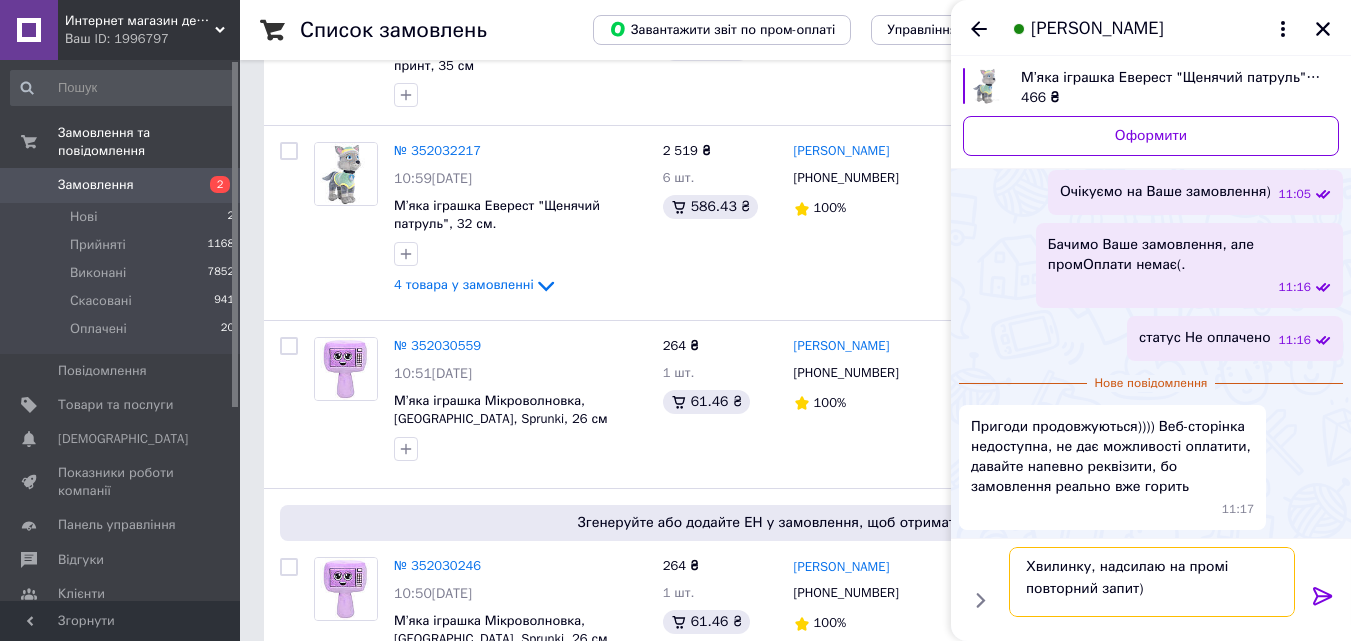 type 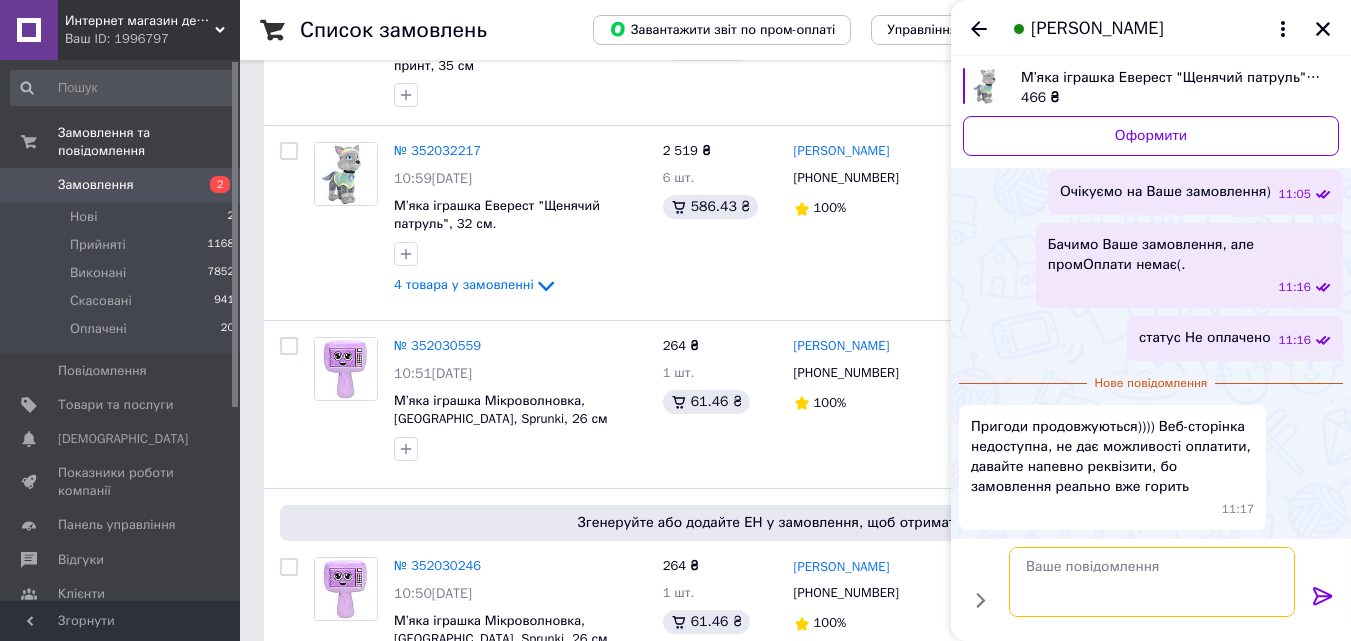 scroll, scrollTop: 2727, scrollLeft: 0, axis: vertical 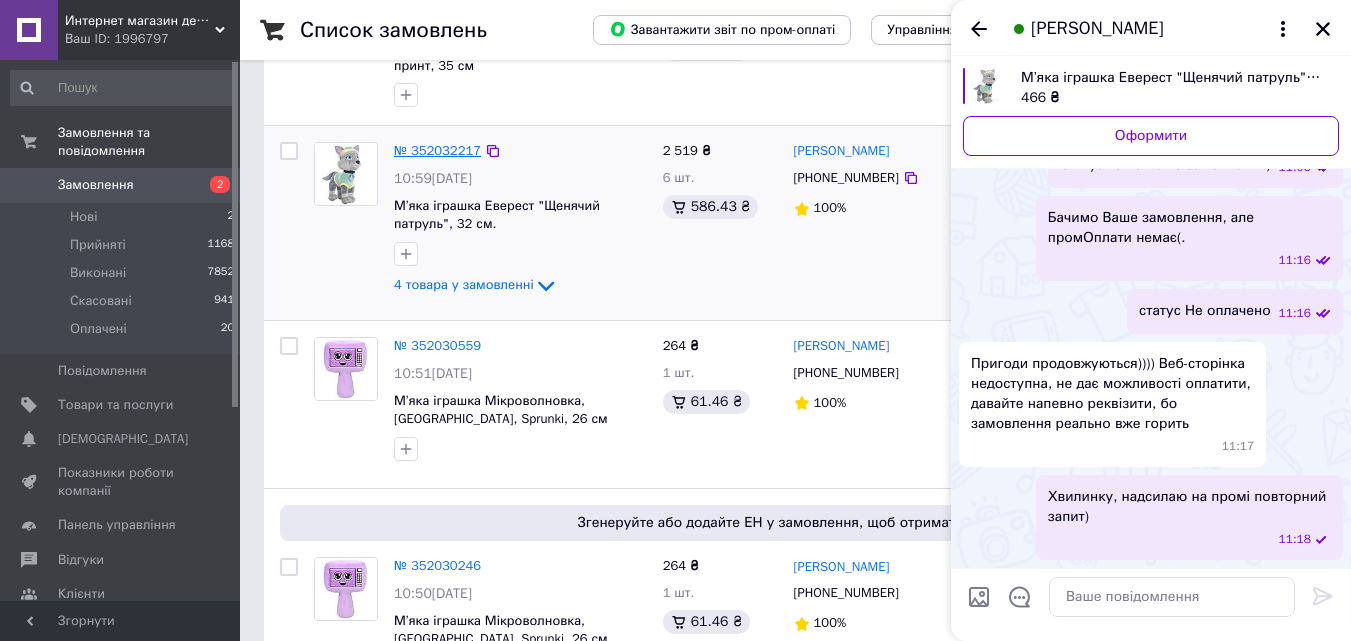 click on "№ 352032217" at bounding box center [437, 150] 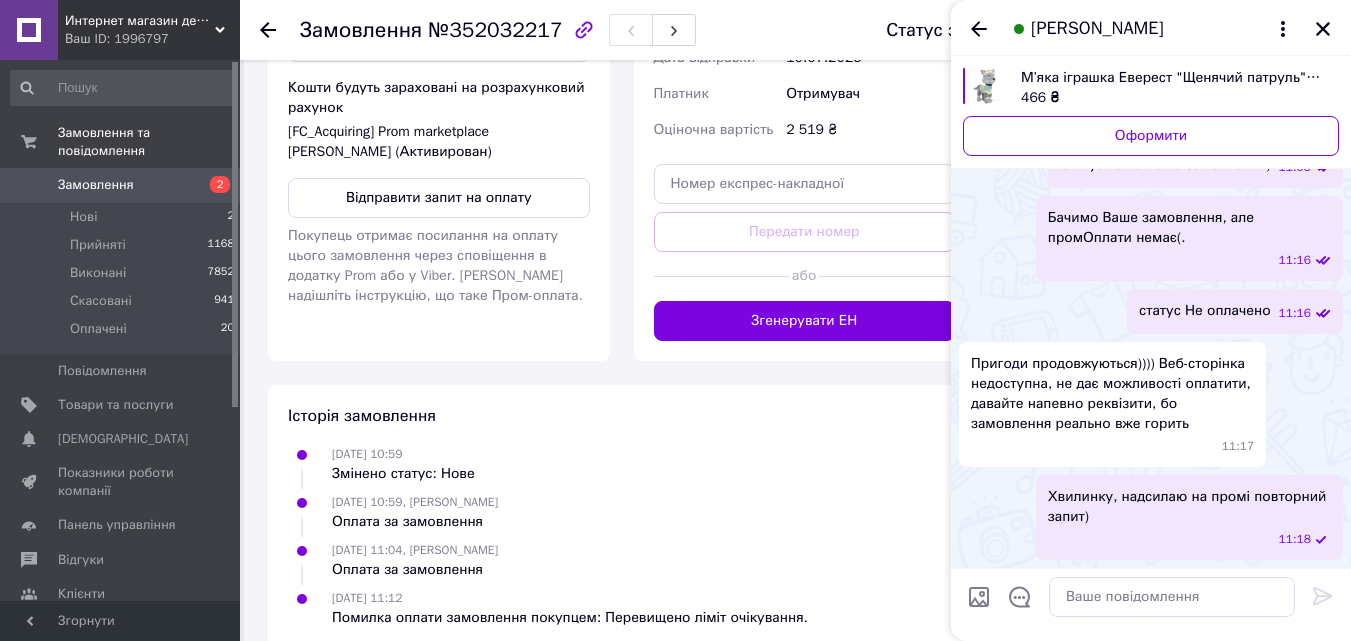scroll, scrollTop: 1400, scrollLeft: 0, axis: vertical 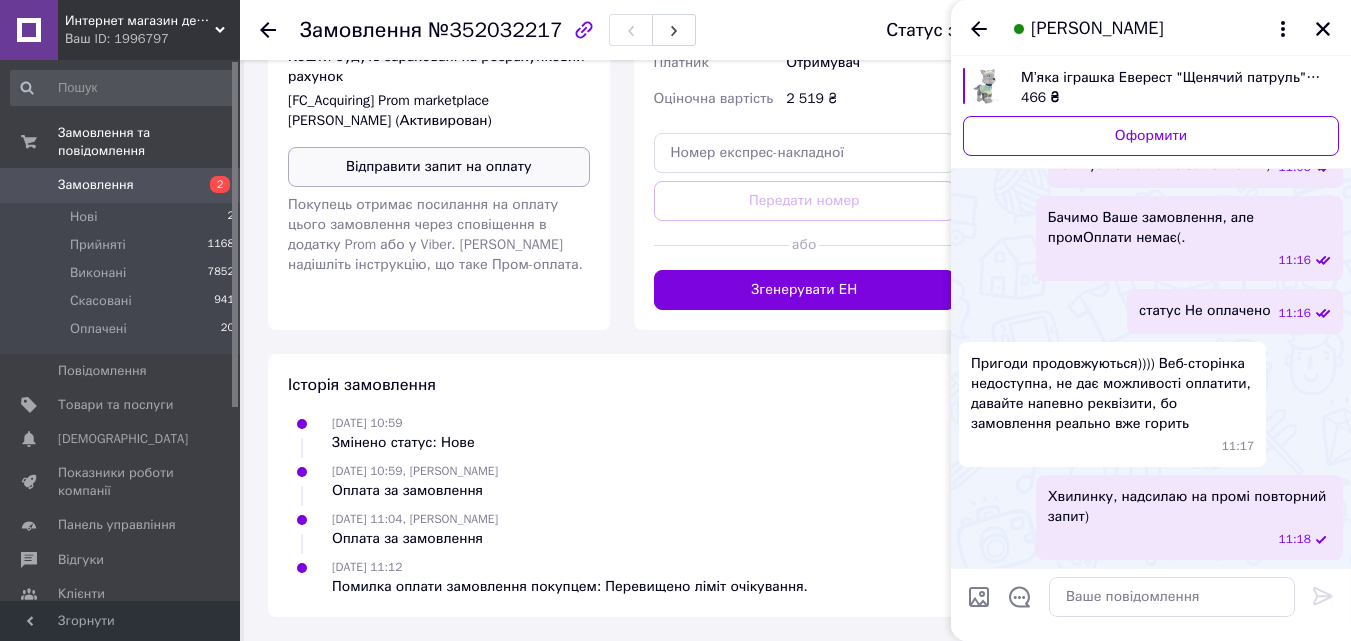 click on "Відправити запит на оплату" at bounding box center [439, 167] 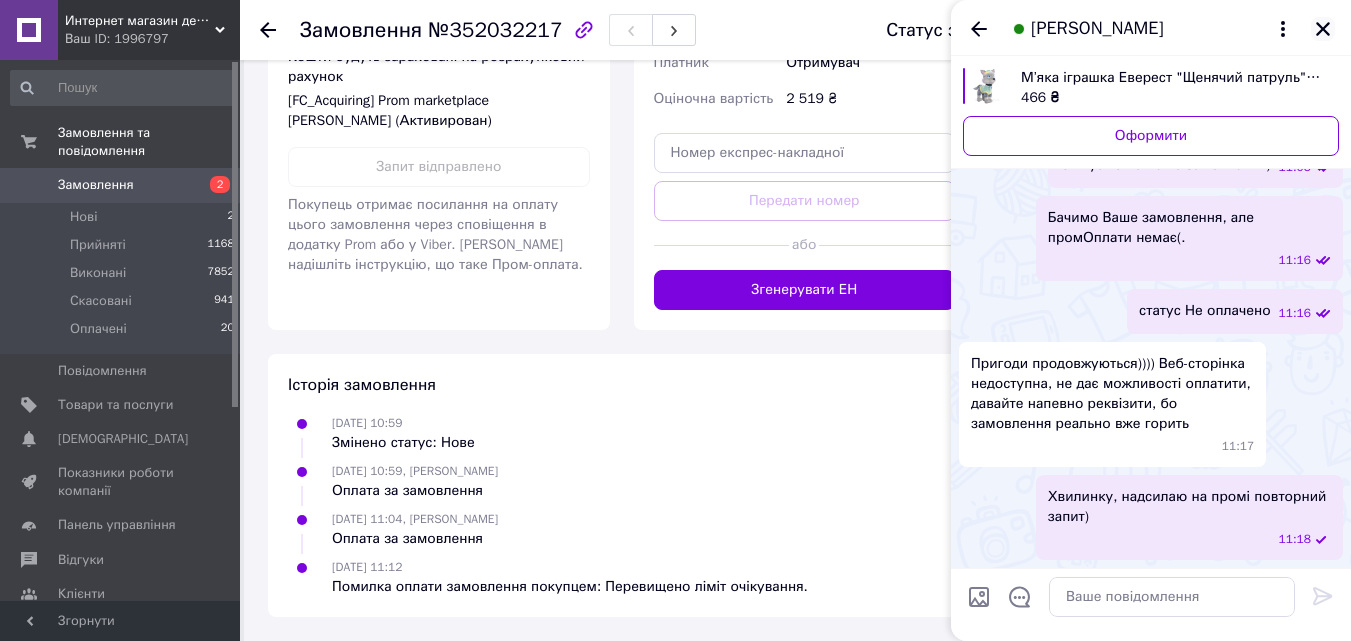 click 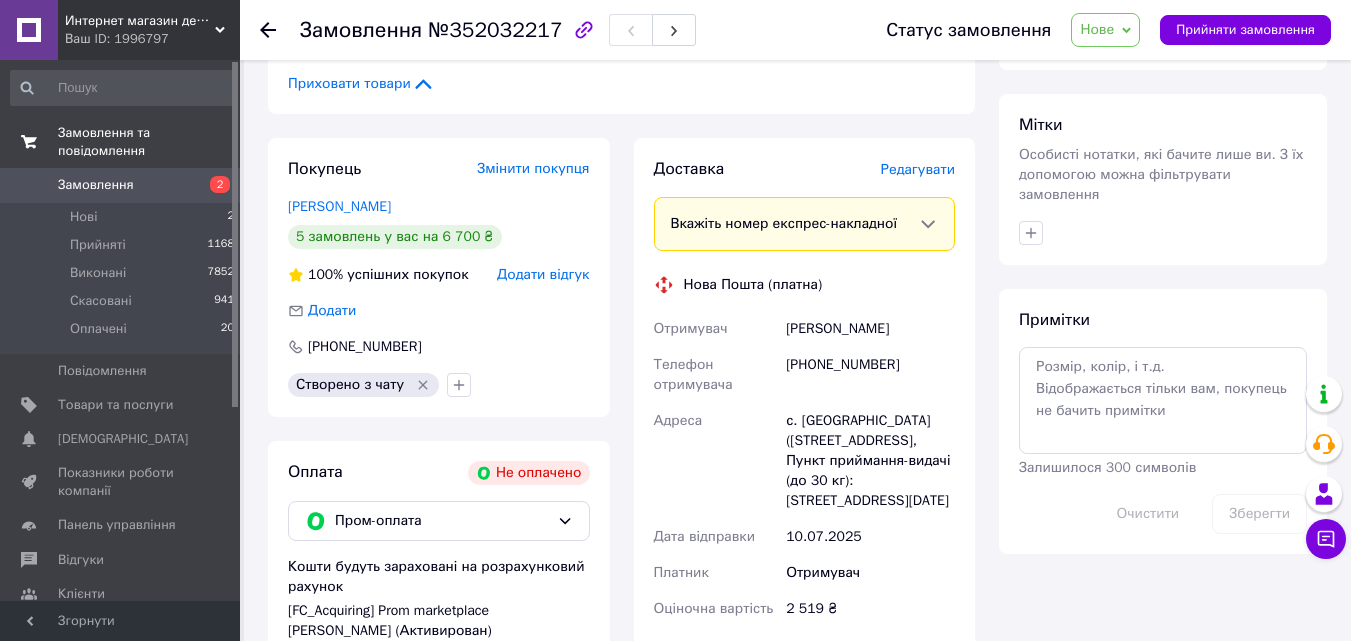 scroll, scrollTop: 671, scrollLeft: 0, axis: vertical 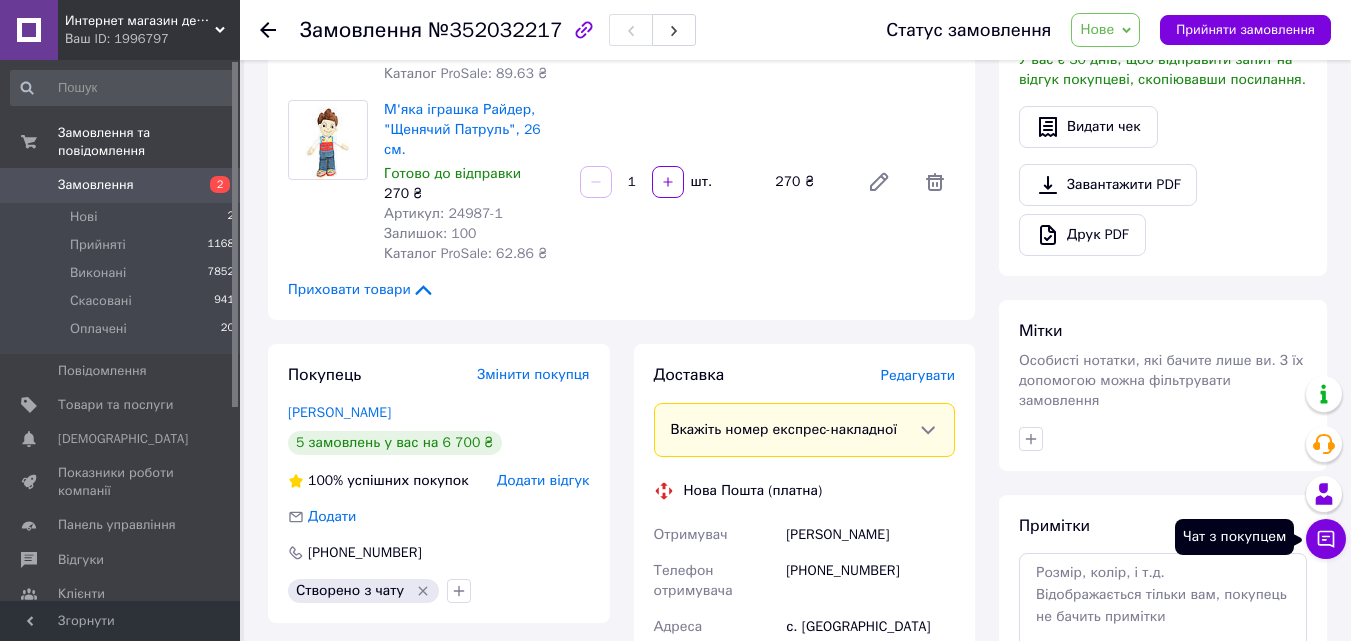 click 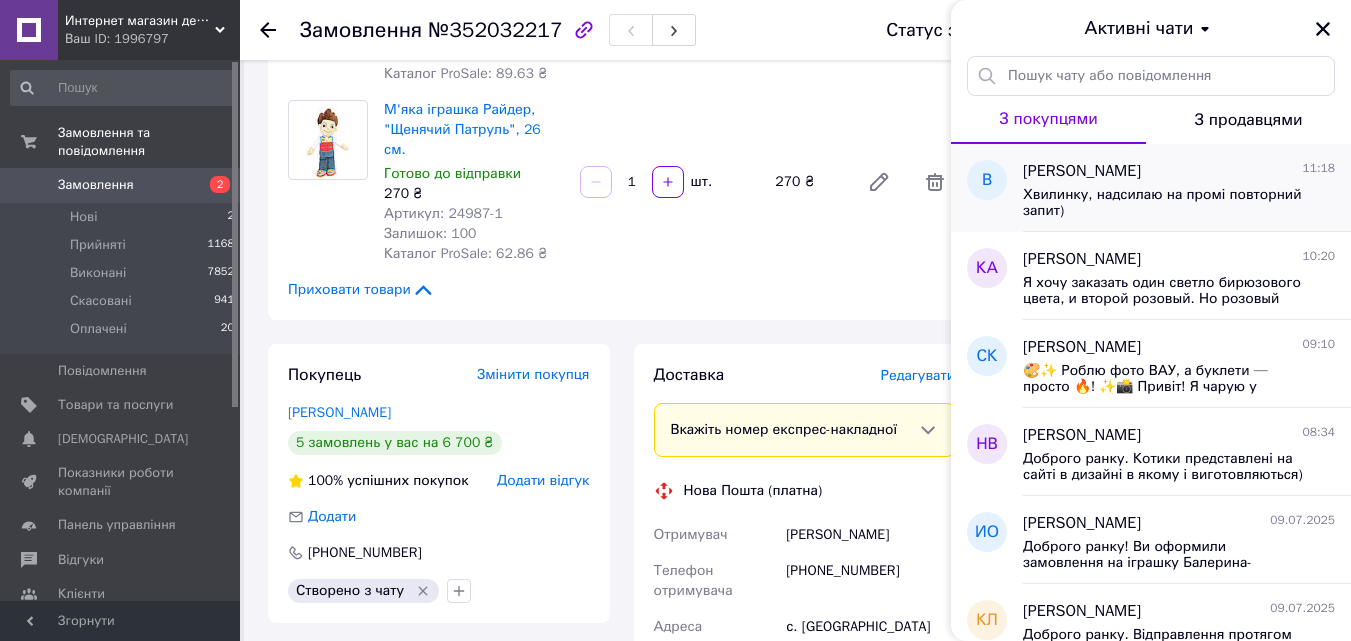 click on "Хвилинку, надсилаю на промі повторний запит)" at bounding box center (1165, 203) 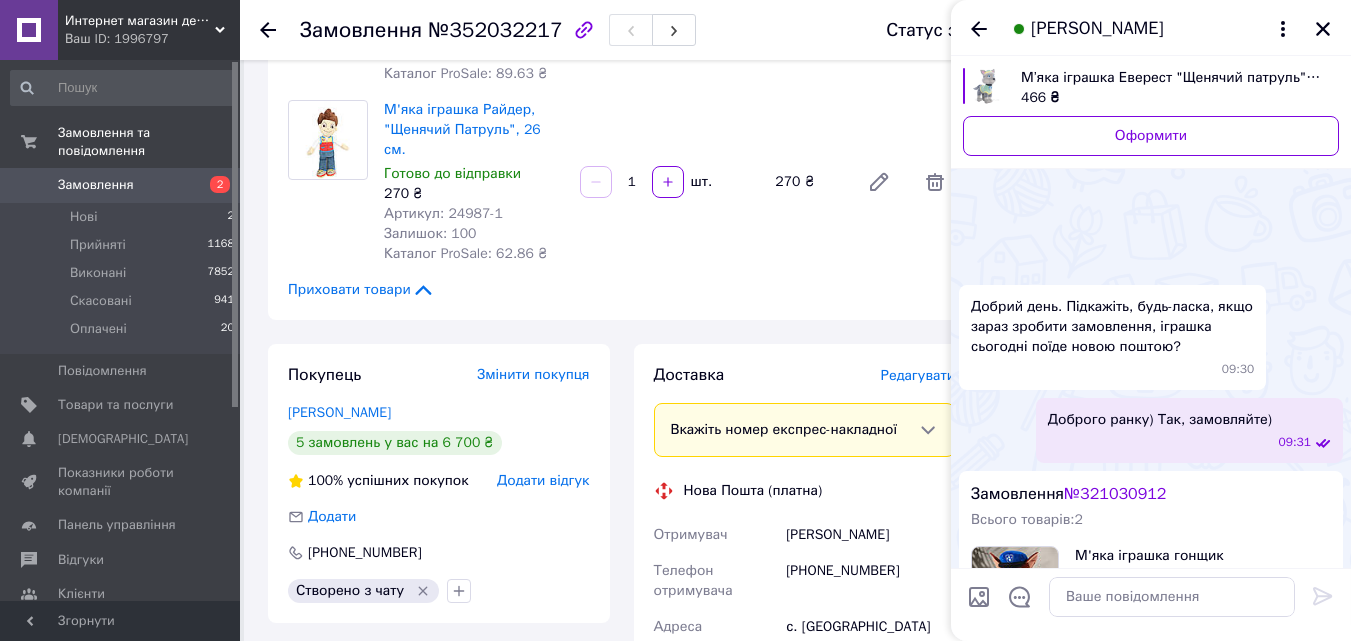scroll, scrollTop: 2809, scrollLeft: 0, axis: vertical 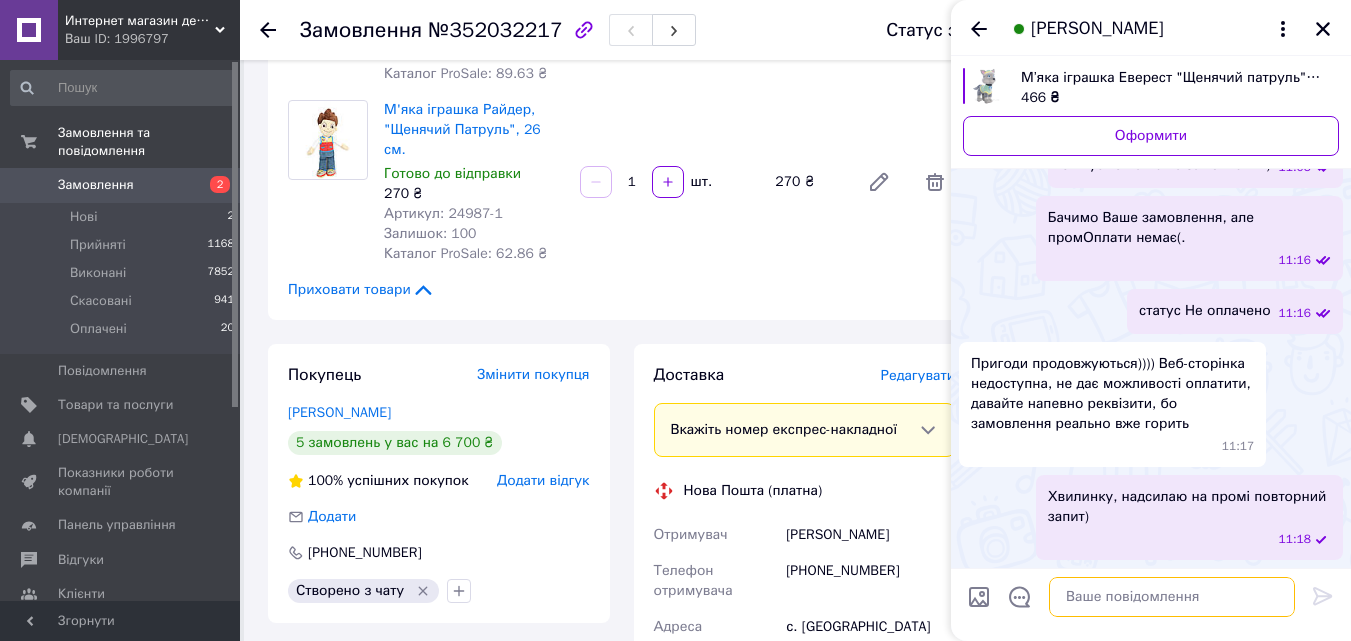 click at bounding box center [1172, 597] 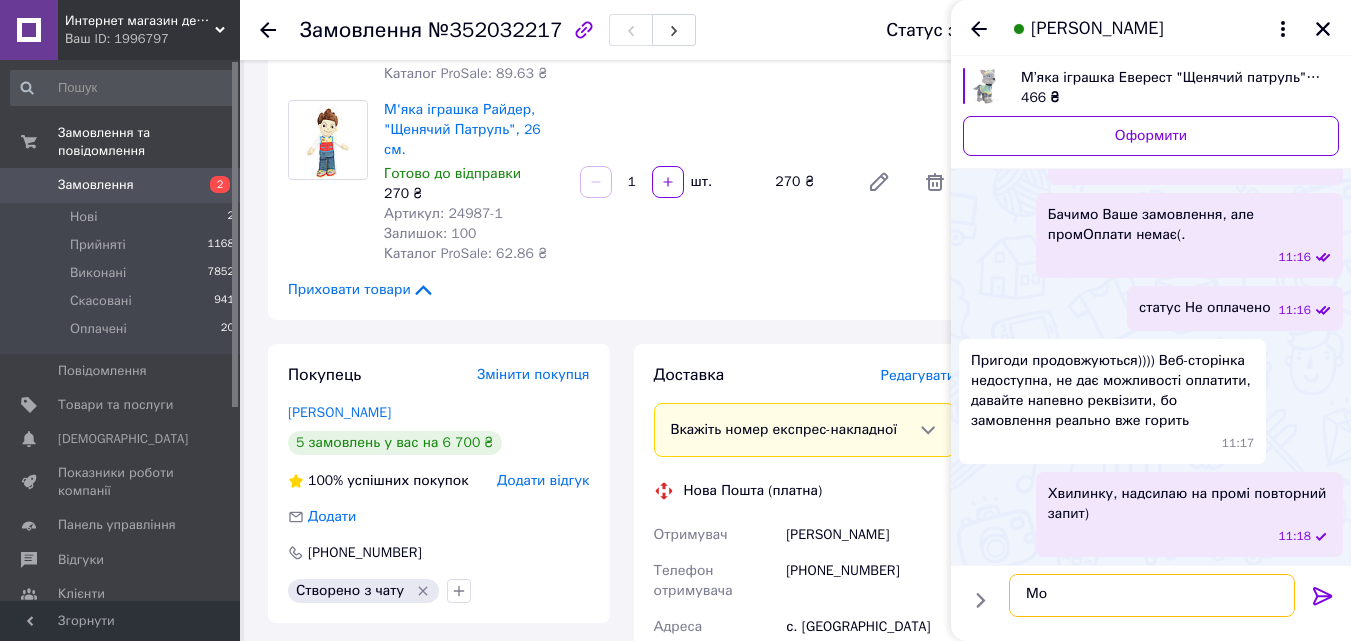 type on "М" 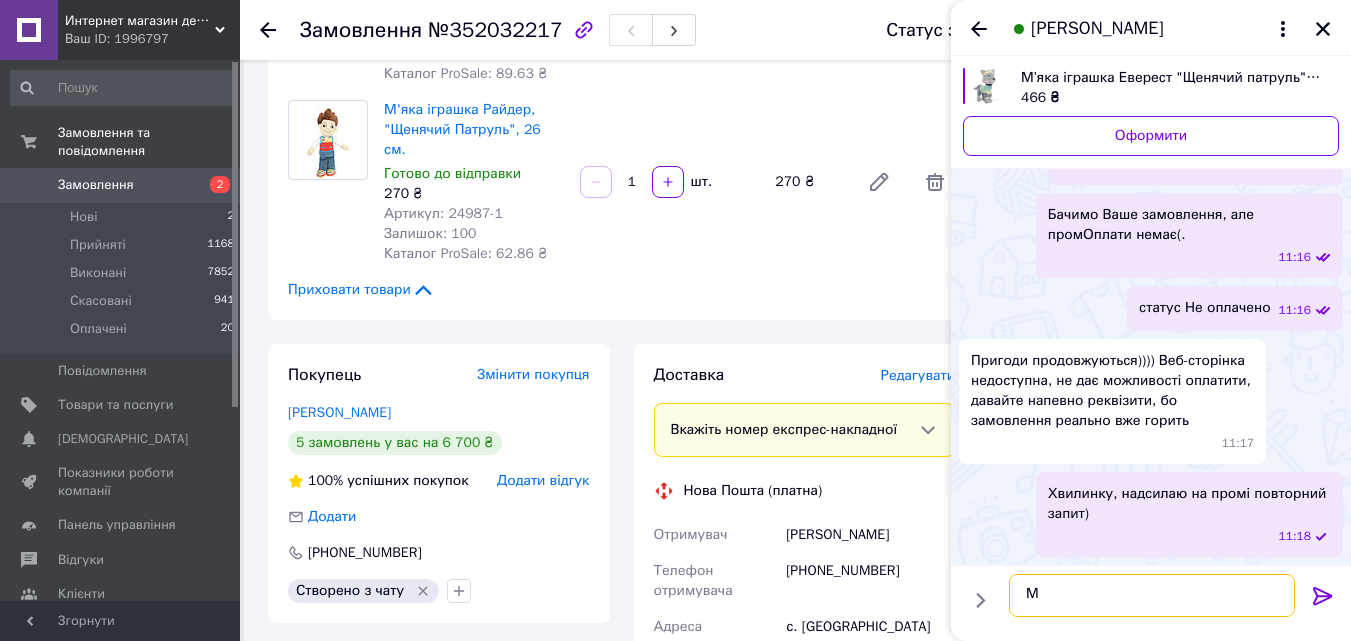 type 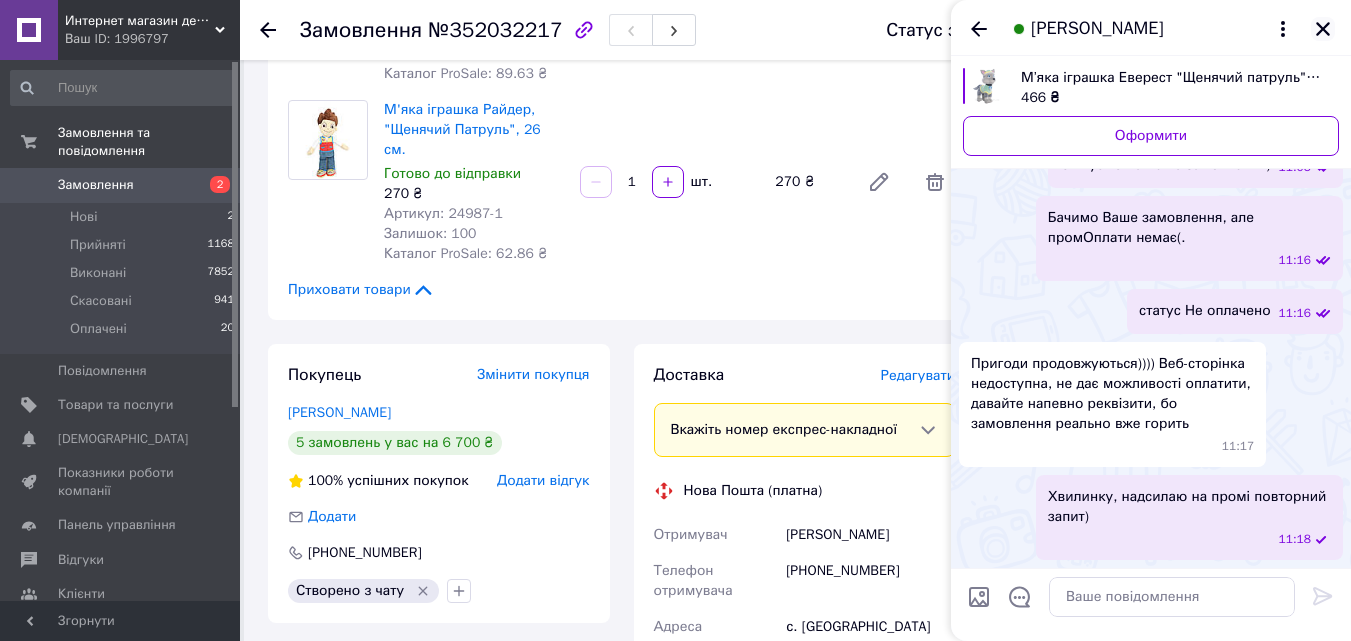 click 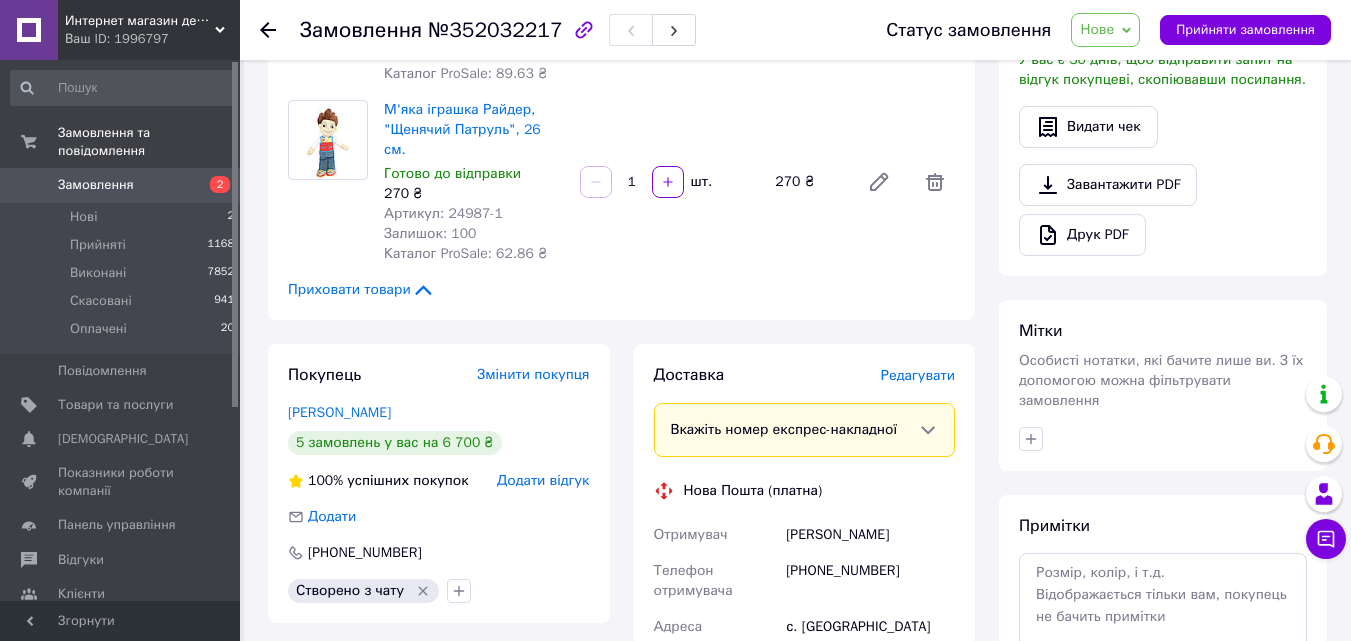 click on "Интернет магазин детских игрушек "Киндер-Ленд"" at bounding box center [140, 21] 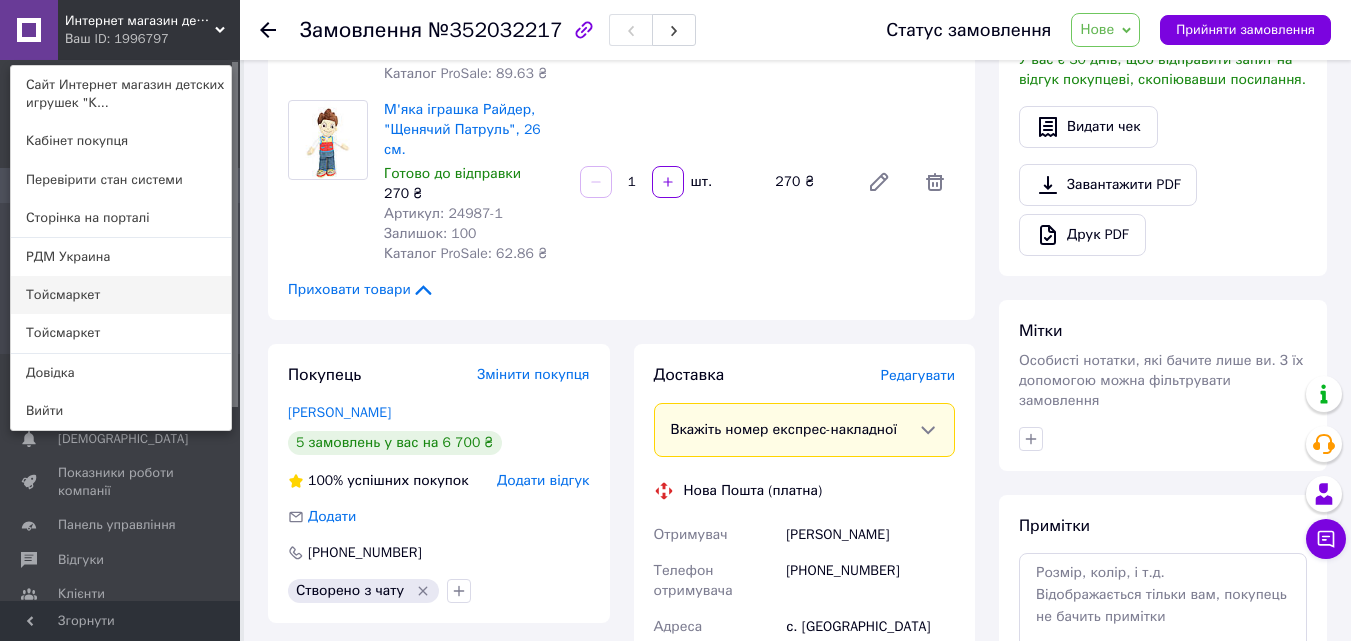 click on "Тойсмаркет" at bounding box center [121, 295] 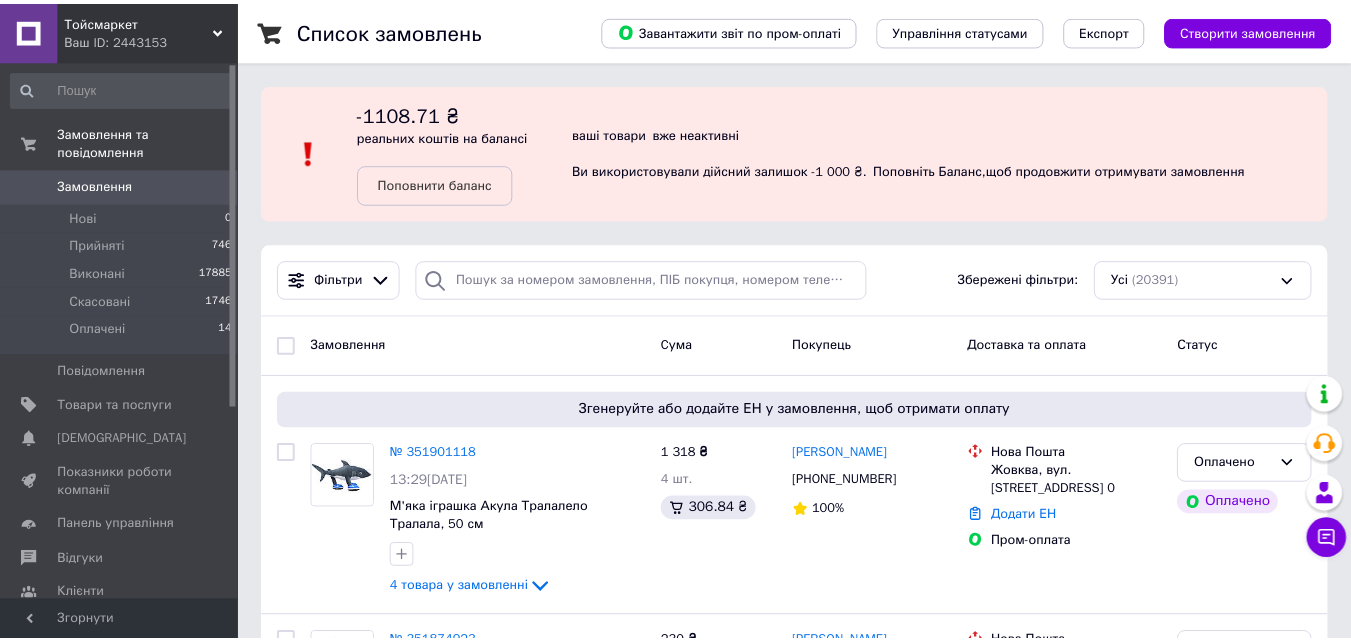 scroll, scrollTop: 0, scrollLeft: 0, axis: both 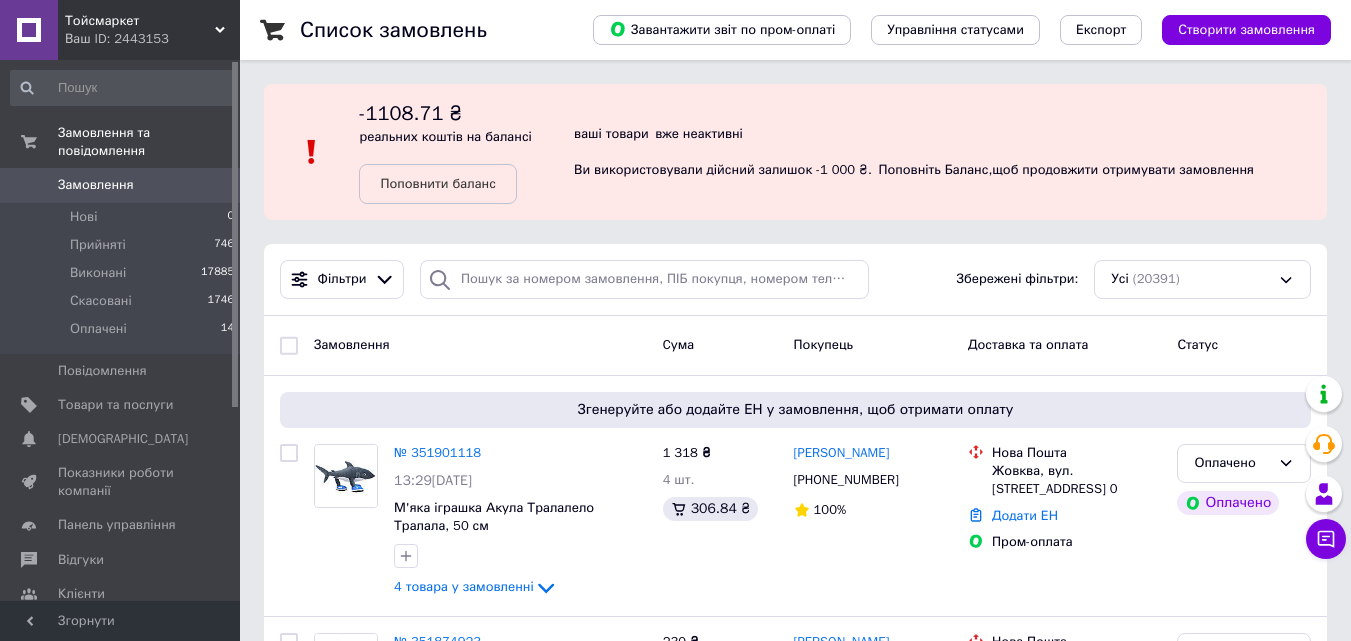 click on "Тойсмаркет" at bounding box center [140, 21] 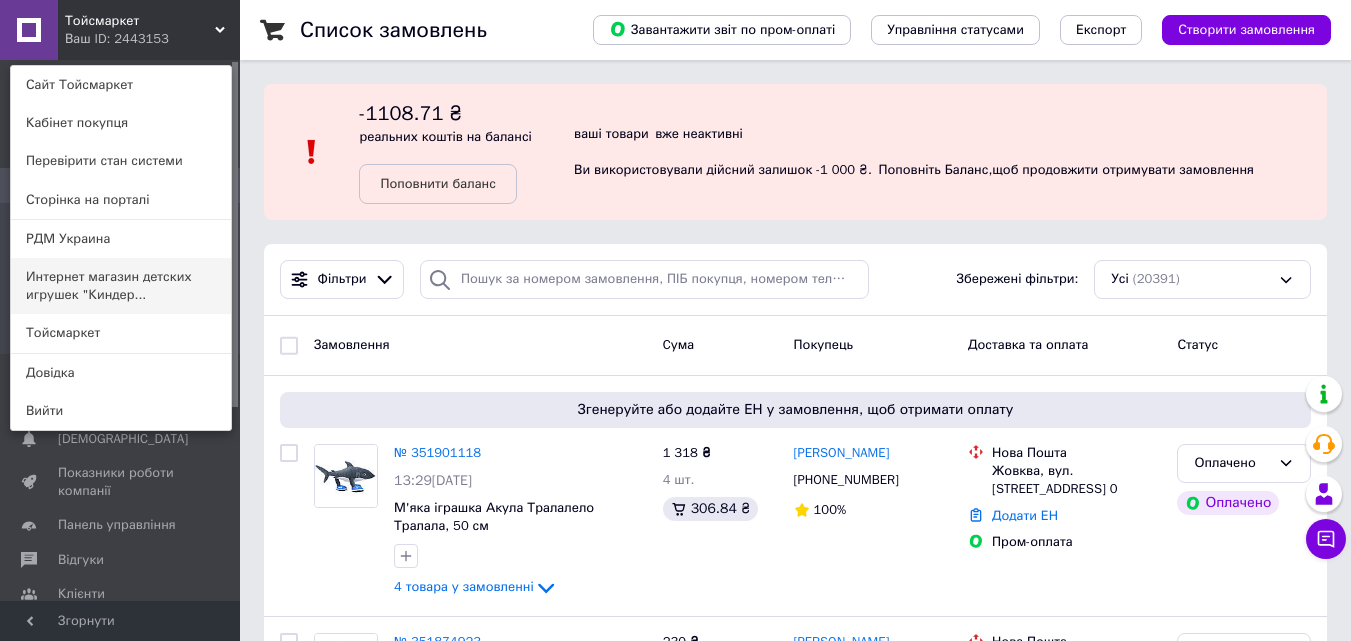 click on "Интернет магазин детских игрушек "Киндер..." at bounding box center (121, 286) 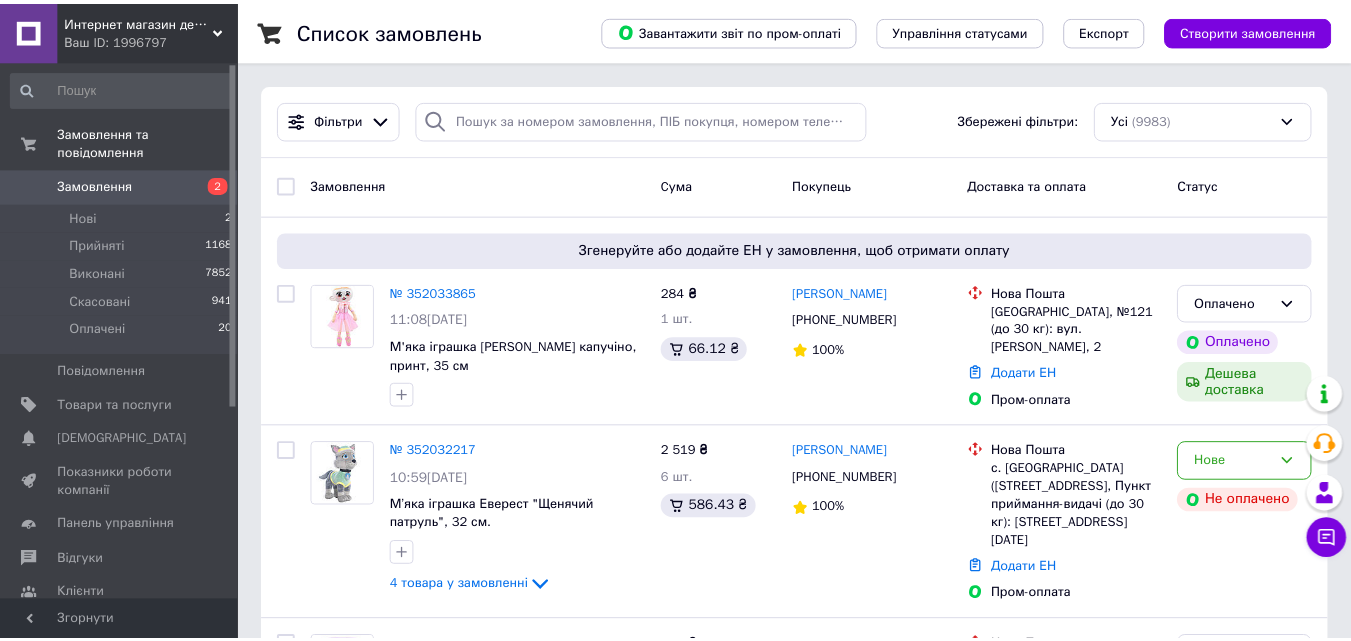 scroll, scrollTop: 0, scrollLeft: 0, axis: both 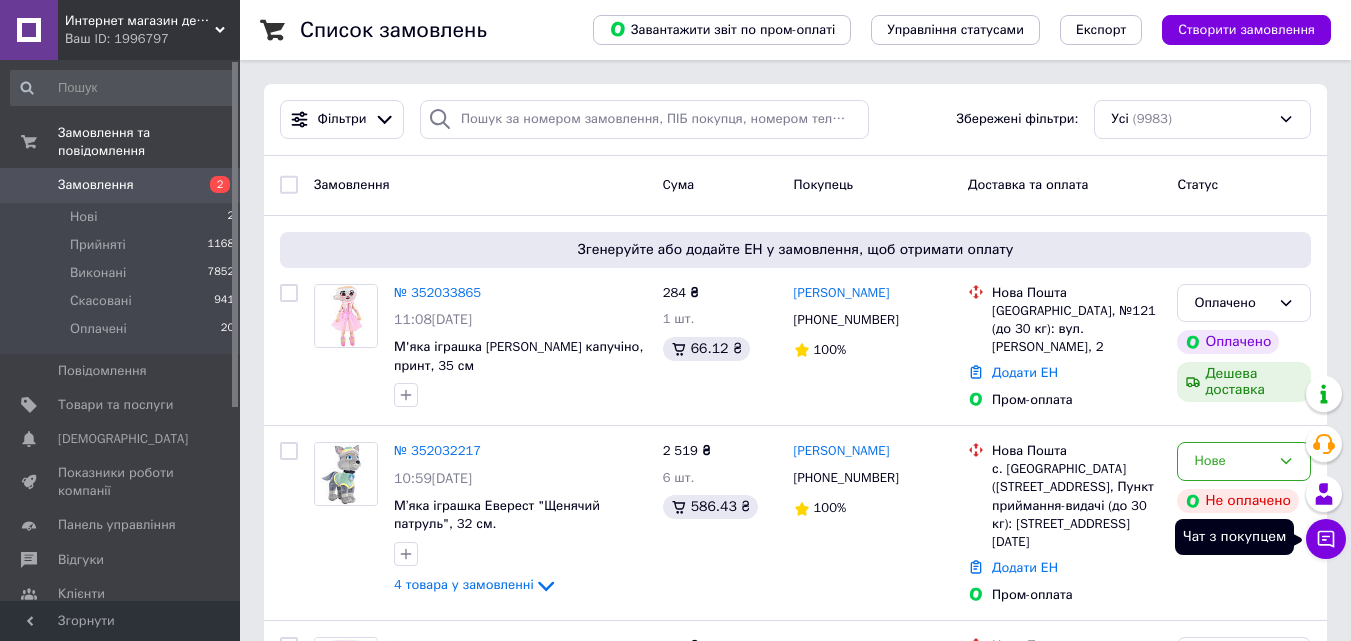 click on "Чат з покупцем" at bounding box center [1326, 539] 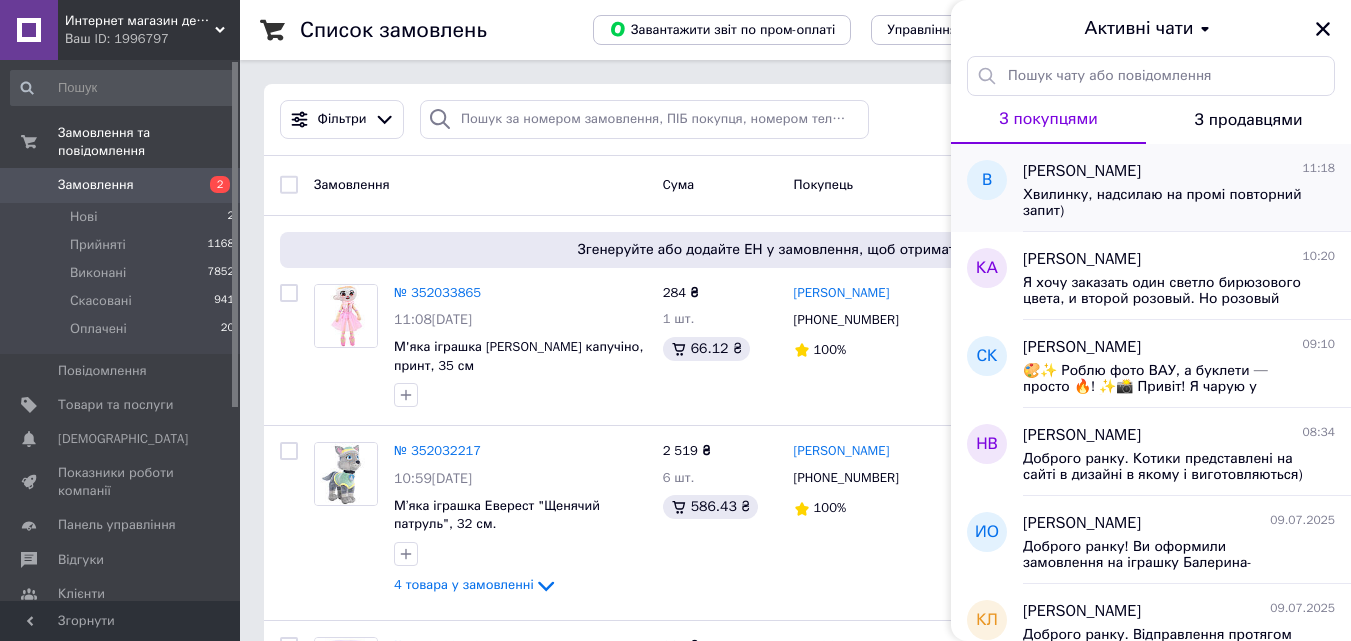 click on "[PERSON_NAME] 11:18" at bounding box center (1179, 171) 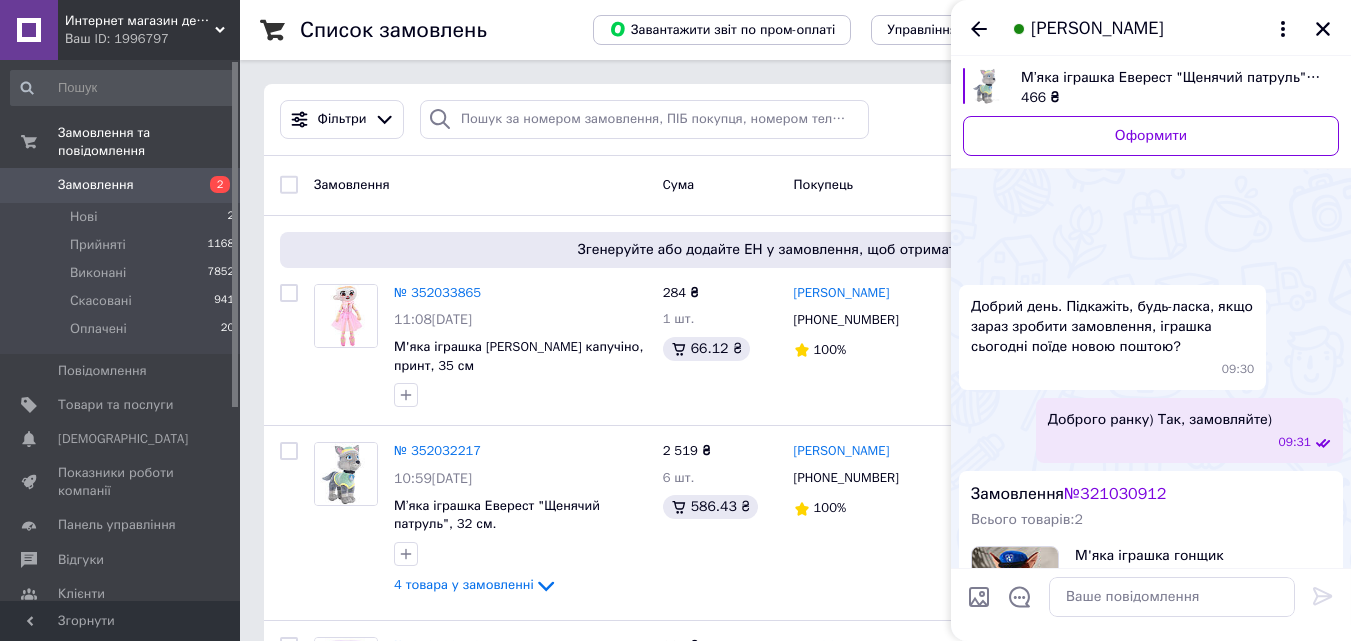 scroll, scrollTop: 2809, scrollLeft: 0, axis: vertical 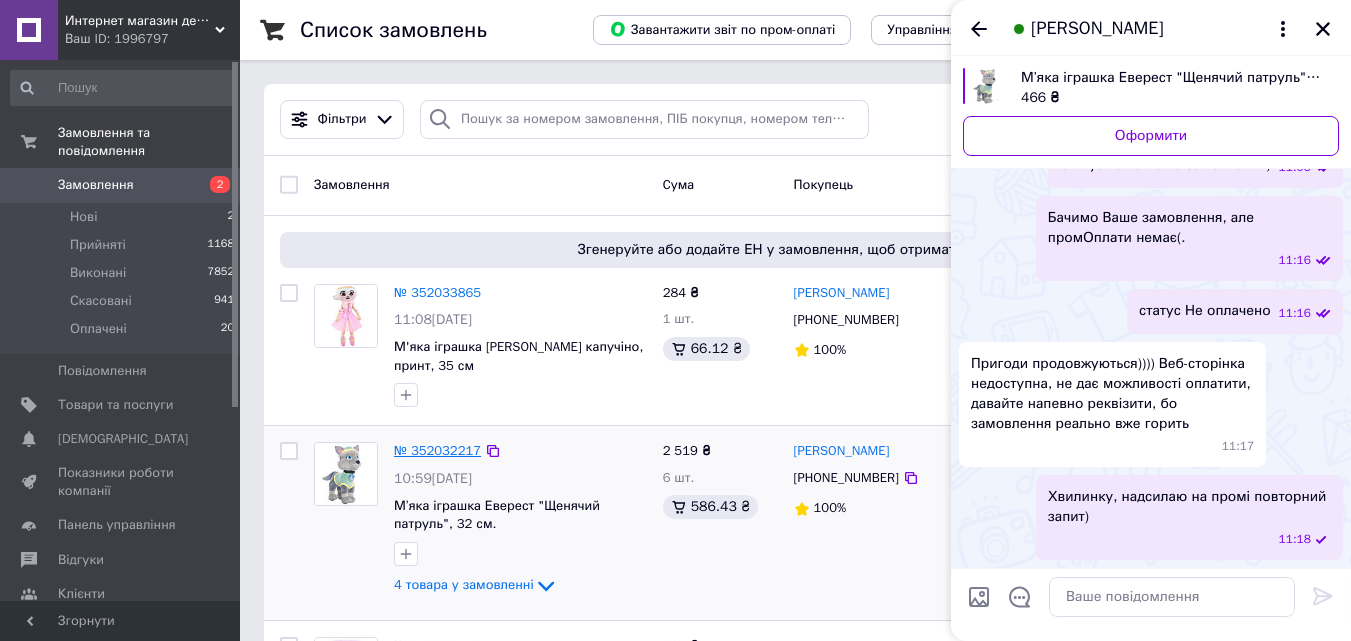 click on "№ 352032217" at bounding box center (437, 450) 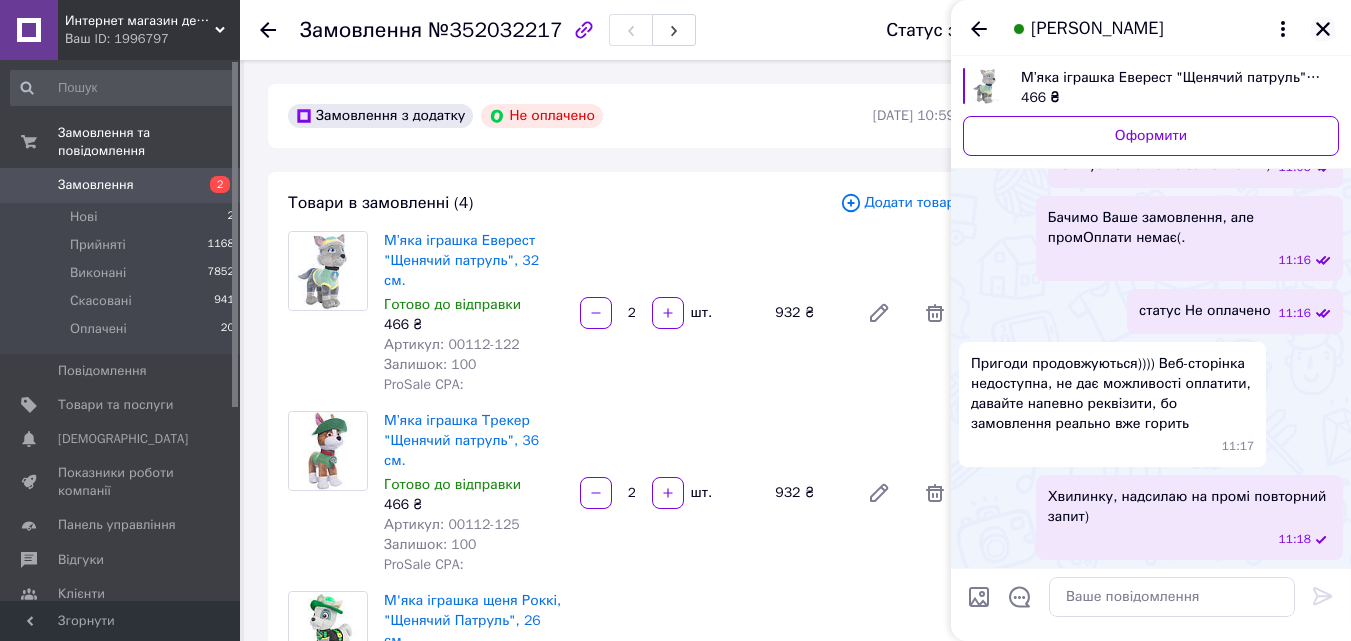 click 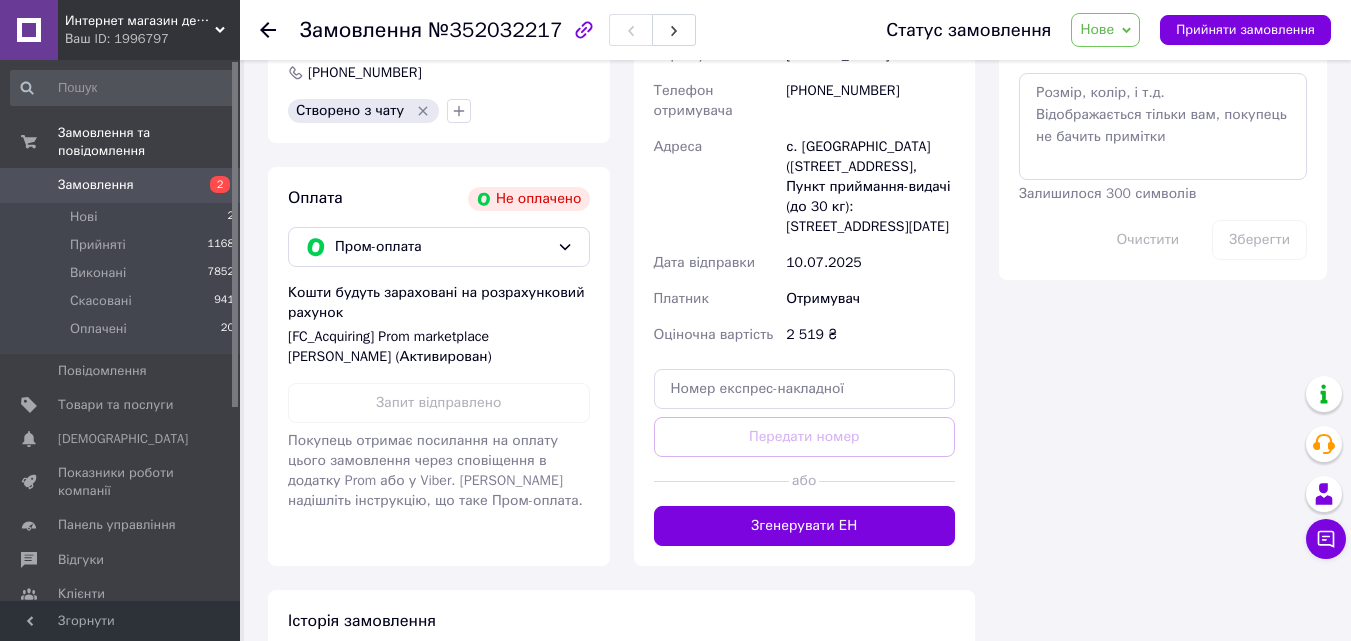 scroll, scrollTop: 1400, scrollLeft: 0, axis: vertical 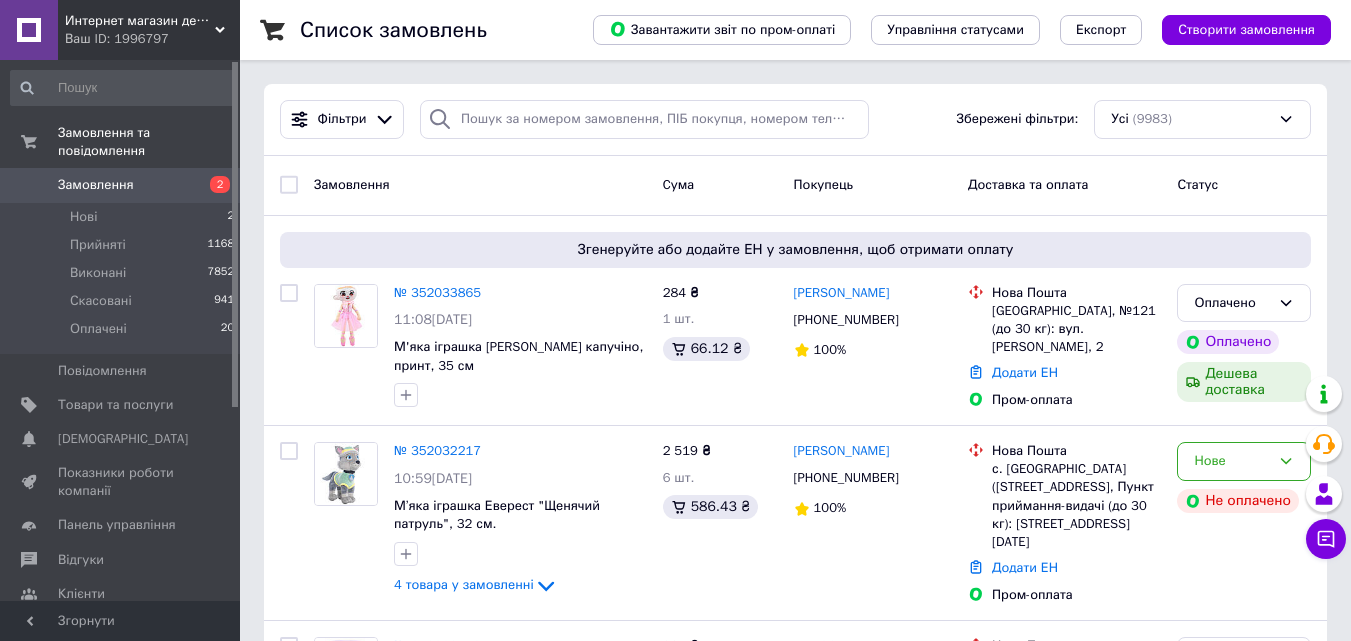 drag, startPoint x: 666, startPoint y: 147, endPoint x: 662, endPoint y: 132, distance: 15.524175 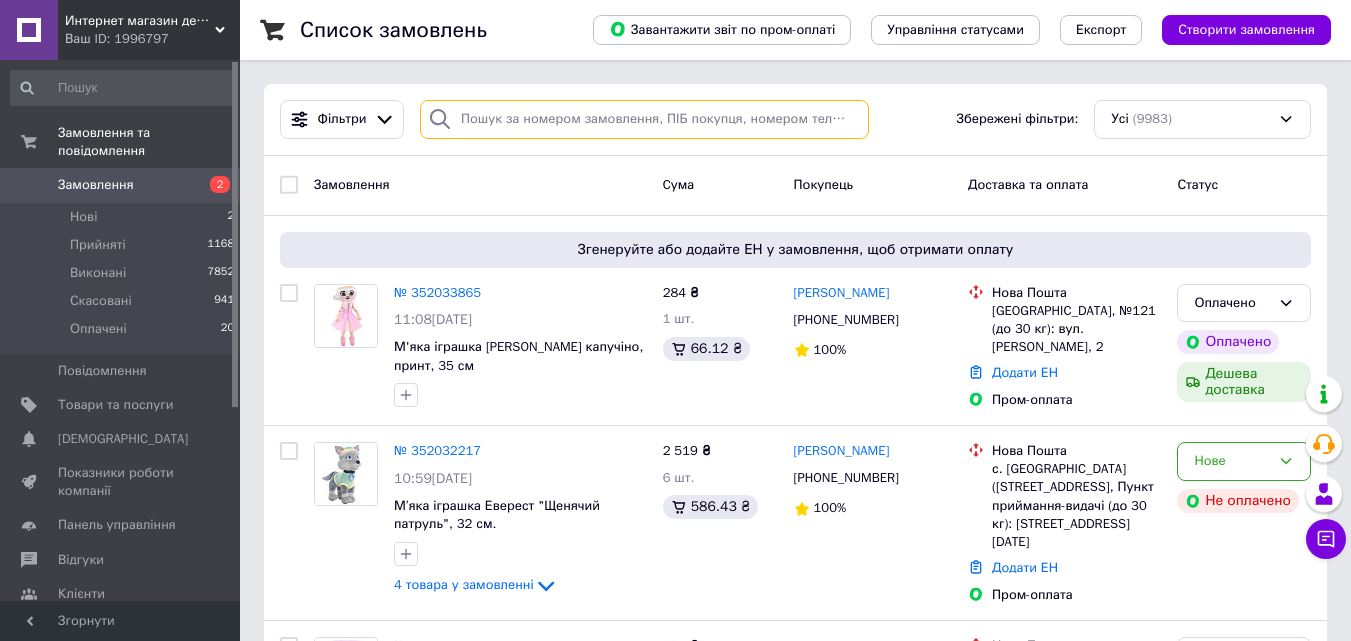 click at bounding box center [644, 119] 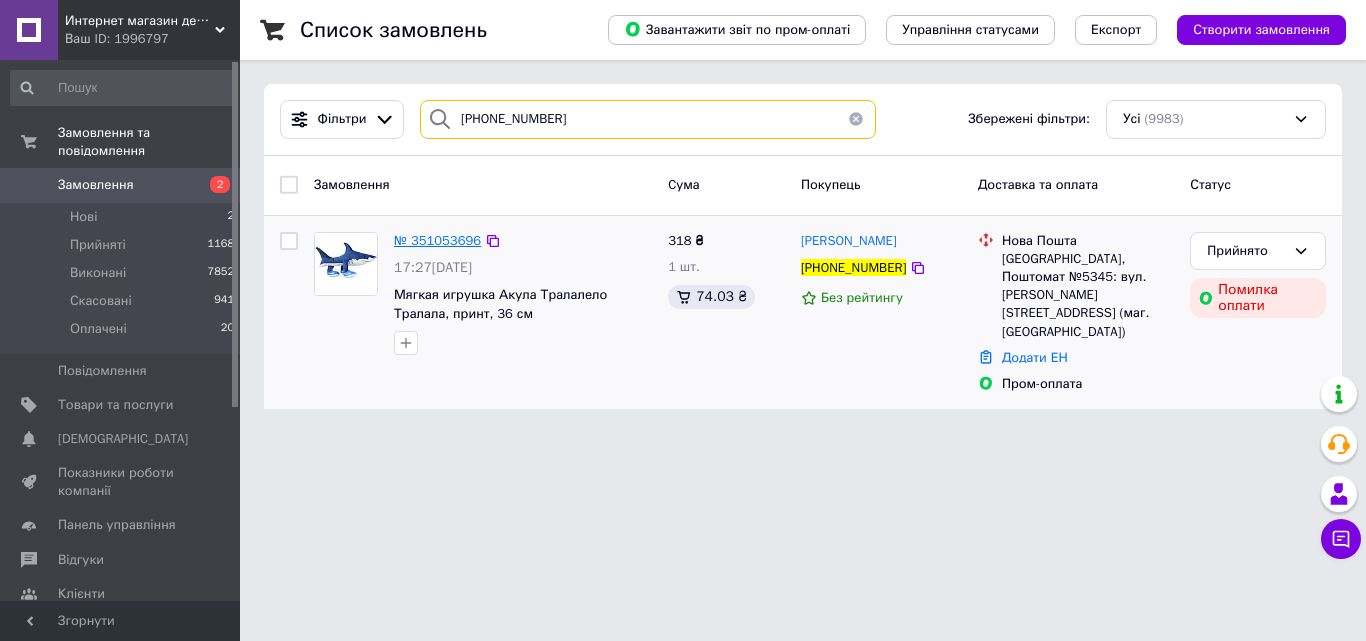 type on "[PHONE_NUMBER]" 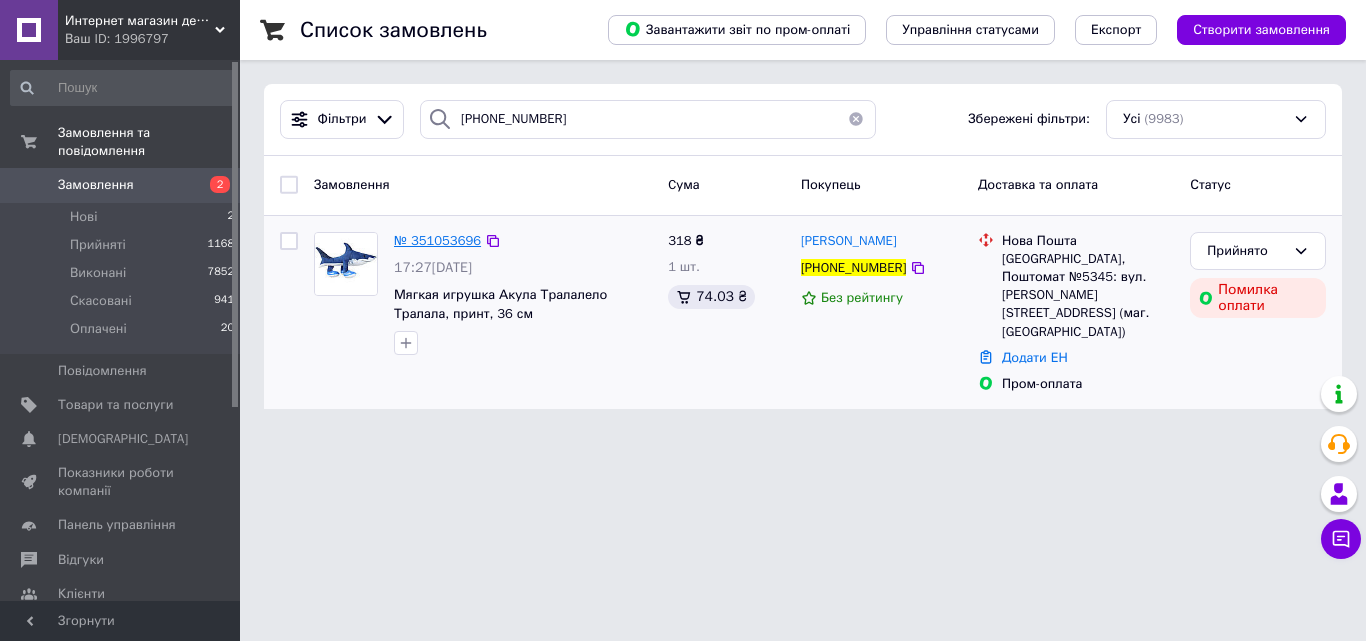 click on "№ 351053696" at bounding box center (437, 240) 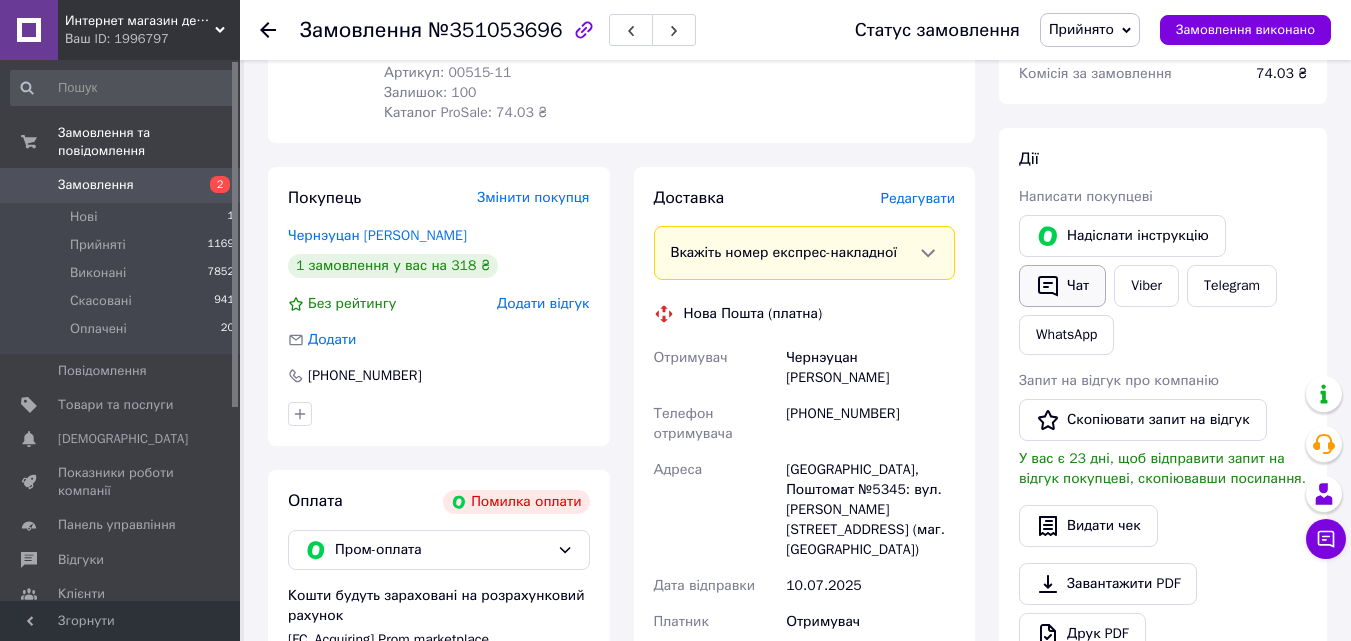scroll, scrollTop: 300, scrollLeft: 0, axis: vertical 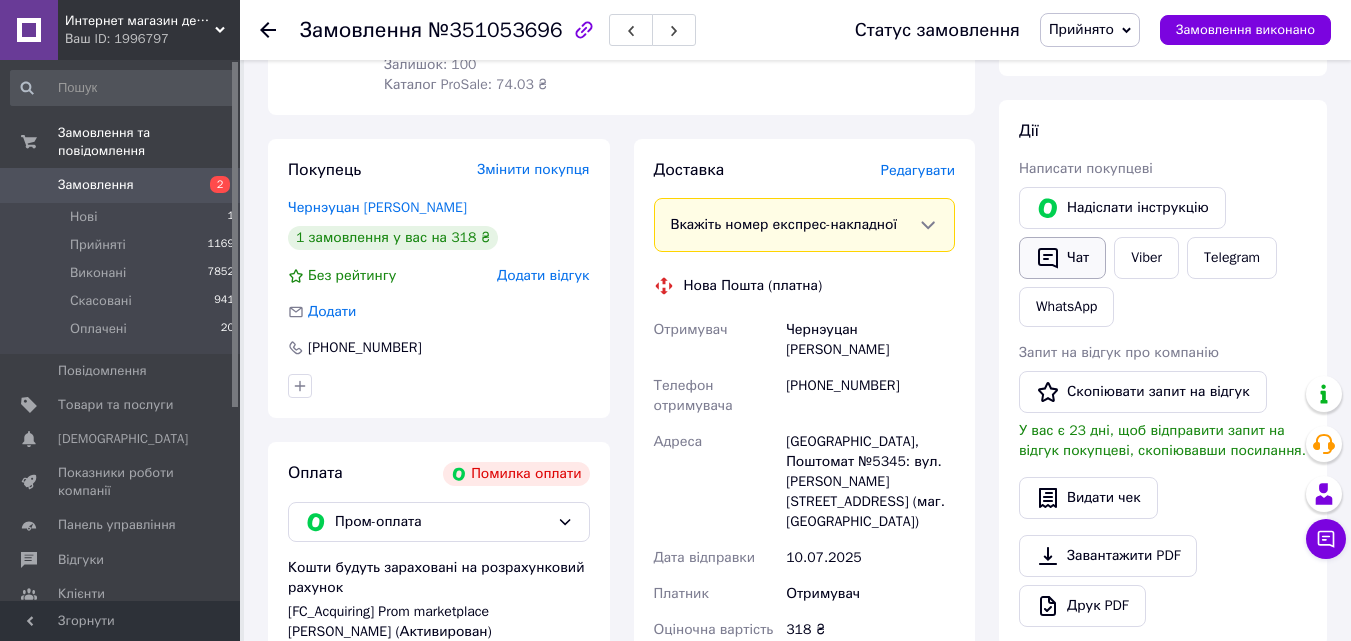 click on "Чат" at bounding box center (1062, 258) 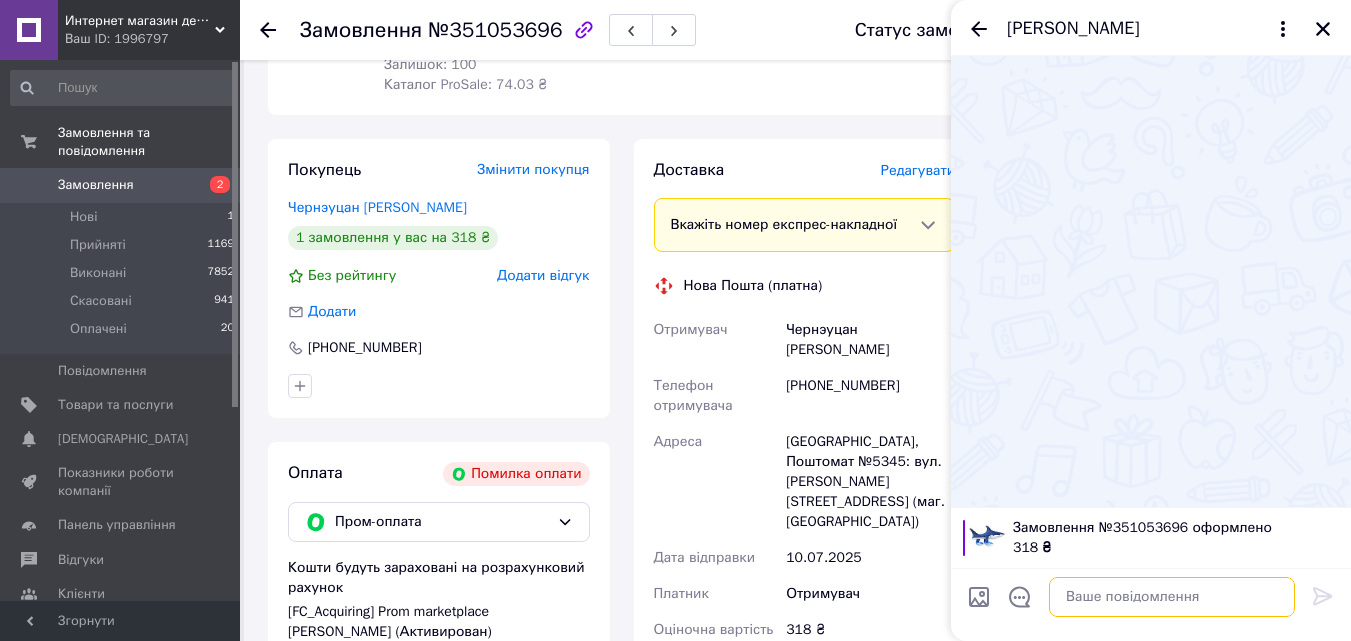 click at bounding box center (1172, 597) 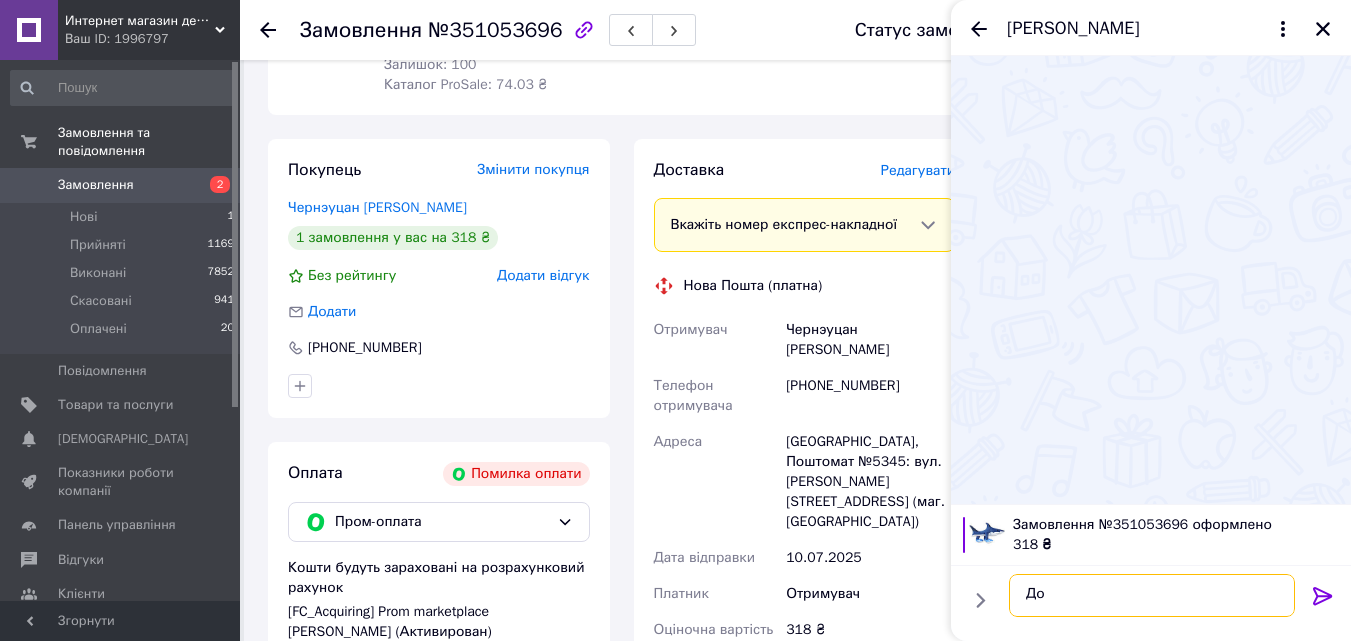 type on "Д" 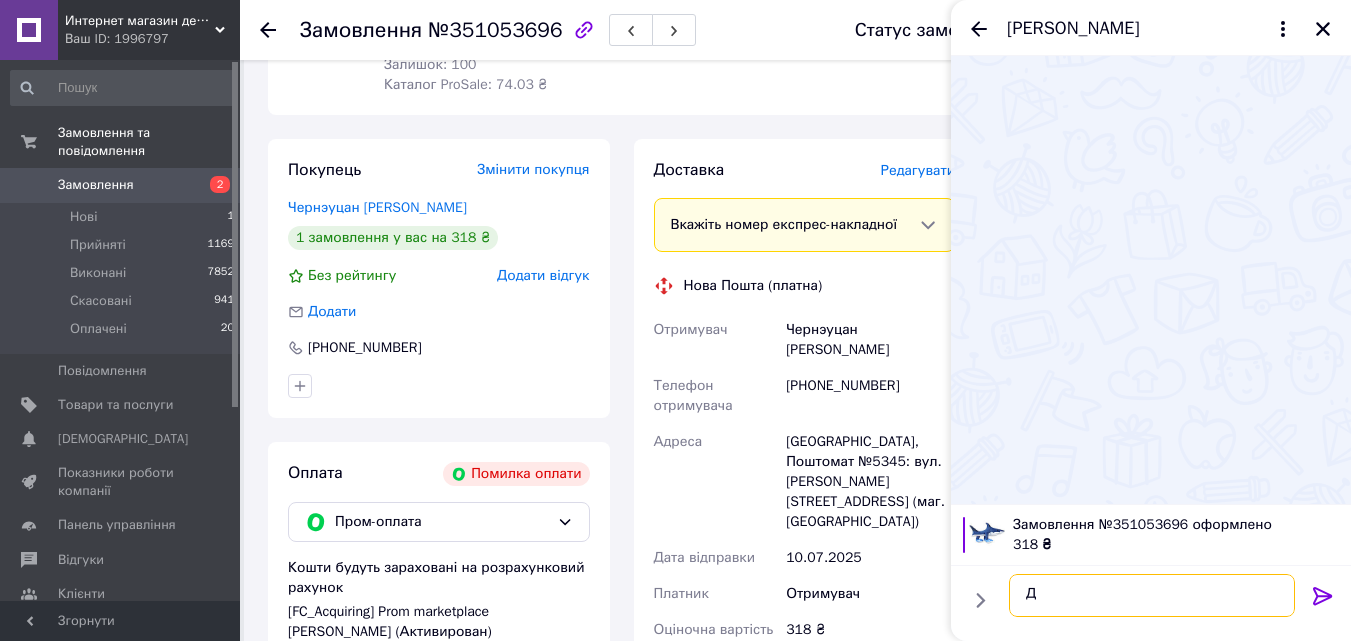 type 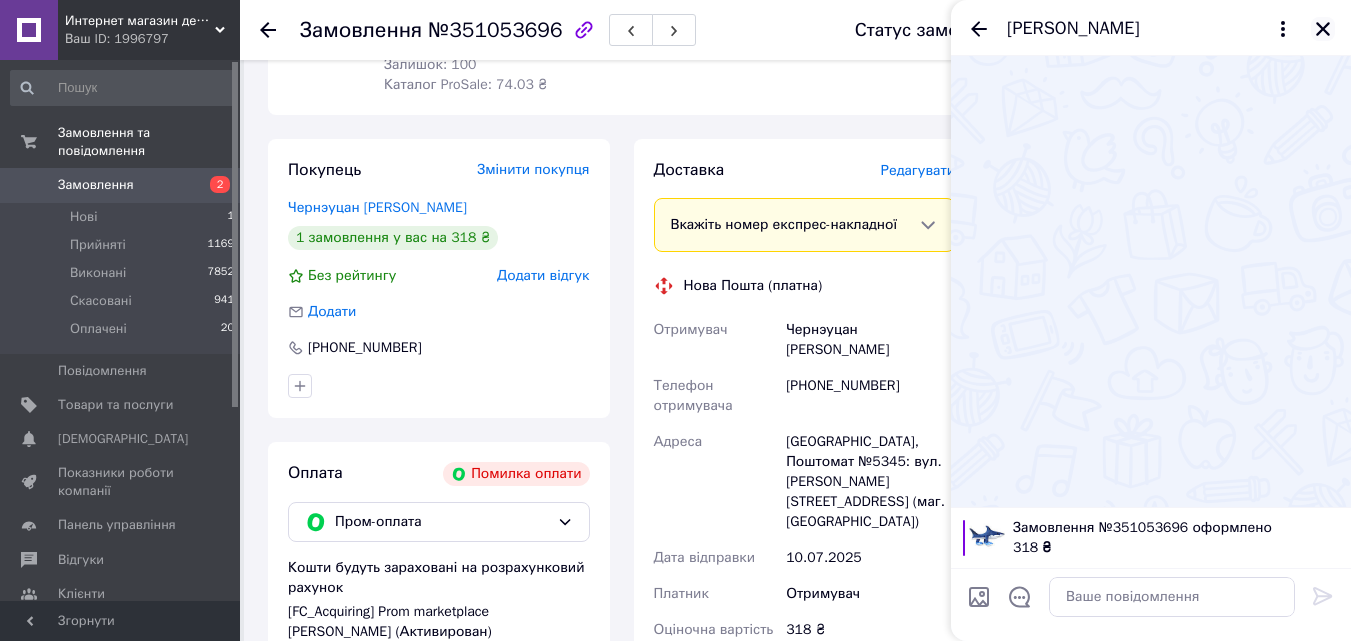 click 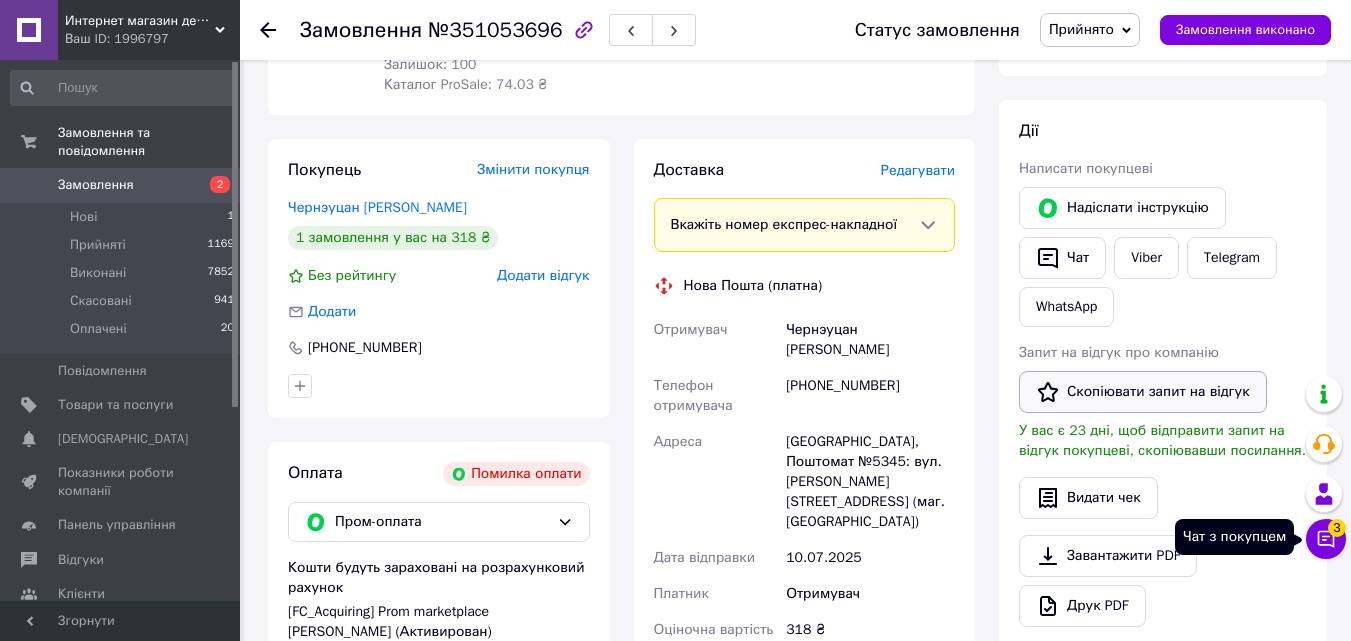 drag, startPoint x: 1321, startPoint y: 536, endPoint x: 1285, endPoint y: 450, distance: 93.230896 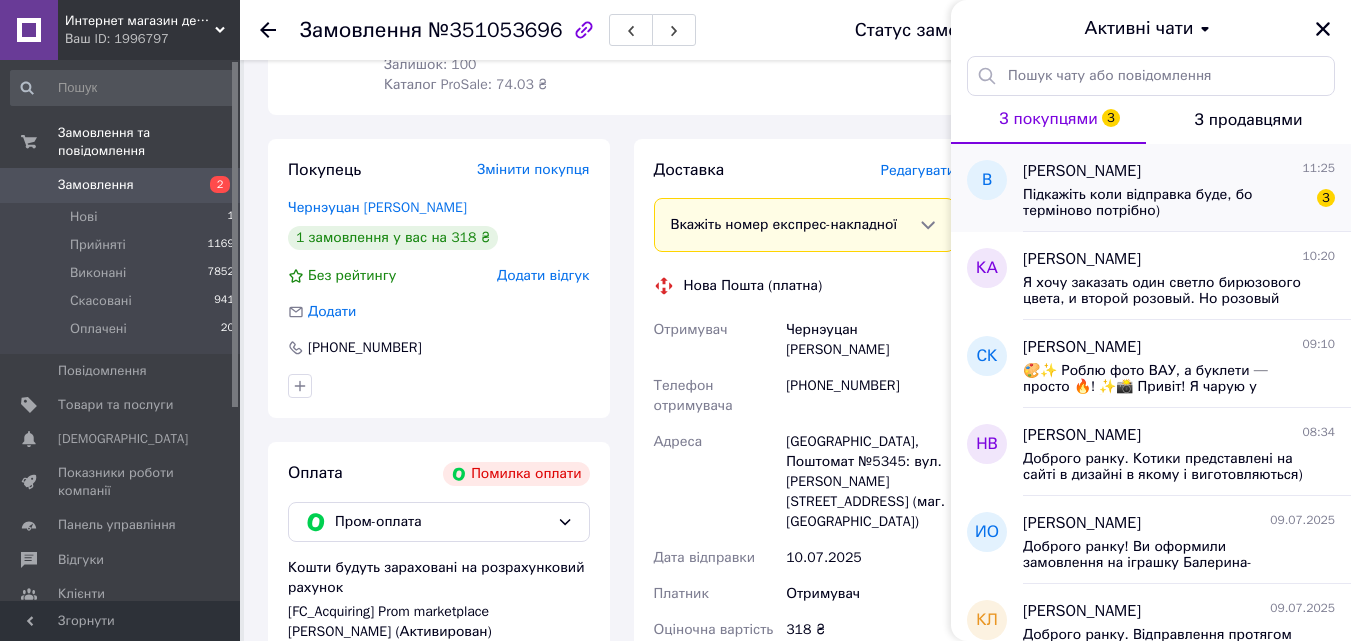 click on "Підкажіть коли відправка буде, бо терміново потрібно) 3" at bounding box center (1179, 201) 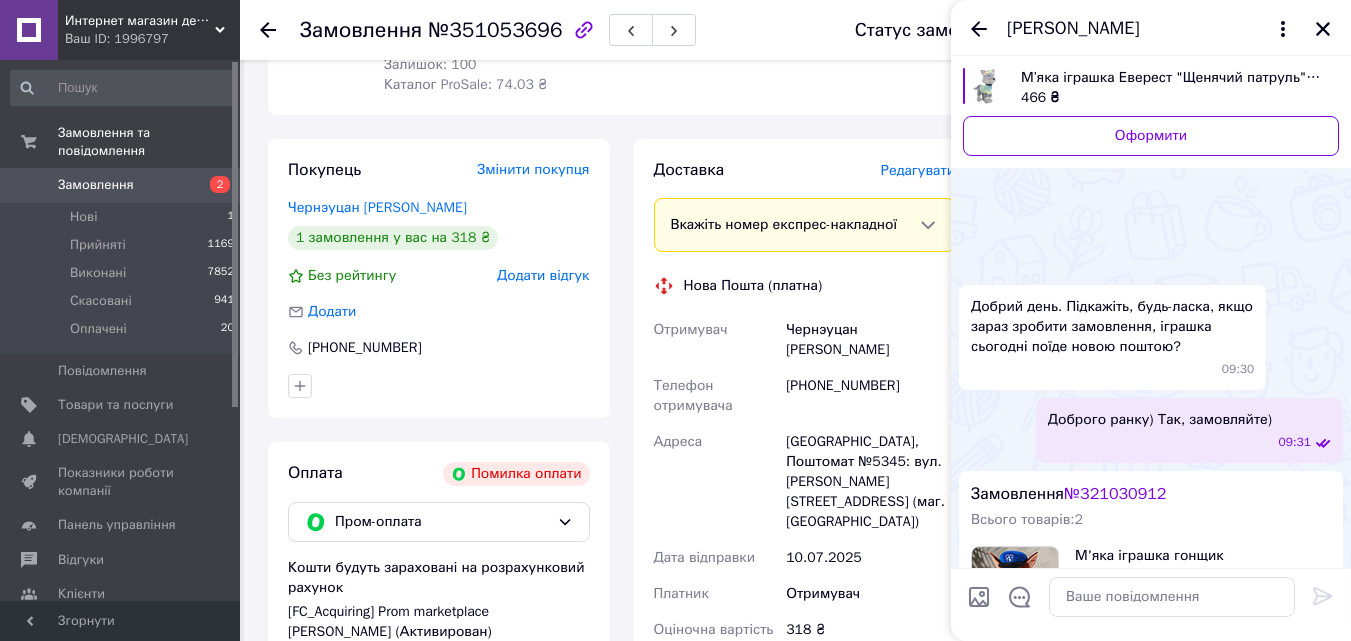 scroll, scrollTop: 3148, scrollLeft: 0, axis: vertical 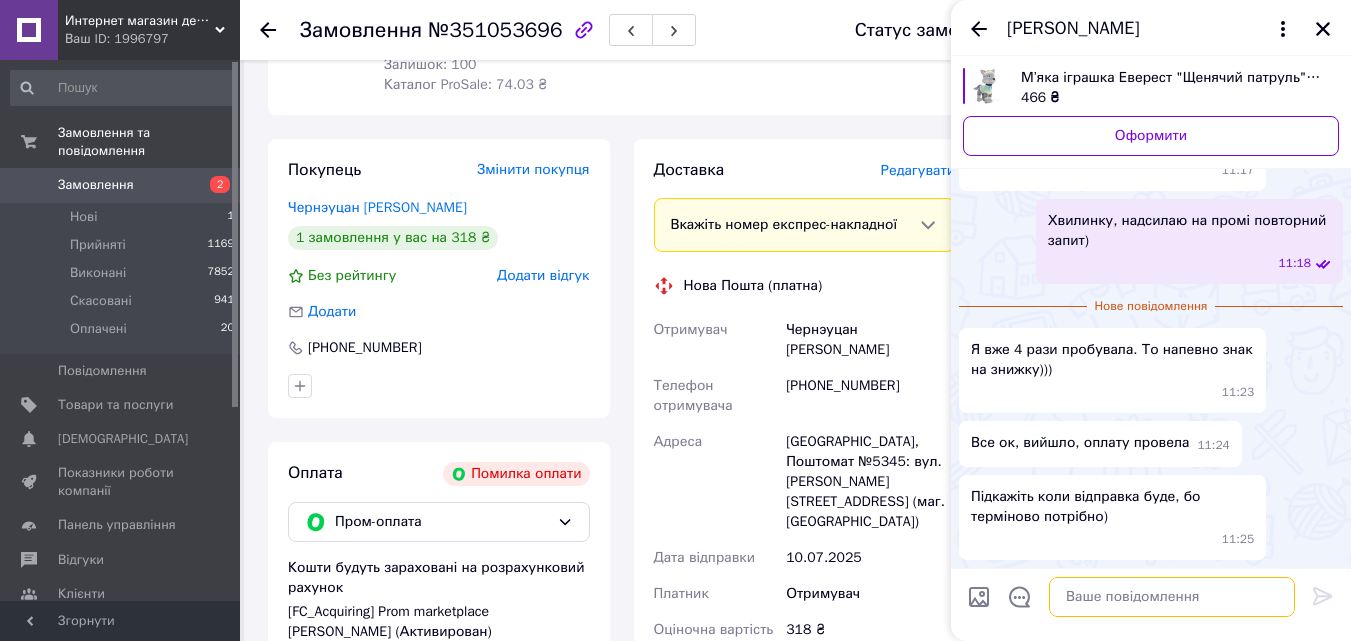 click at bounding box center [1172, 597] 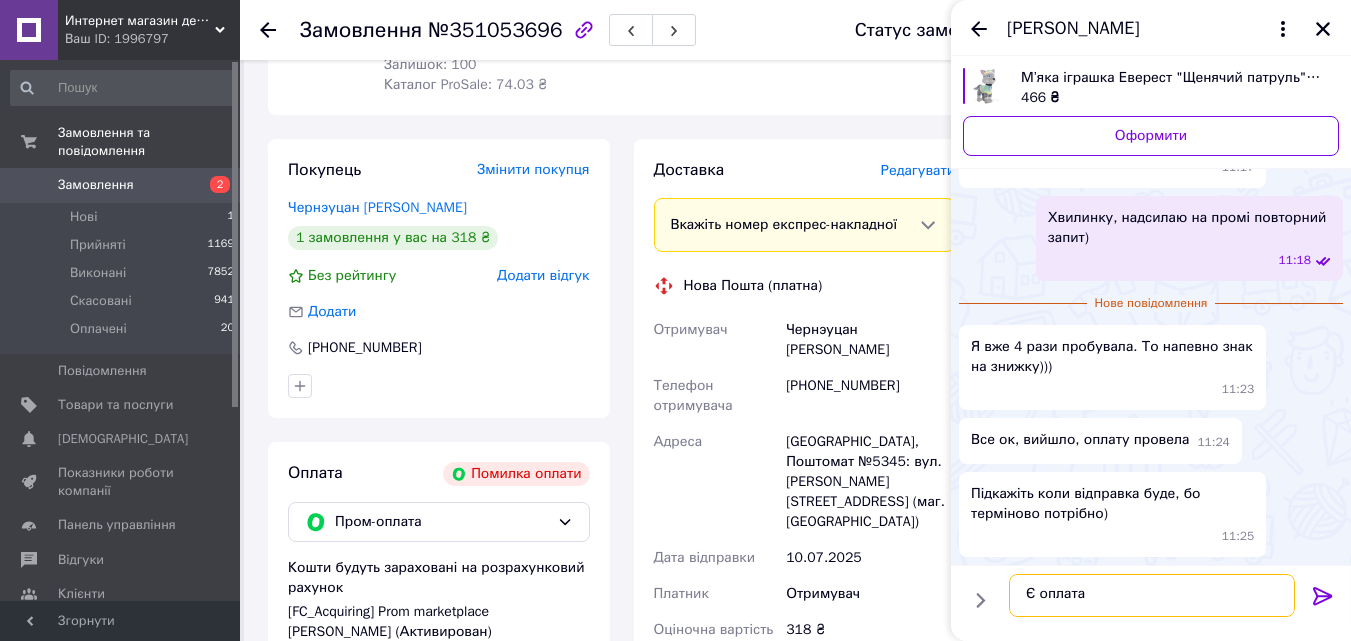 type on "Є оплата)" 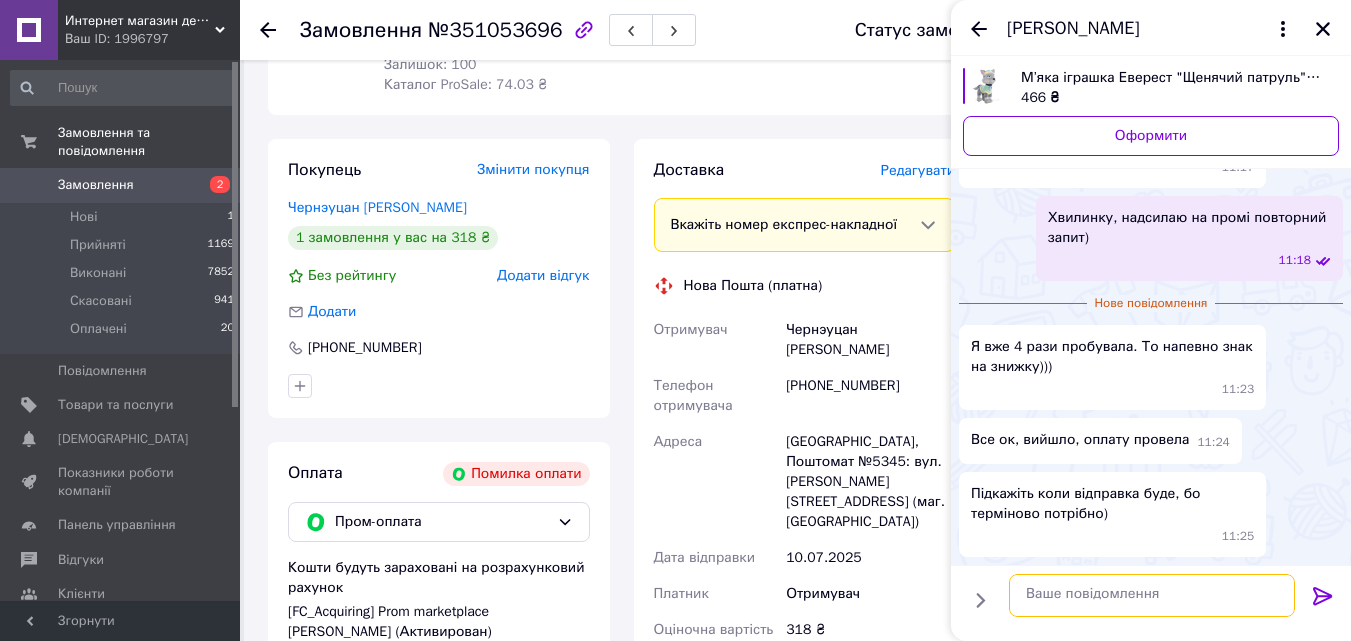scroll, scrollTop: 3082, scrollLeft: 0, axis: vertical 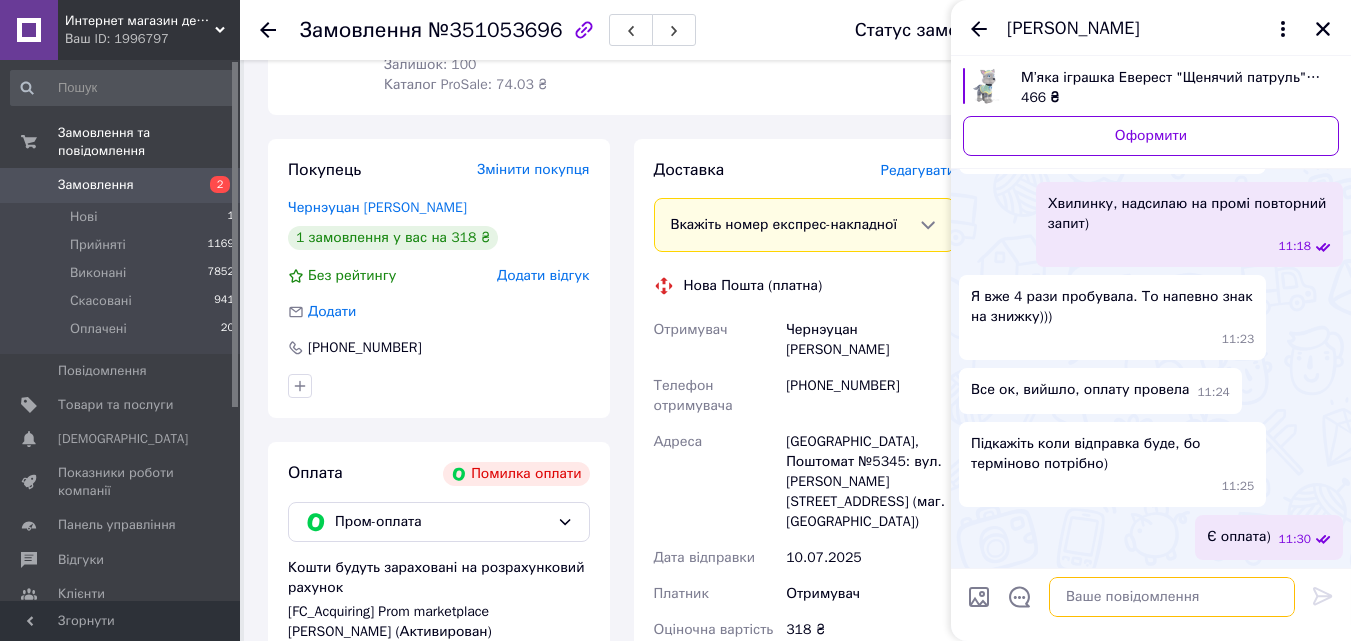 click at bounding box center (1172, 597) 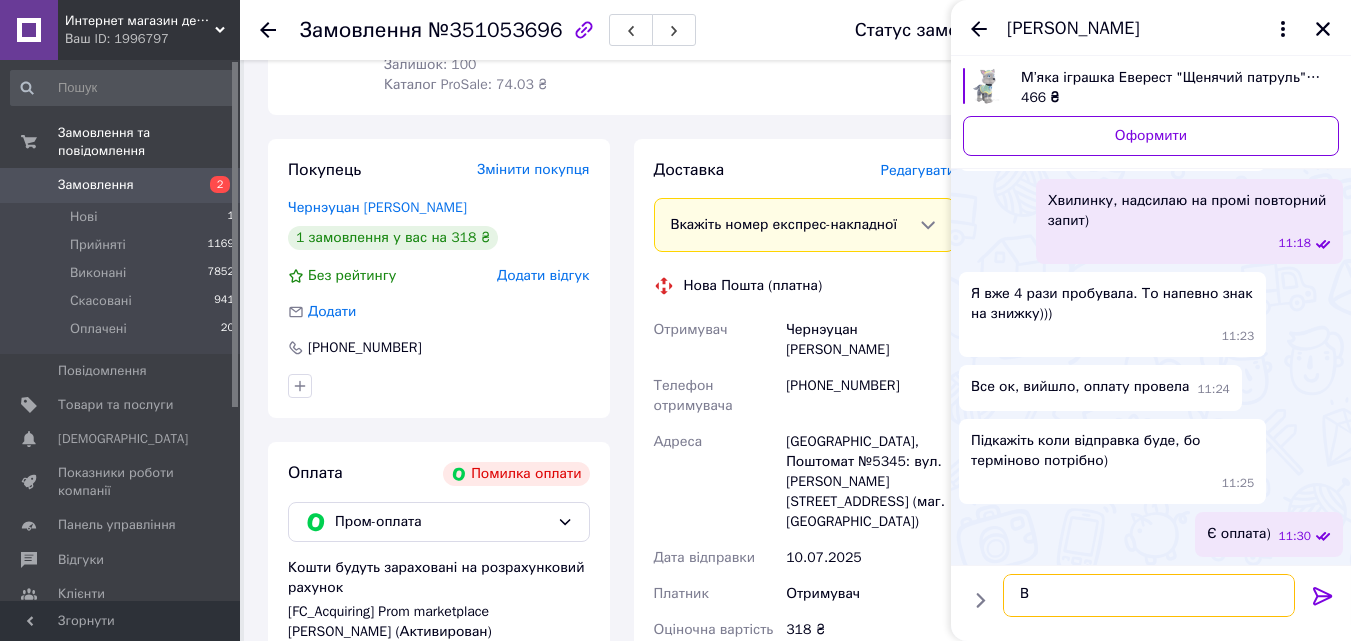 scroll, scrollTop: 3085, scrollLeft: 0, axis: vertical 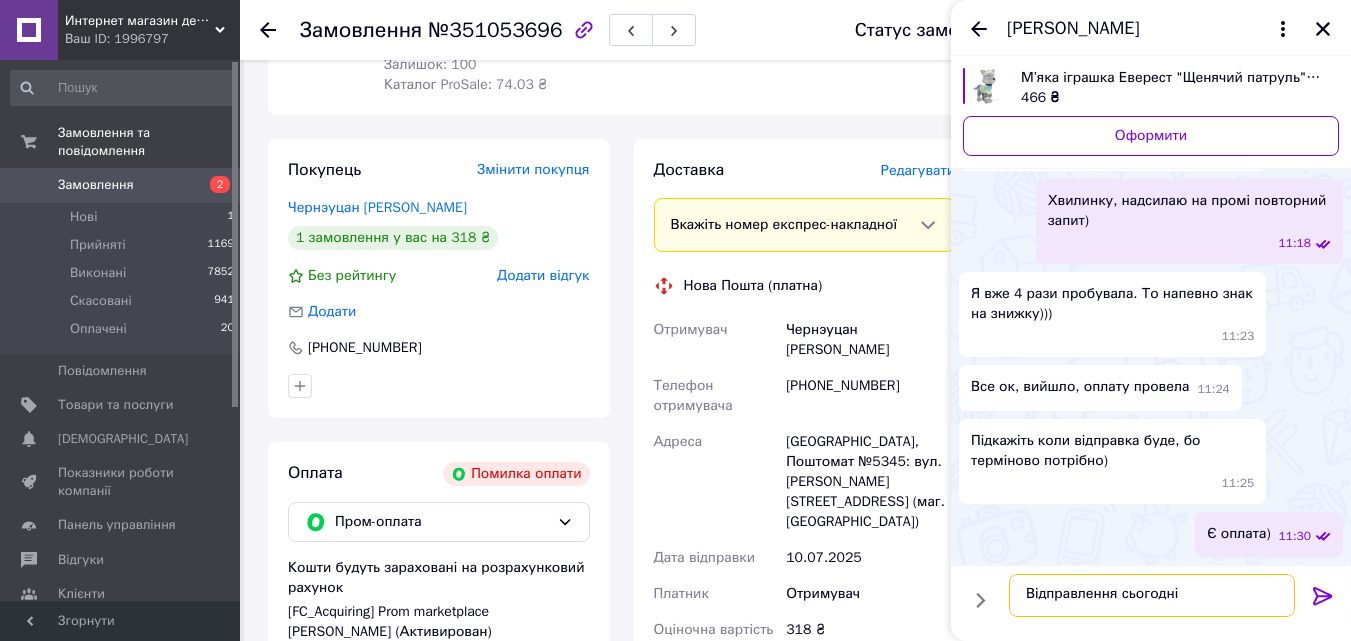 type on "Відправлення сьогодні)" 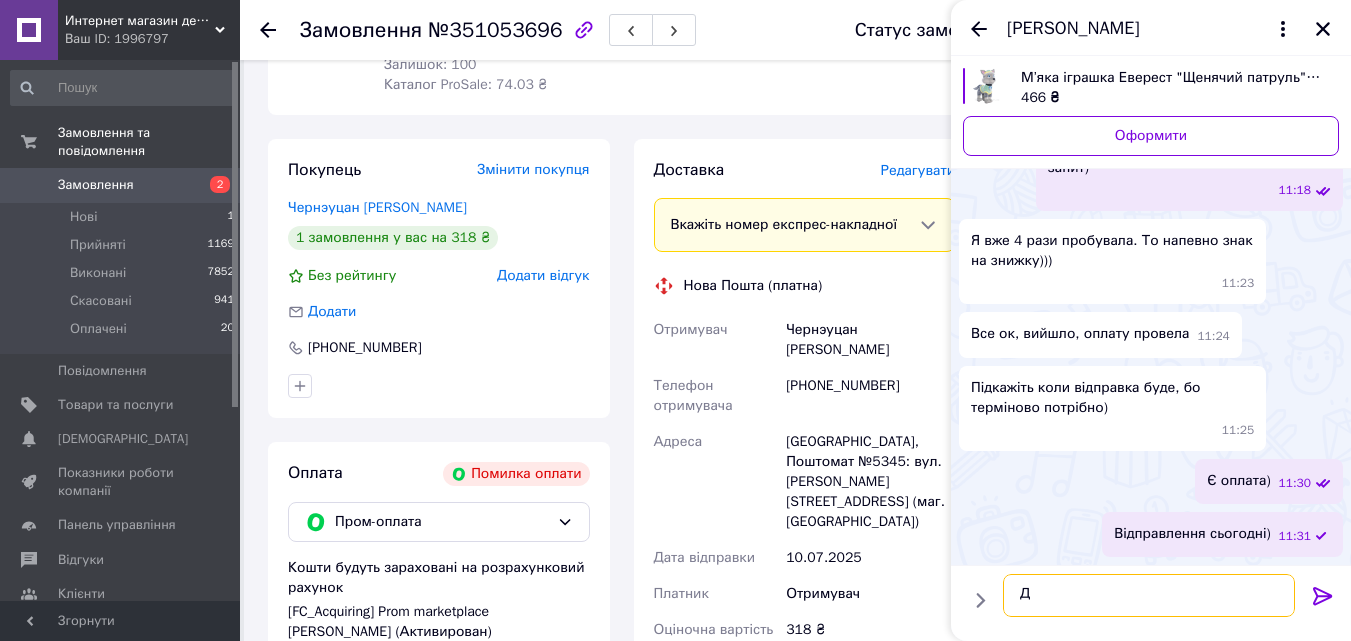 scroll, scrollTop: 3143, scrollLeft: 0, axis: vertical 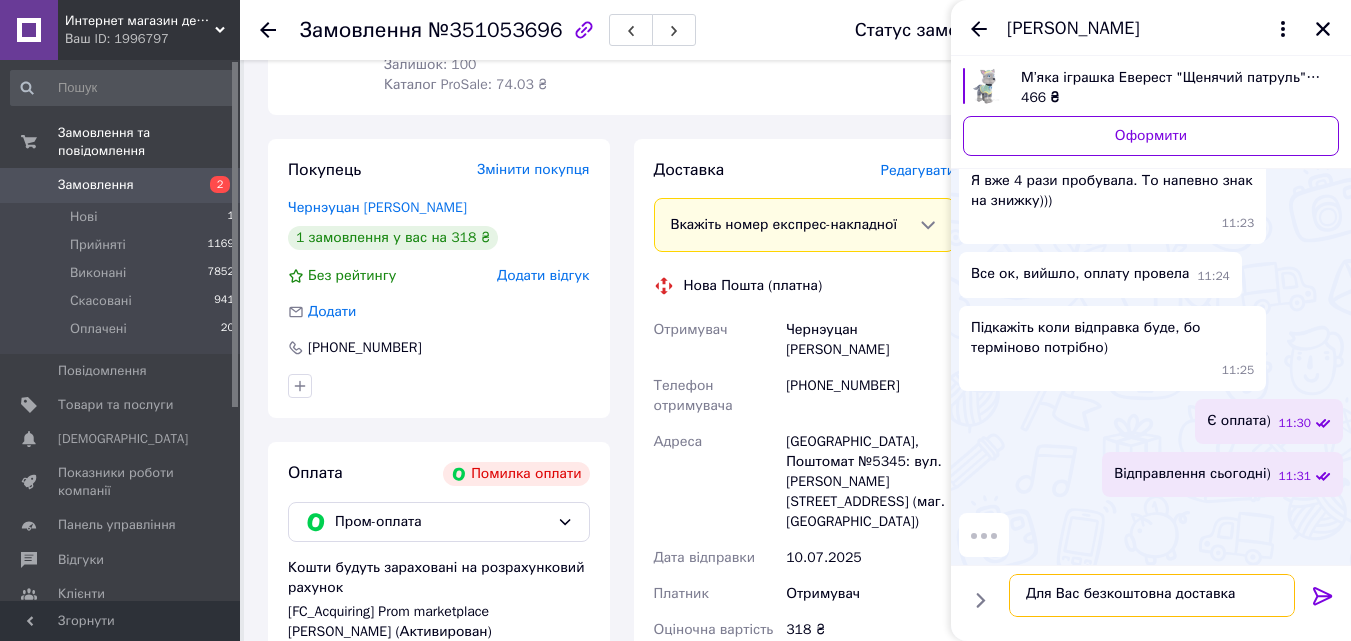 type on "Для Вас безкоштовна доставка)" 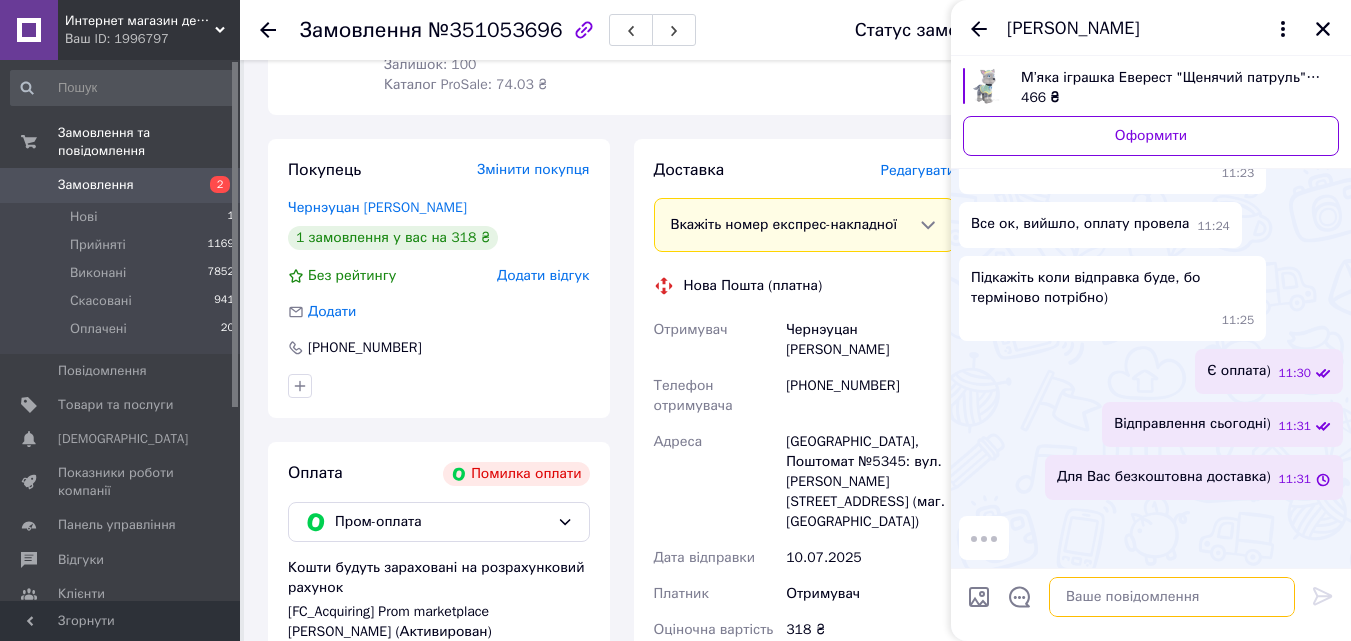 scroll, scrollTop: 2, scrollLeft: 0, axis: vertical 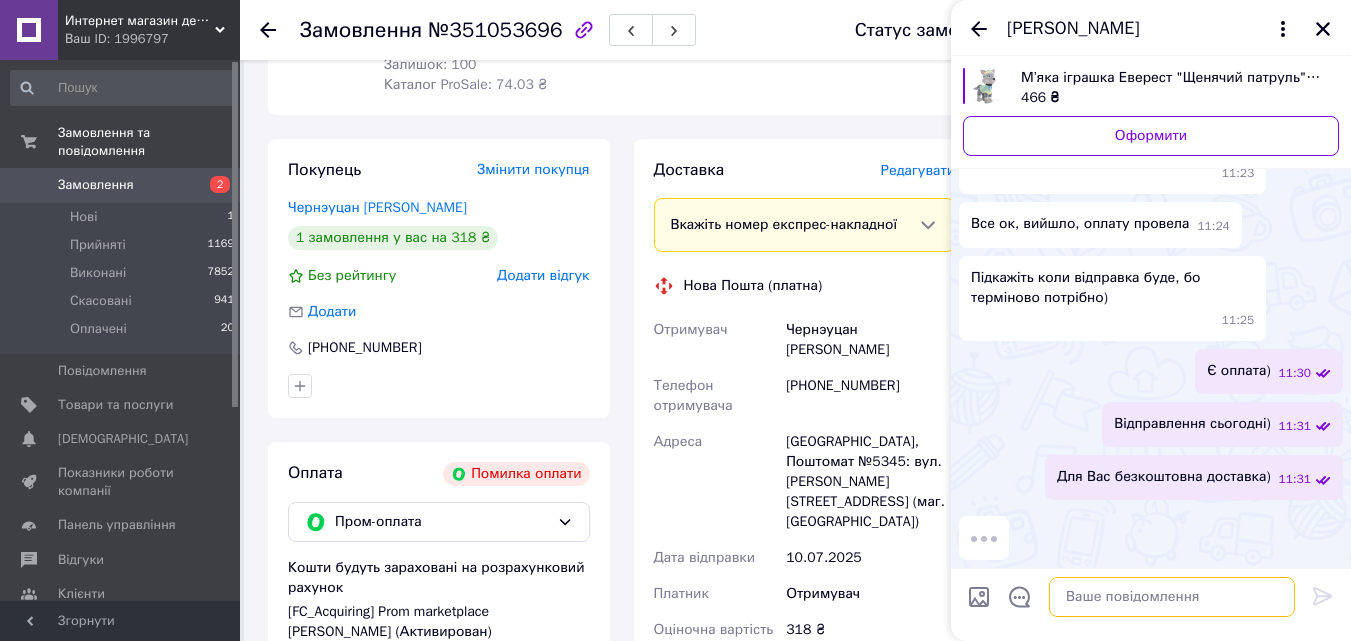 click at bounding box center [1172, 597] 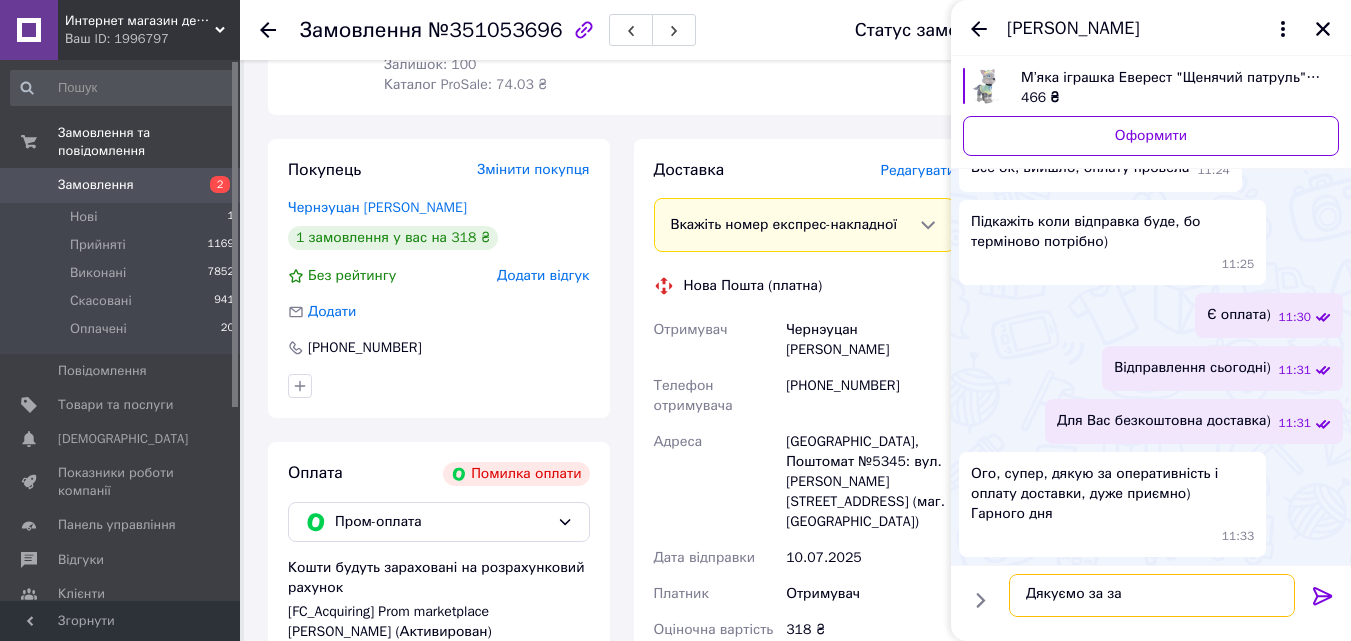 scroll, scrollTop: 3382, scrollLeft: 0, axis: vertical 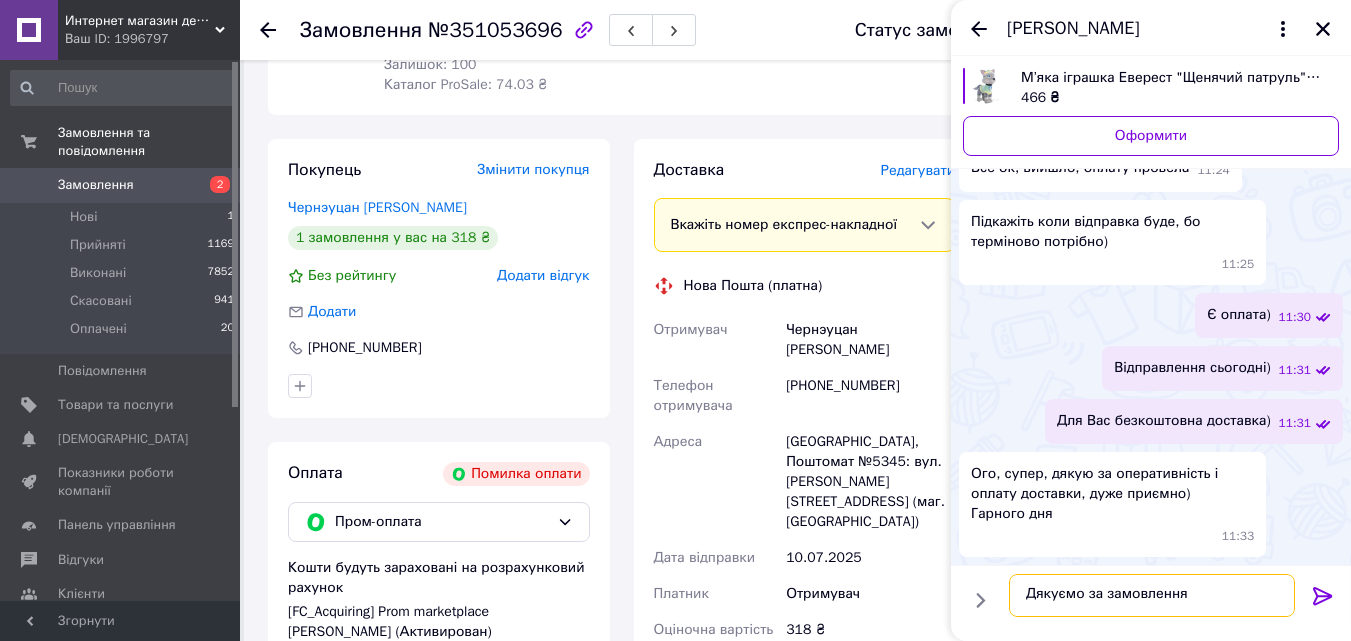 type on "Дякуємо за замовлення)" 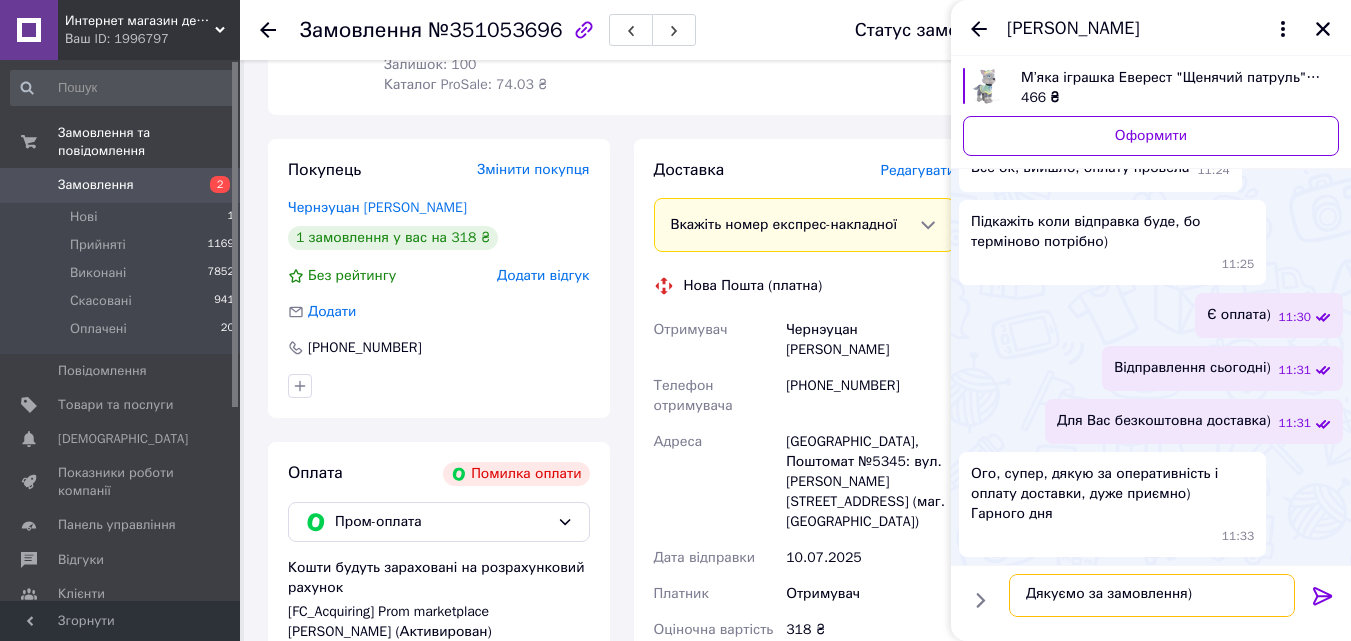 type 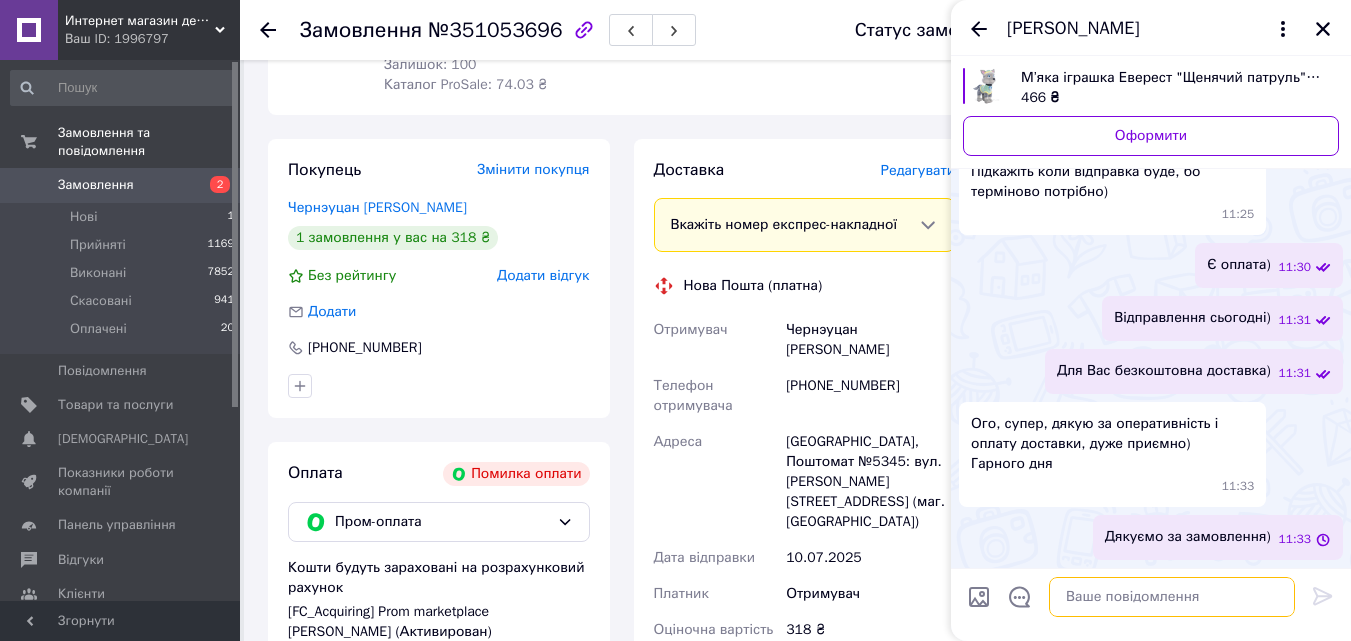 scroll, scrollTop: 3437, scrollLeft: 0, axis: vertical 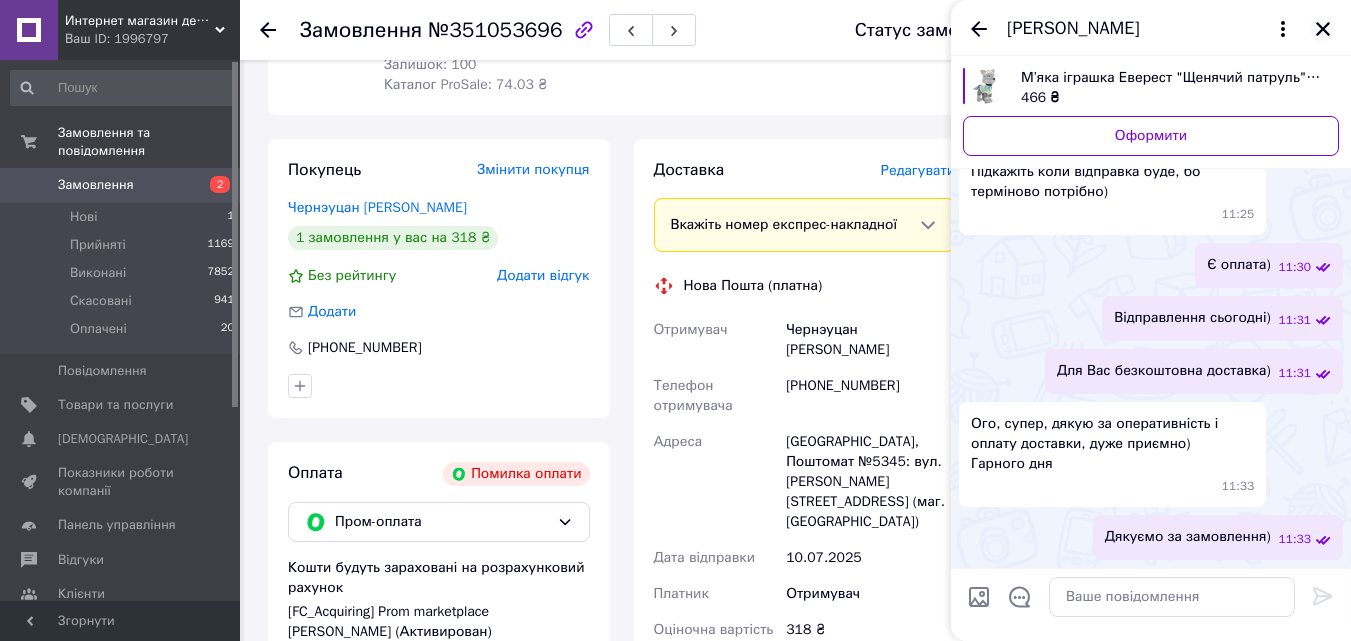 click 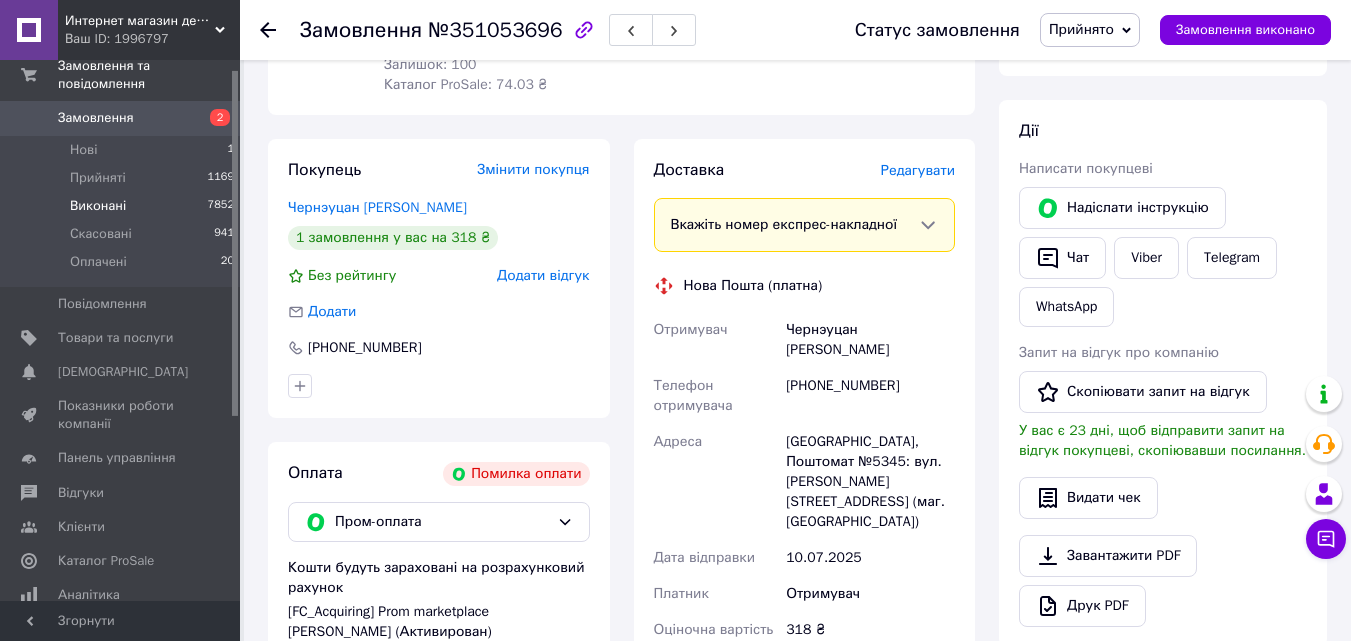 scroll, scrollTop: 200, scrollLeft: 0, axis: vertical 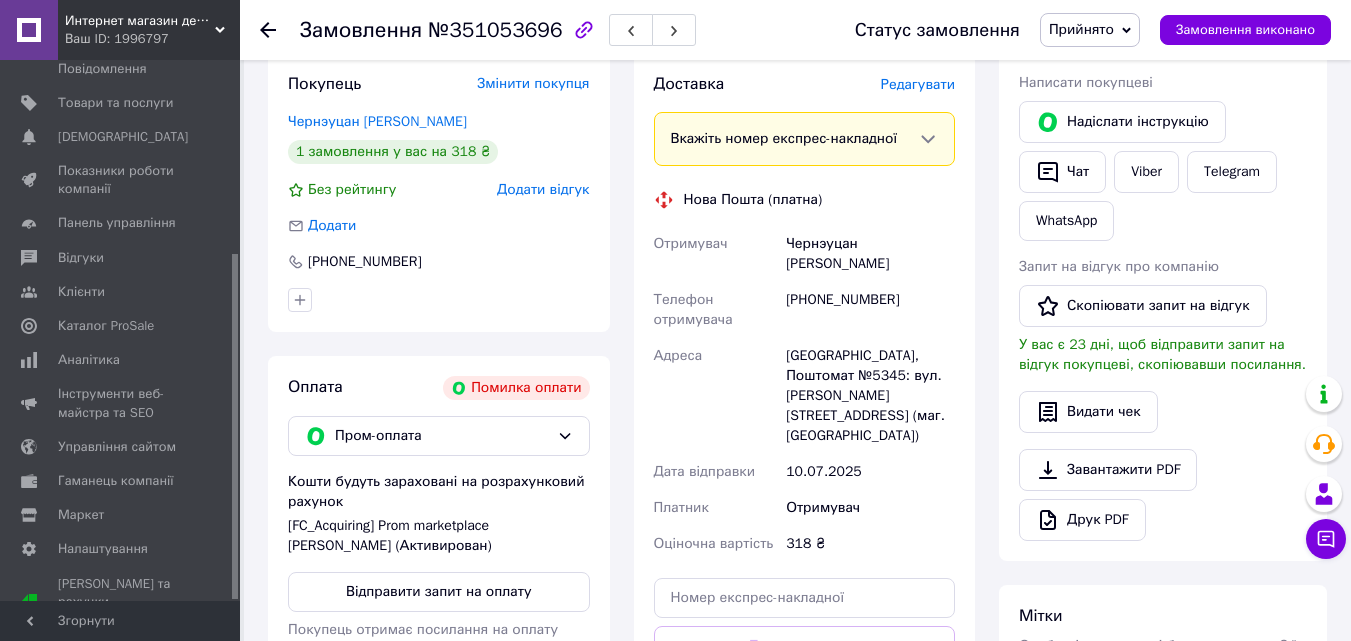 click on "Ваш ID: 1996797" at bounding box center (152, 39) 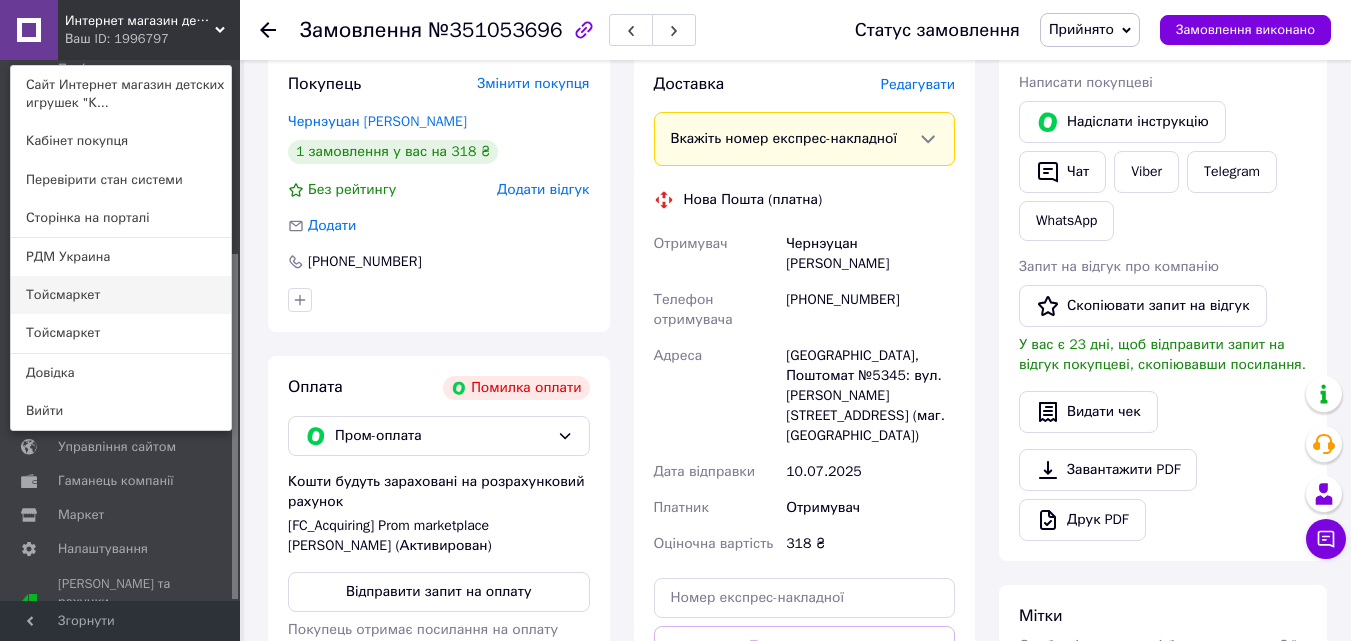 click on "Тойсмаркет" at bounding box center [121, 295] 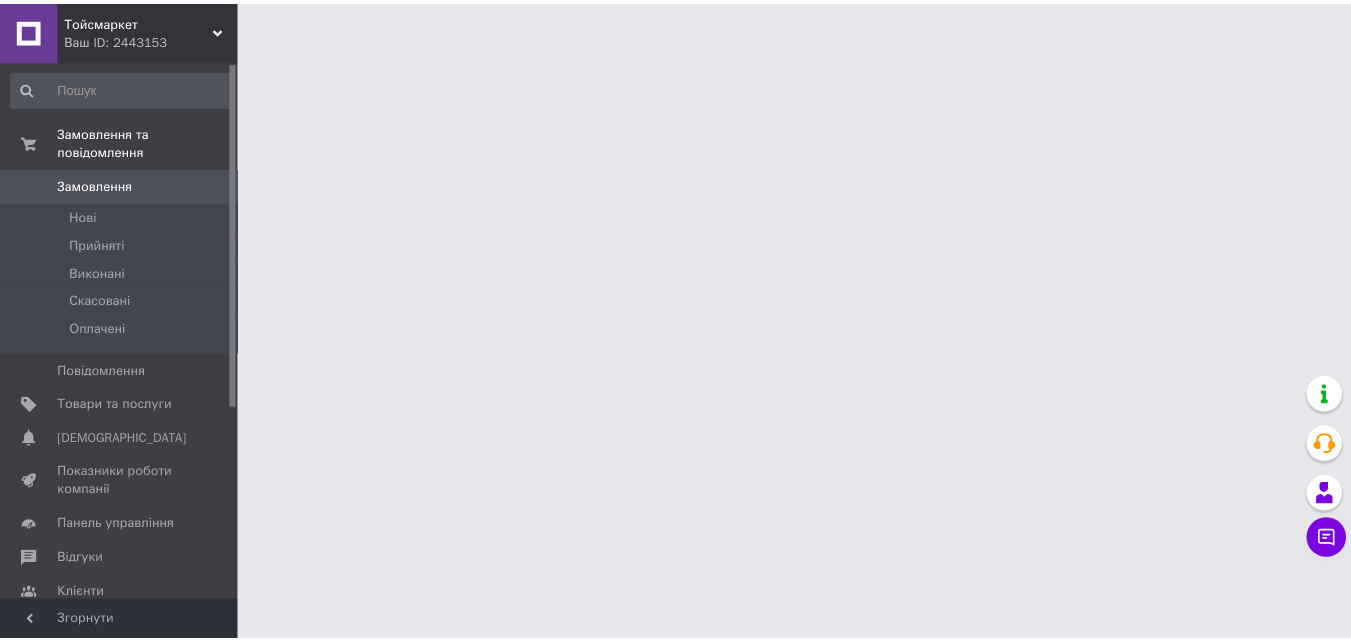scroll, scrollTop: 0, scrollLeft: 0, axis: both 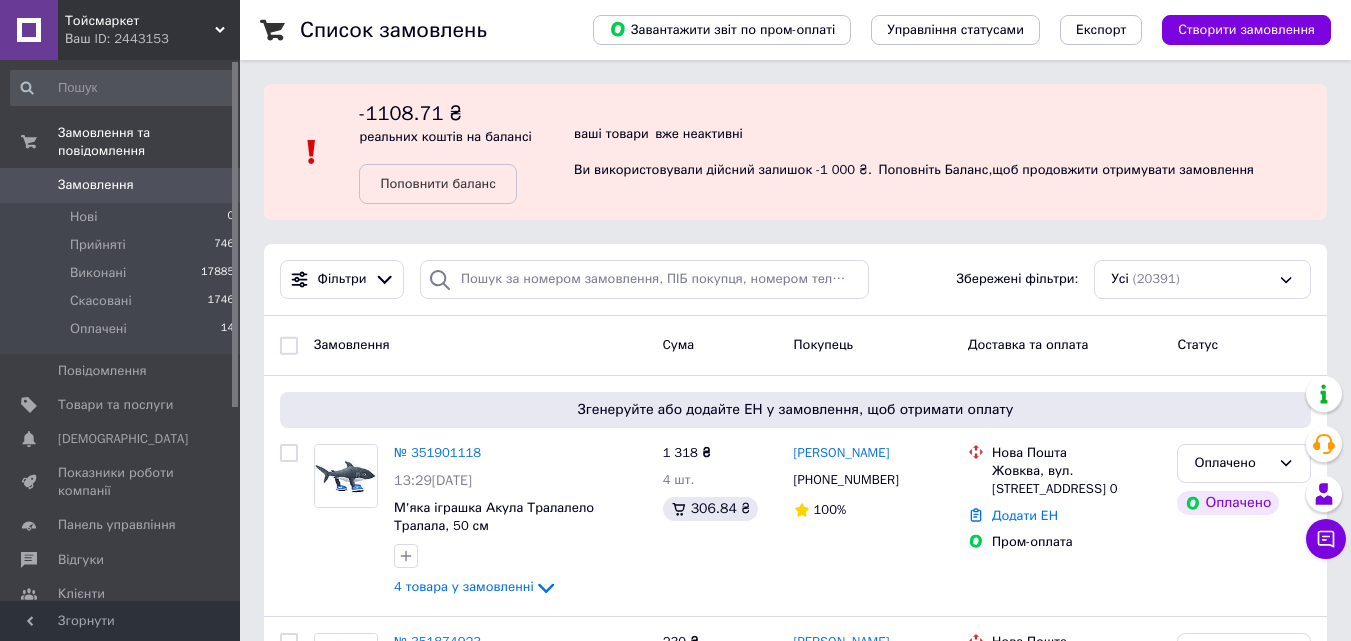 click on "Тойсмаркет" at bounding box center [140, 21] 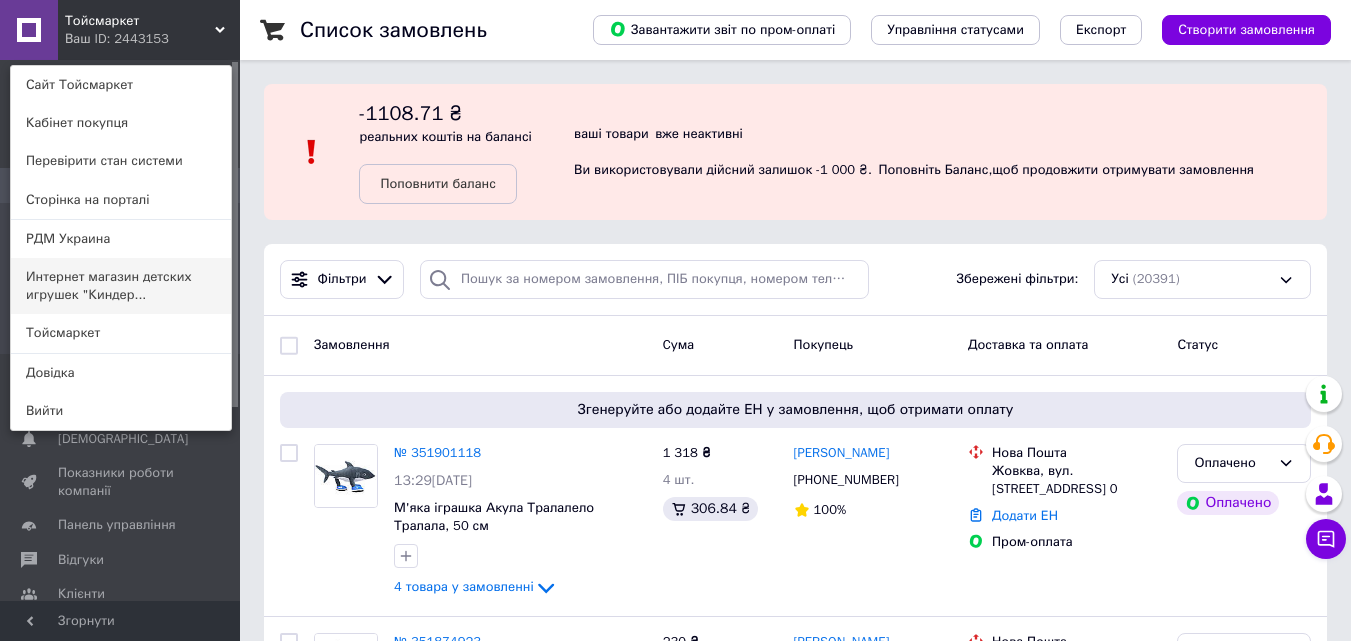 click on "Интернет магазин детских игрушек "Киндер..." at bounding box center (121, 286) 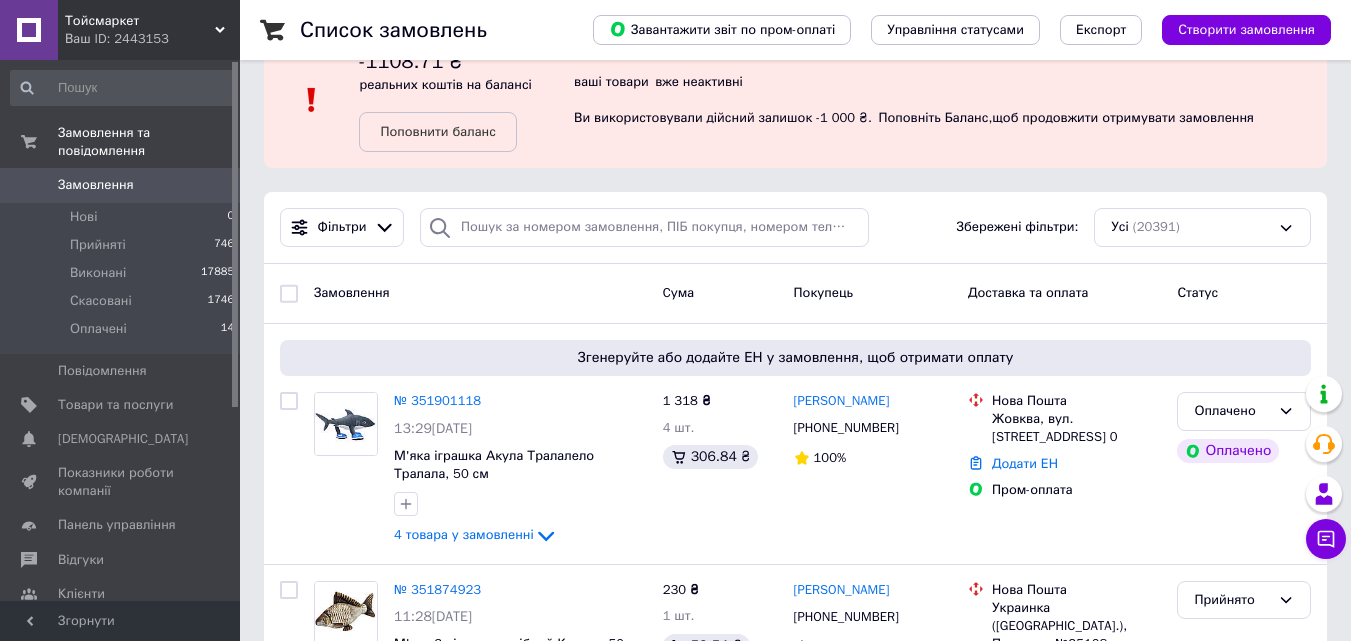 scroll, scrollTop: 100, scrollLeft: 0, axis: vertical 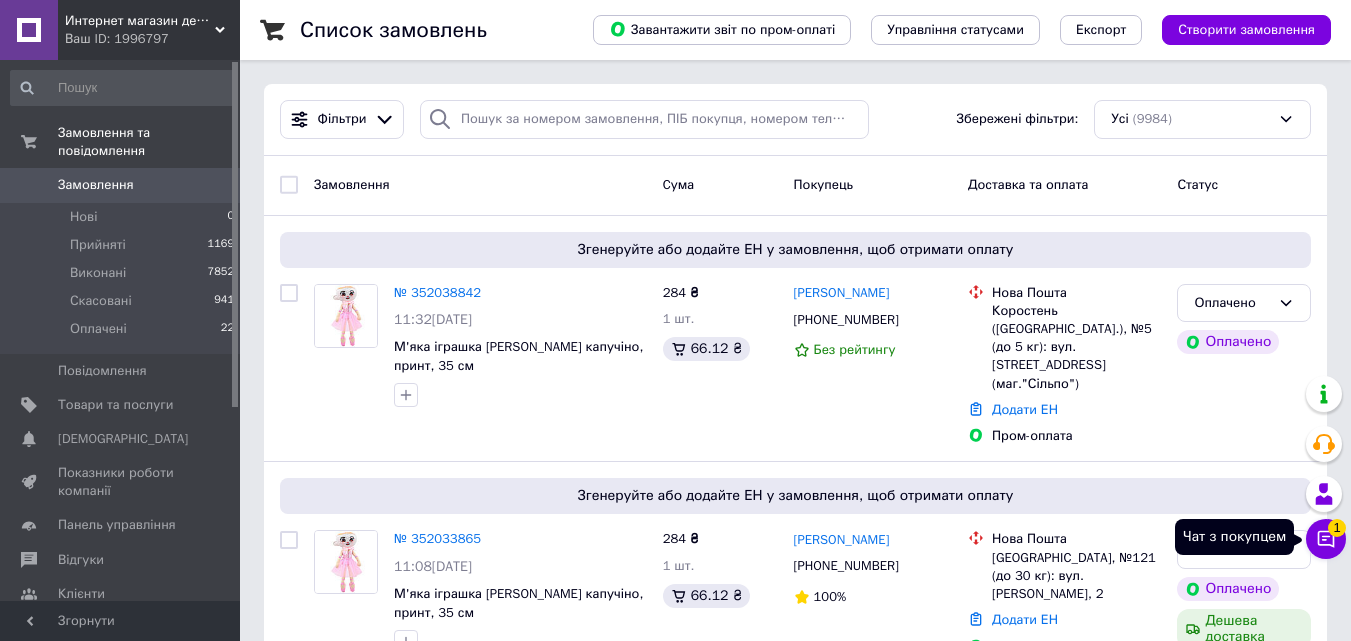 click 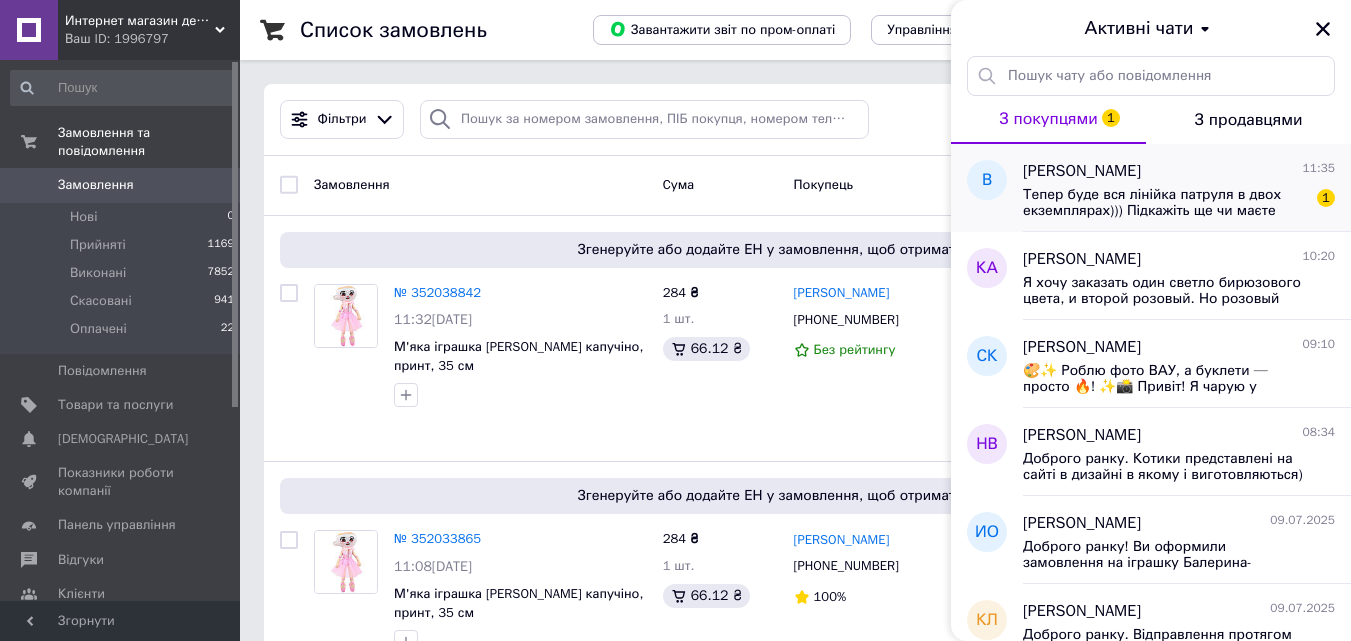 click on "Тепер буде вся лінійка патруля в двох екземплярах)))
Підкажіть ще чи маєте песика Роксі, малий питає, але я не знаходжу такого 1" at bounding box center (1179, 201) 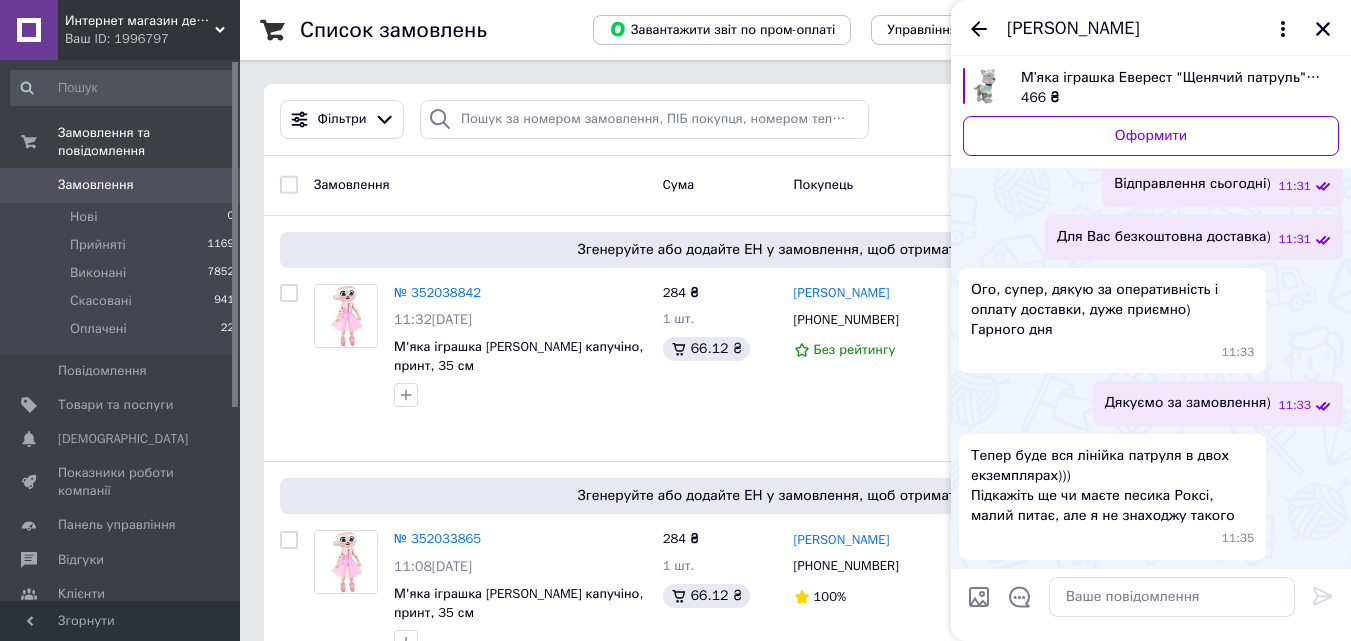 scroll, scrollTop: 3619, scrollLeft: 0, axis: vertical 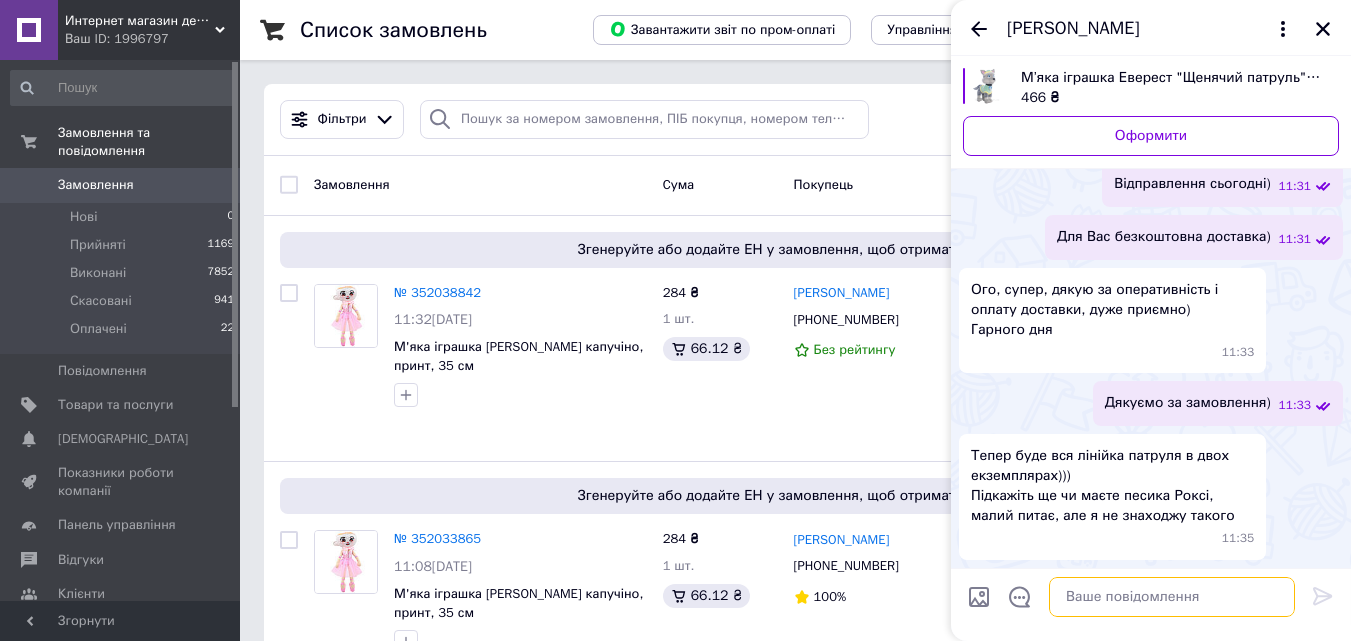 click at bounding box center [1172, 597] 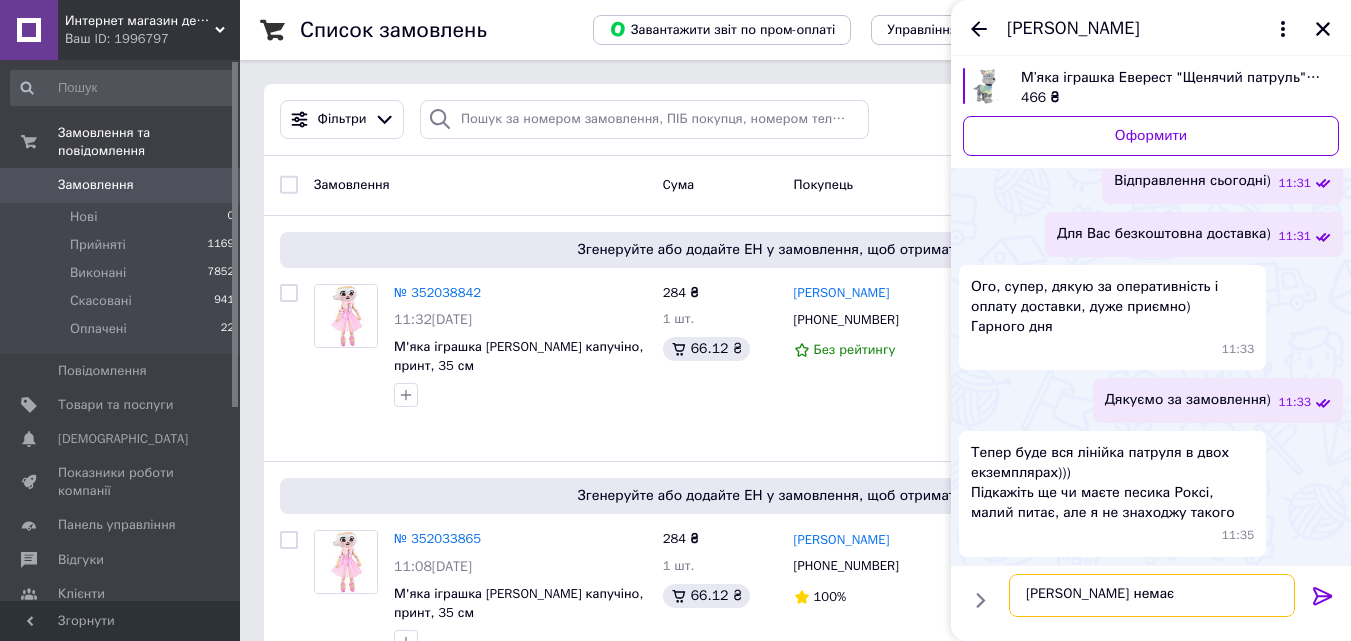 type on "Саме Роксі немає)" 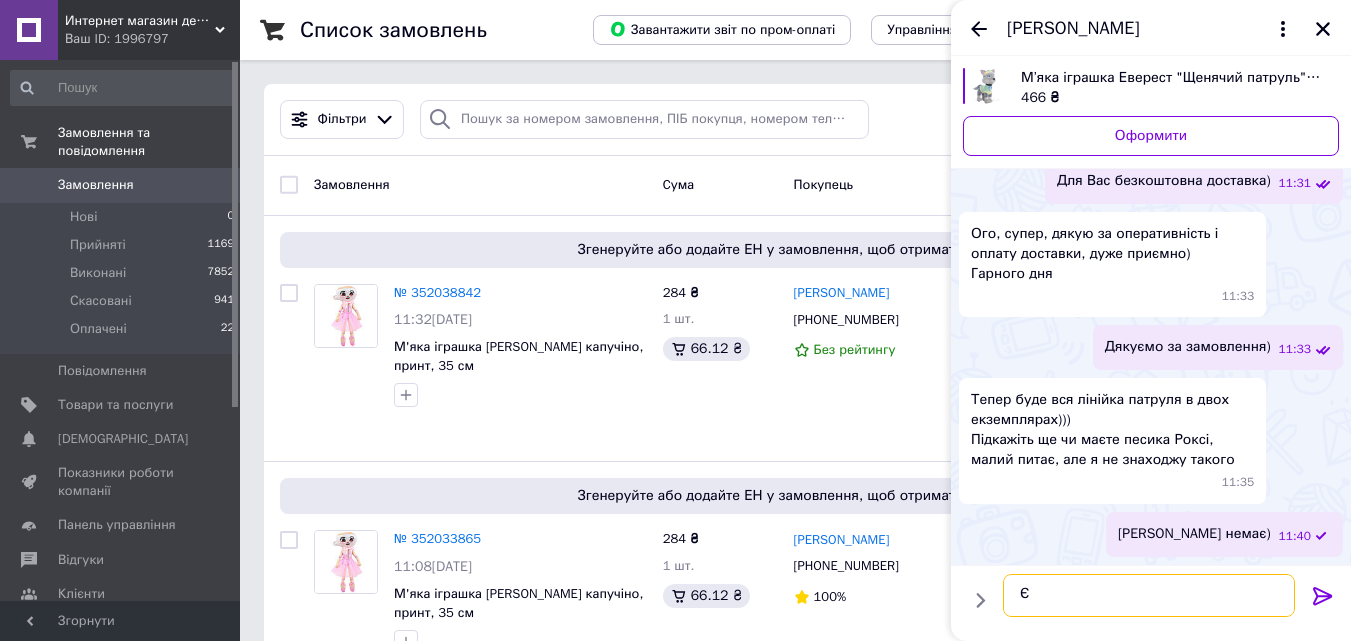 scroll, scrollTop: 3680, scrollLeft: 0, axis: vertical 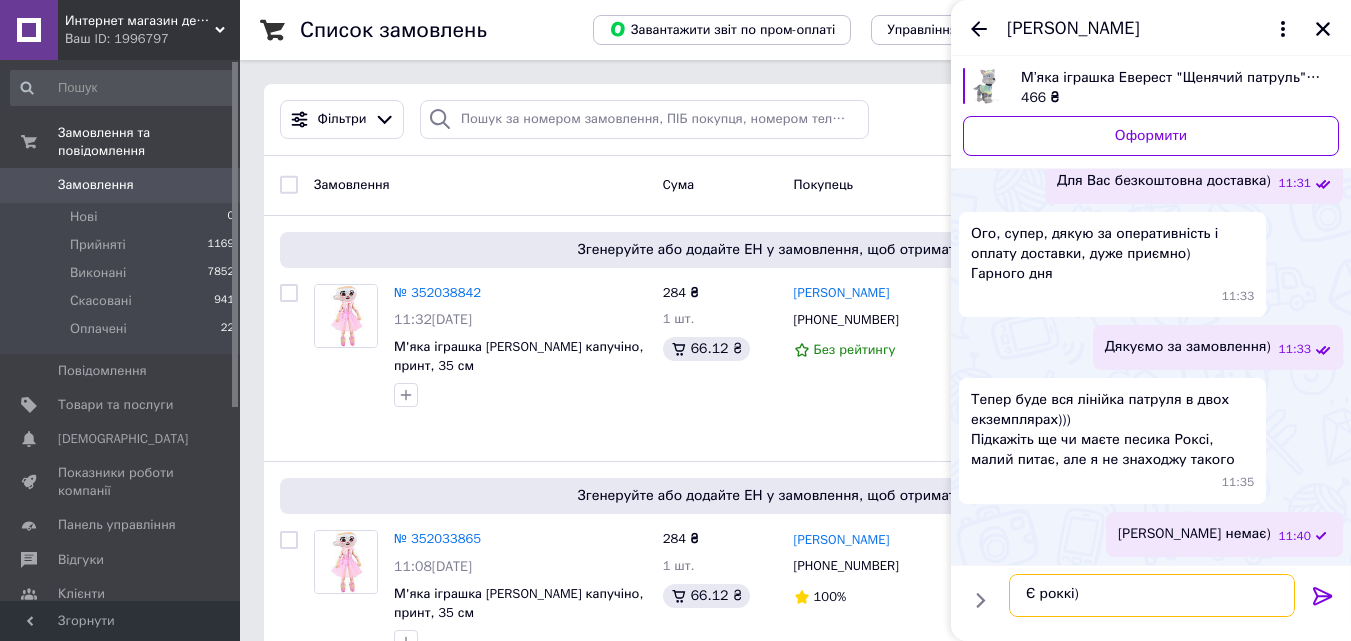 click on "Є роккі)" at bounding box center [1152, 595] 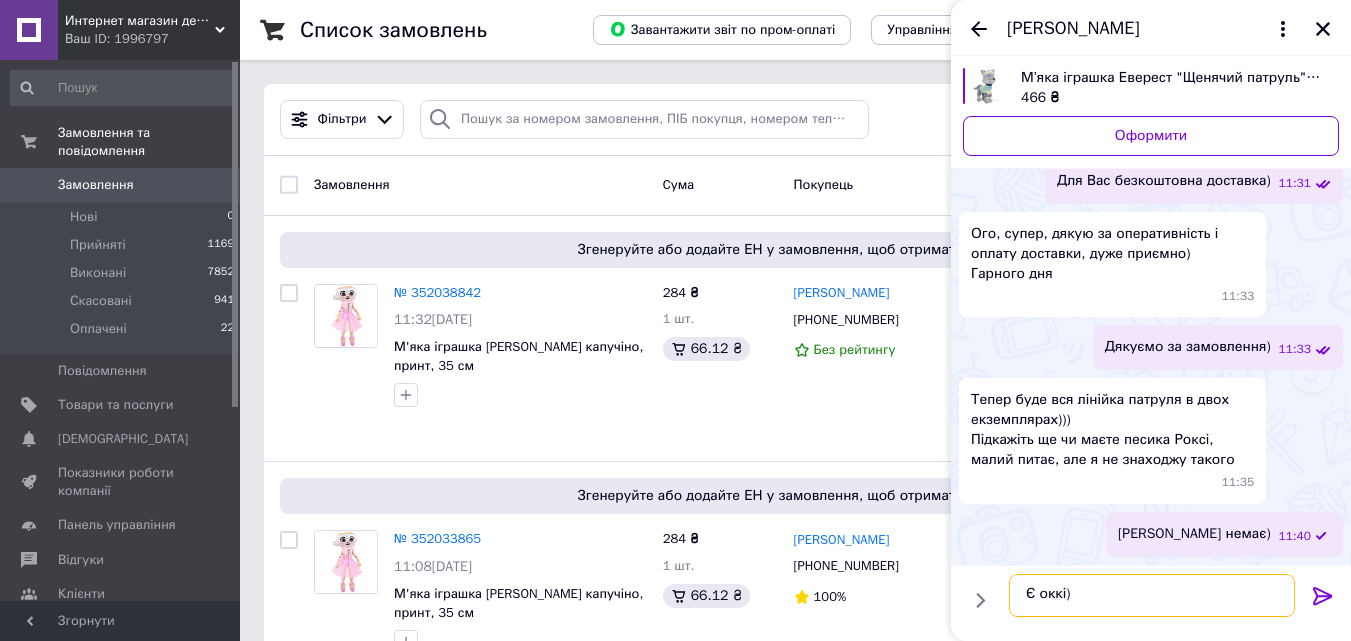 type on "Є Роккі)" 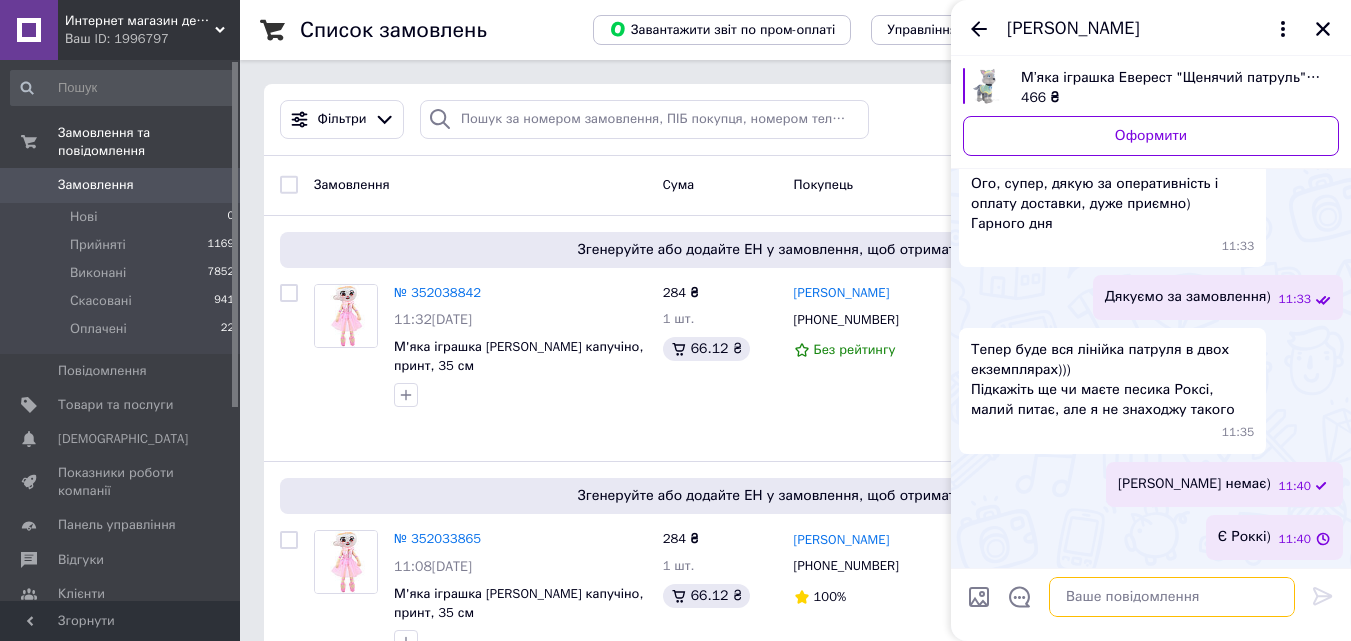 scroll, scrollTop: 3734, scrollLeft: 0, axis: vertical 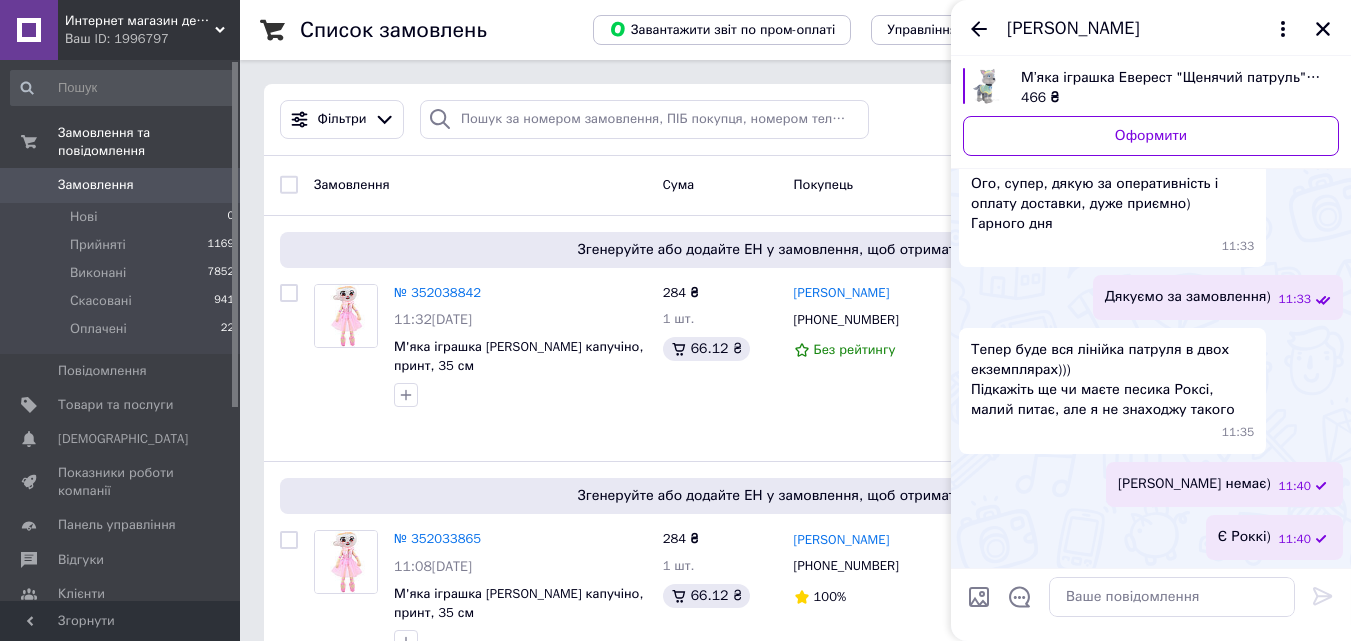 click on "Интернет магазин детских игрушек "Киндер-Ленд"" at bounding box center (140, 21) 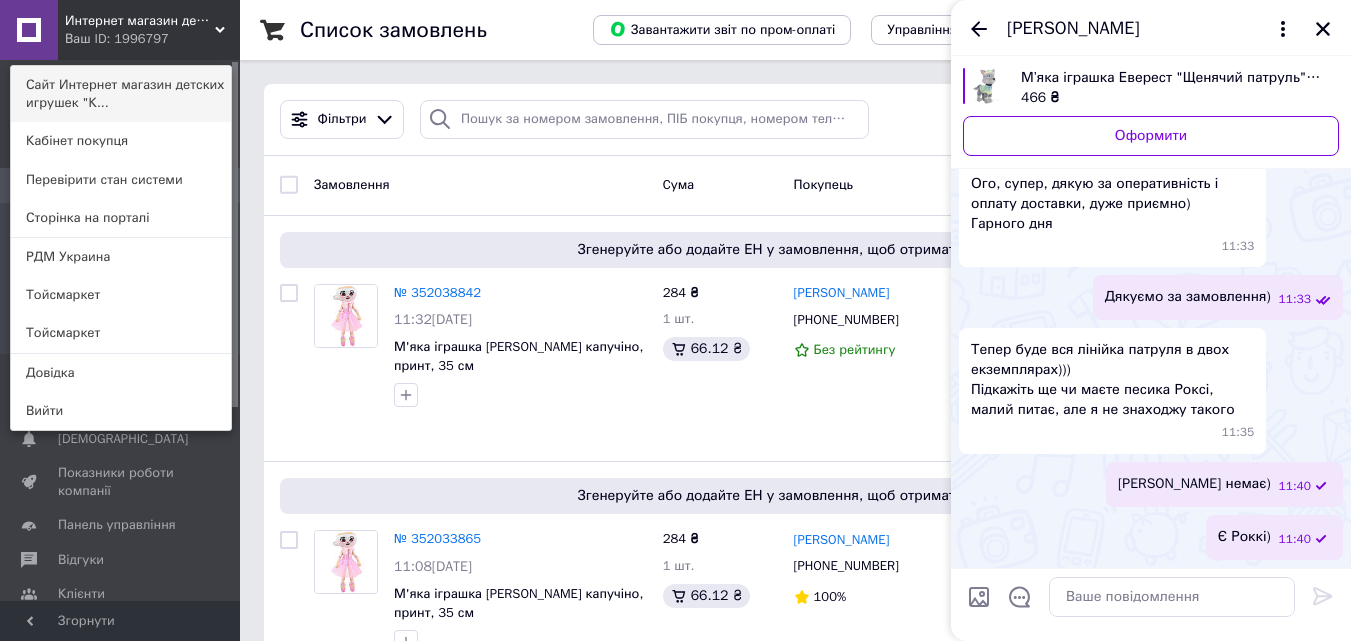 click on "Сайт Интернет магазин детских игрушек "К..." at bounding box center [121, 94] 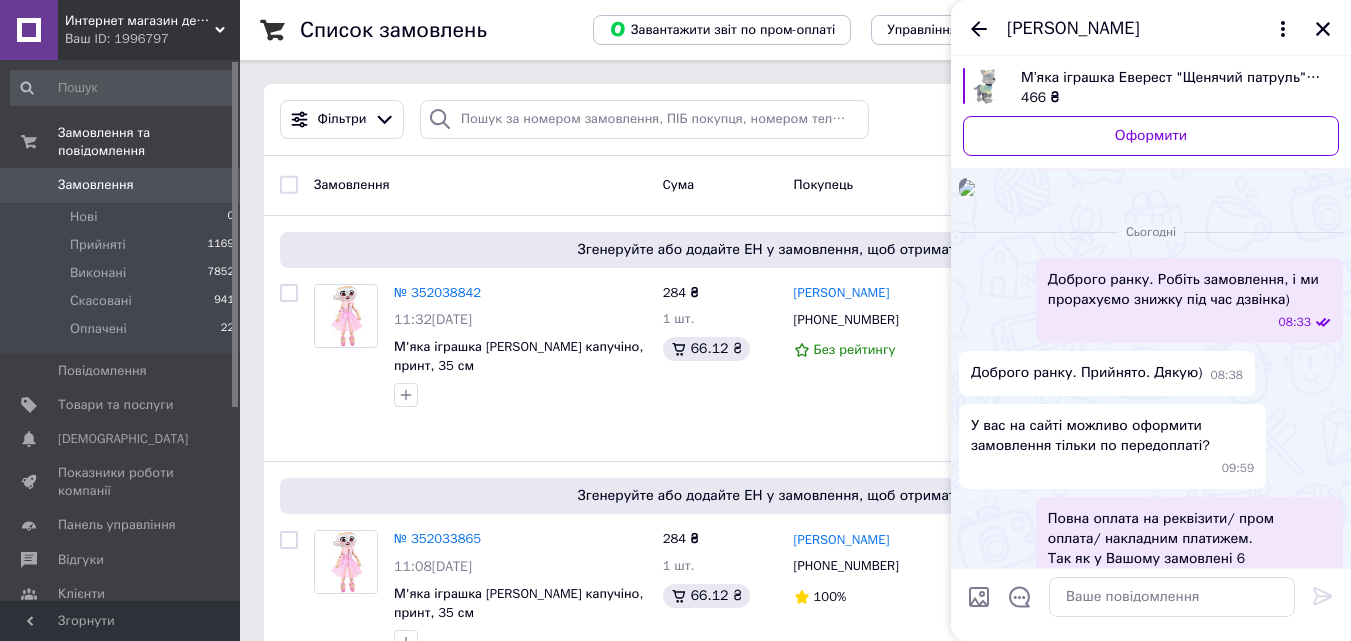 scroll, scrollTop: 1234, scrollLeft: 0, axis: vertical 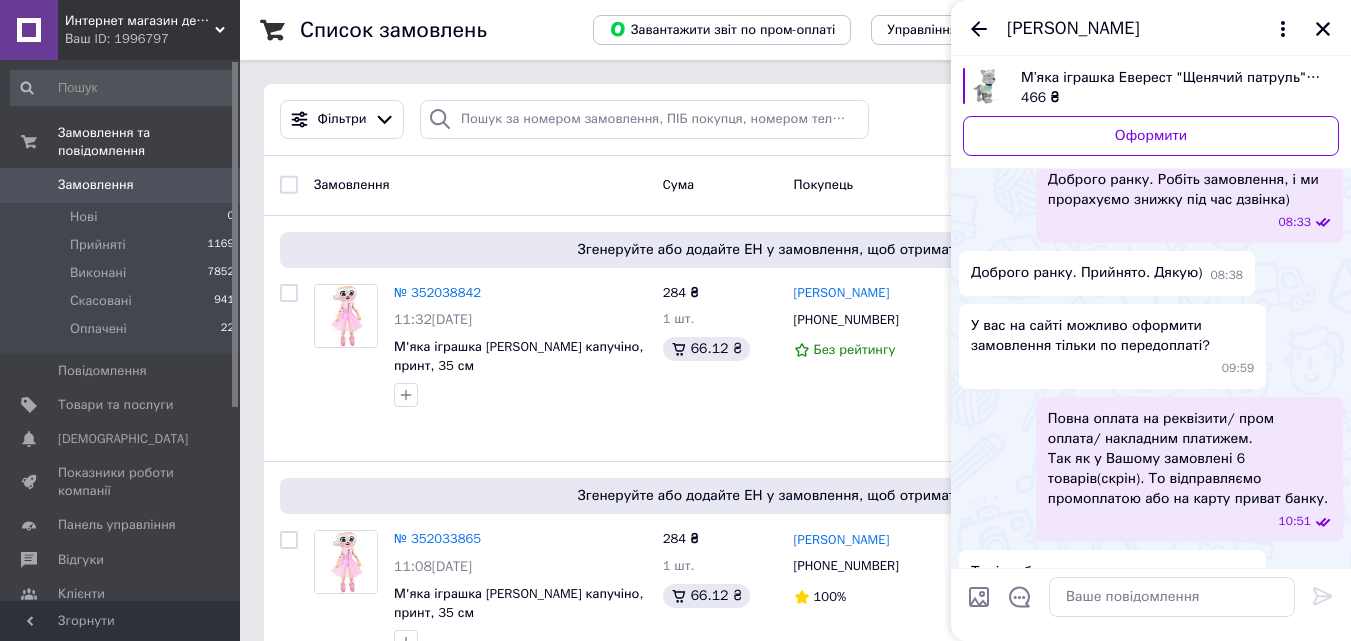 click at bounding box center [967, 88] 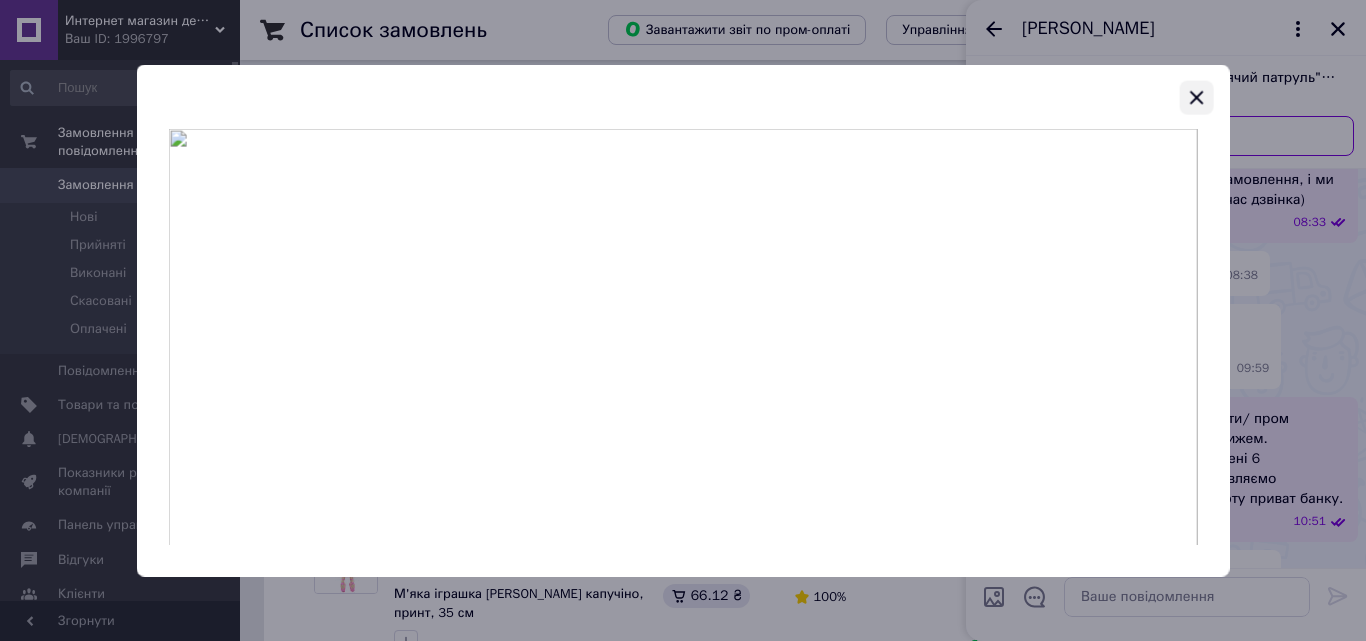 drag, startPoint x: 1197, startPoint y: 93, endPoint x: 1192, endPoint y: 510, distance: 417.02997 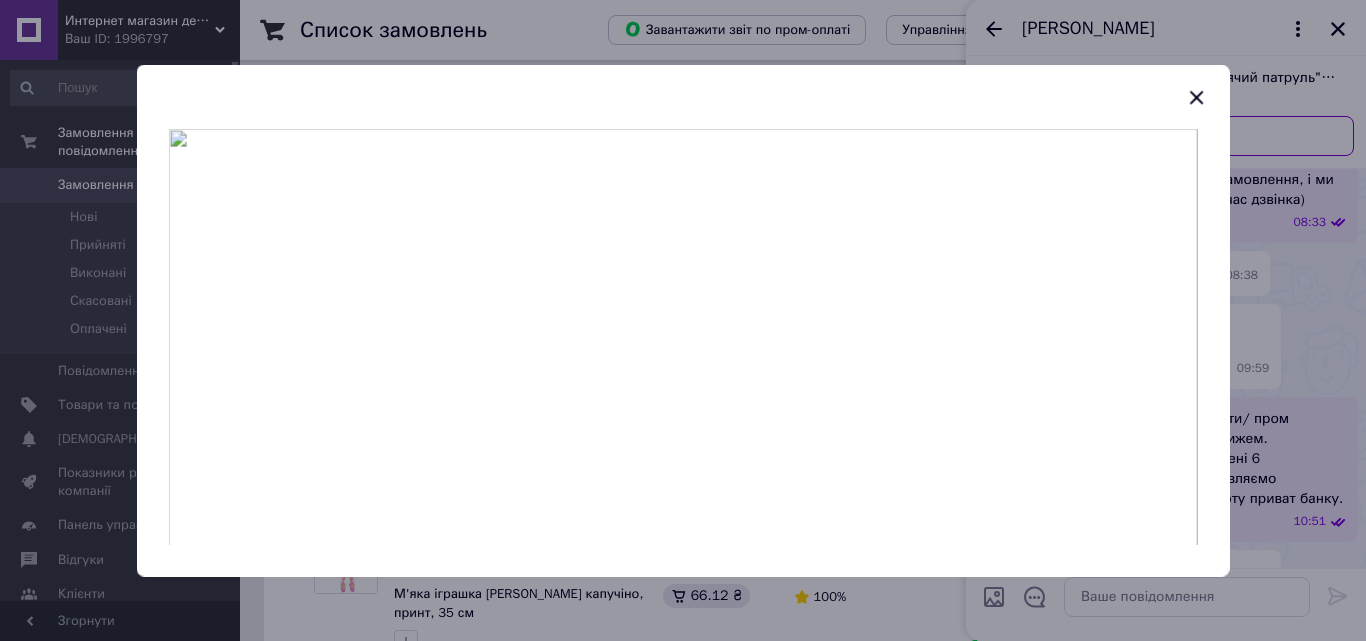 click 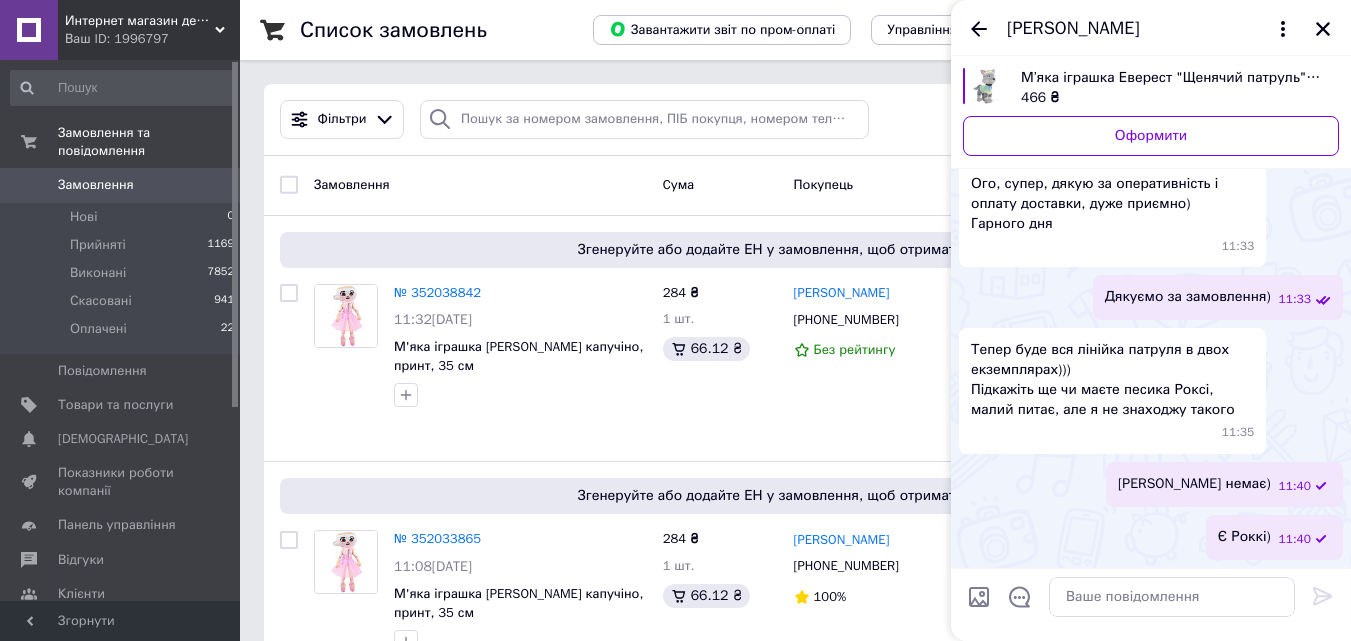 scroll, scrollTop: 3734, scrollLeft: 0, axis: vertical 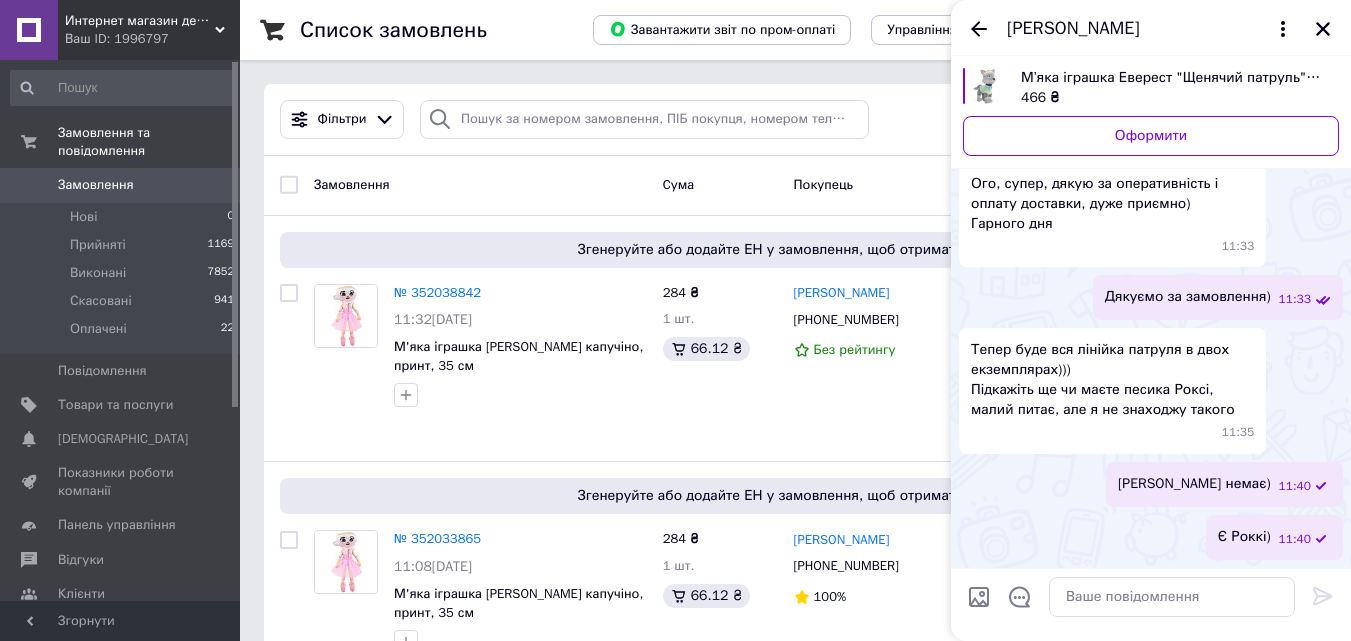 drag, startPoint x: 1257, startPoint y: 539, endPoint x: 1231, endPoint y: 548, distance: 27.513634 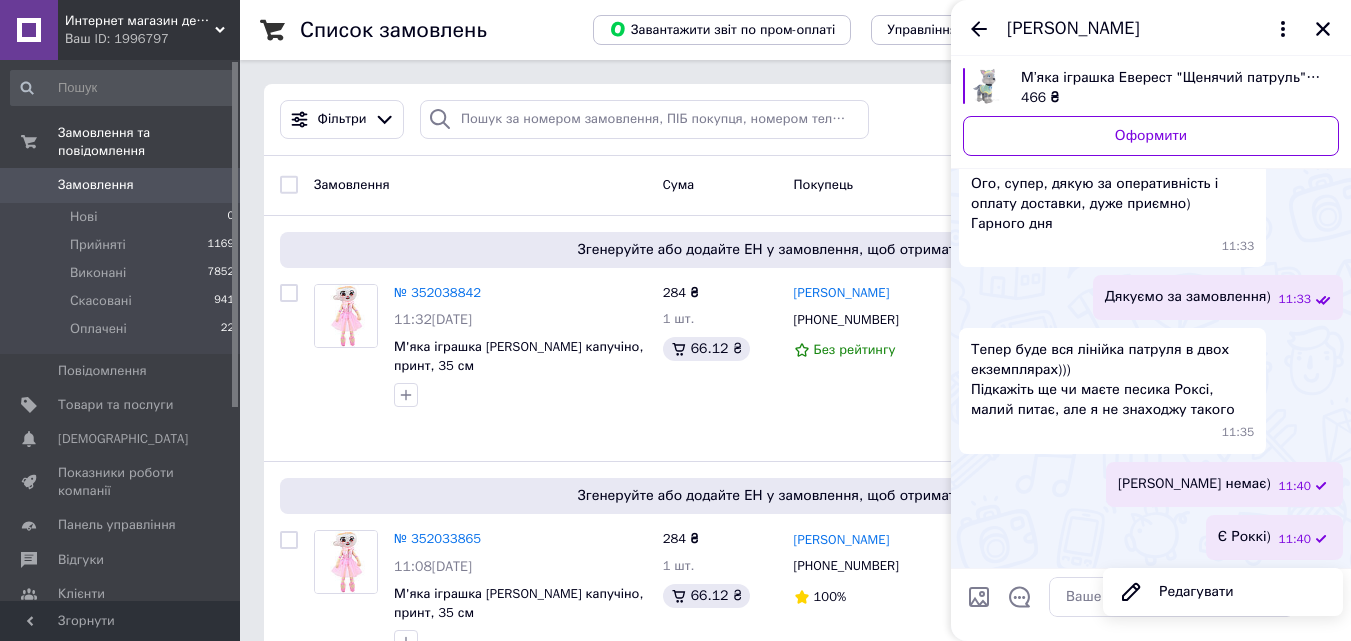 click on "Є Роккі)" at bounding box center [1244, 537] 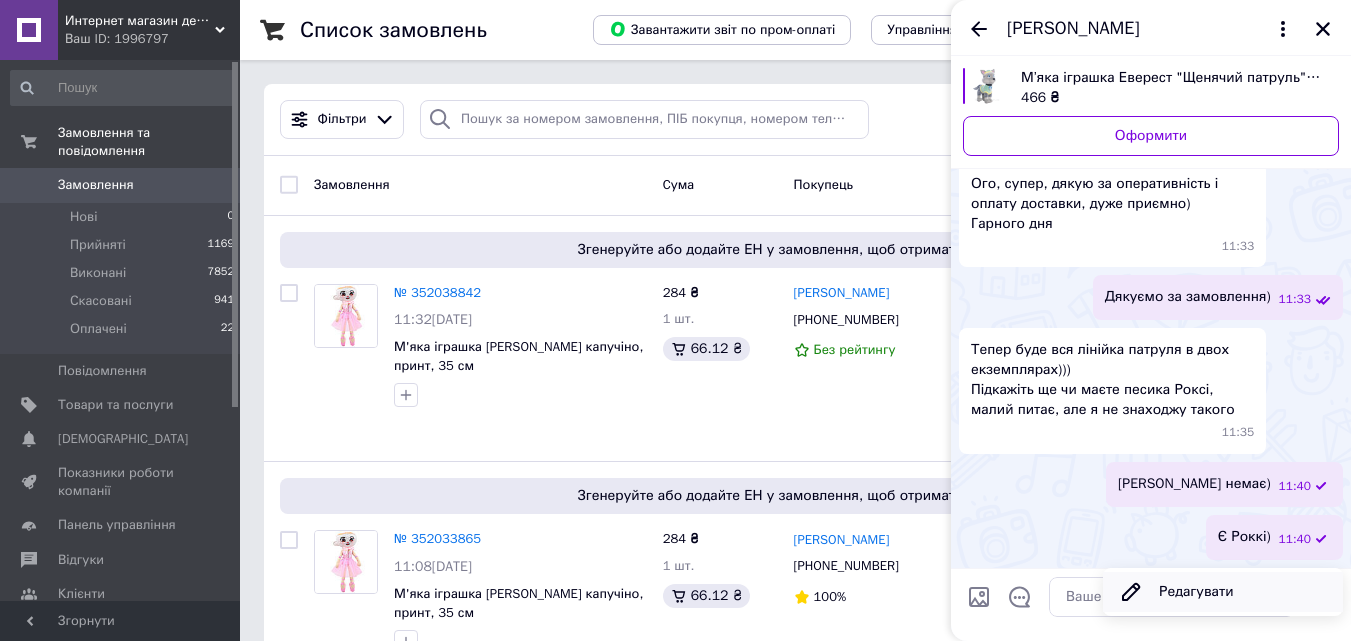 click on "Редагувати" at bounding box center (1223, 592) 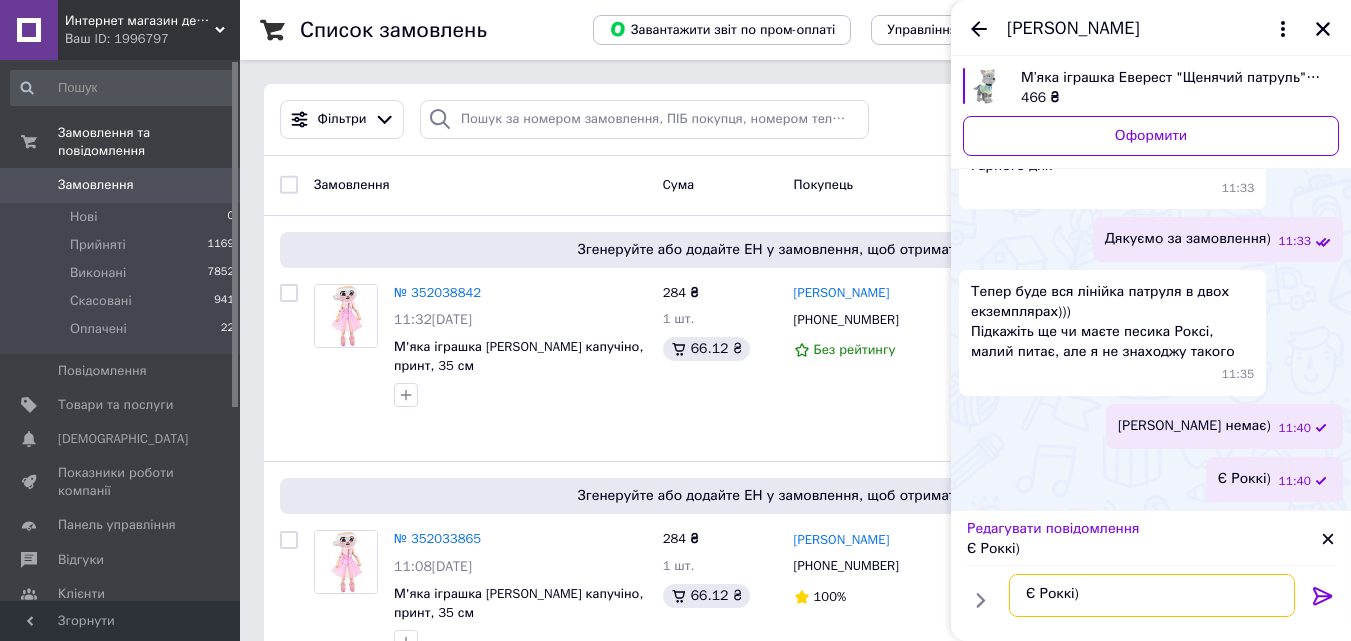click on "Є Роккі)" at bounding box center [1152, 595] 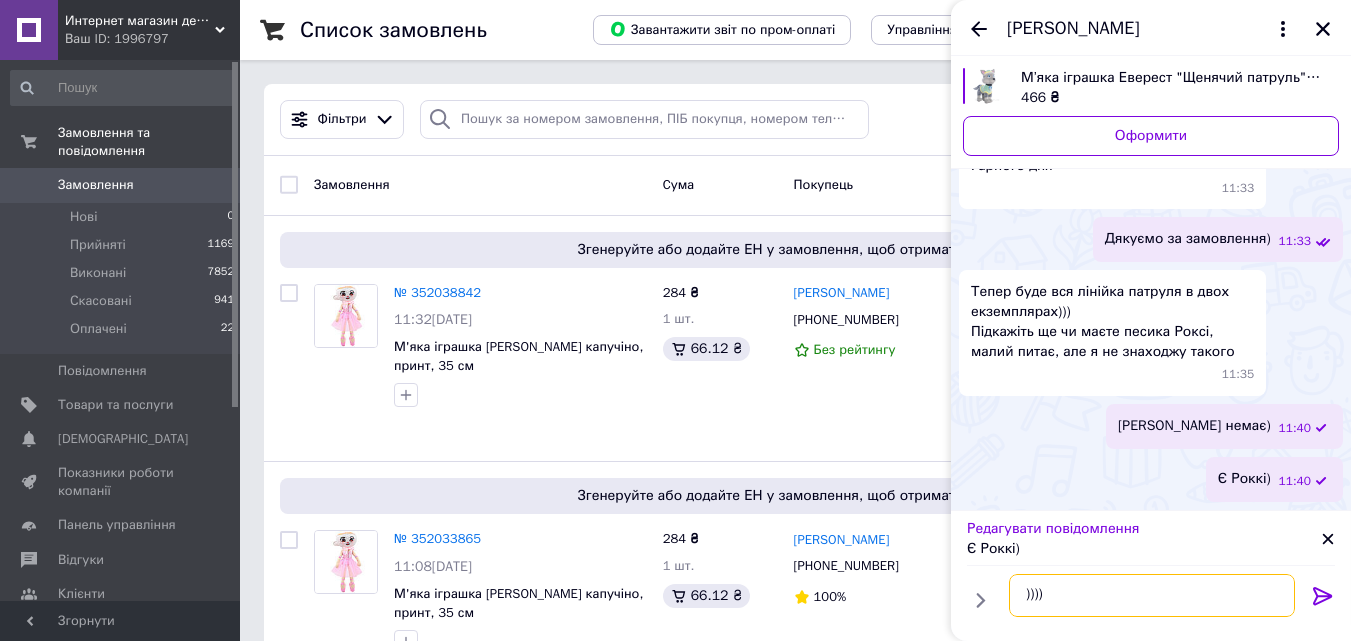 type on "))))" 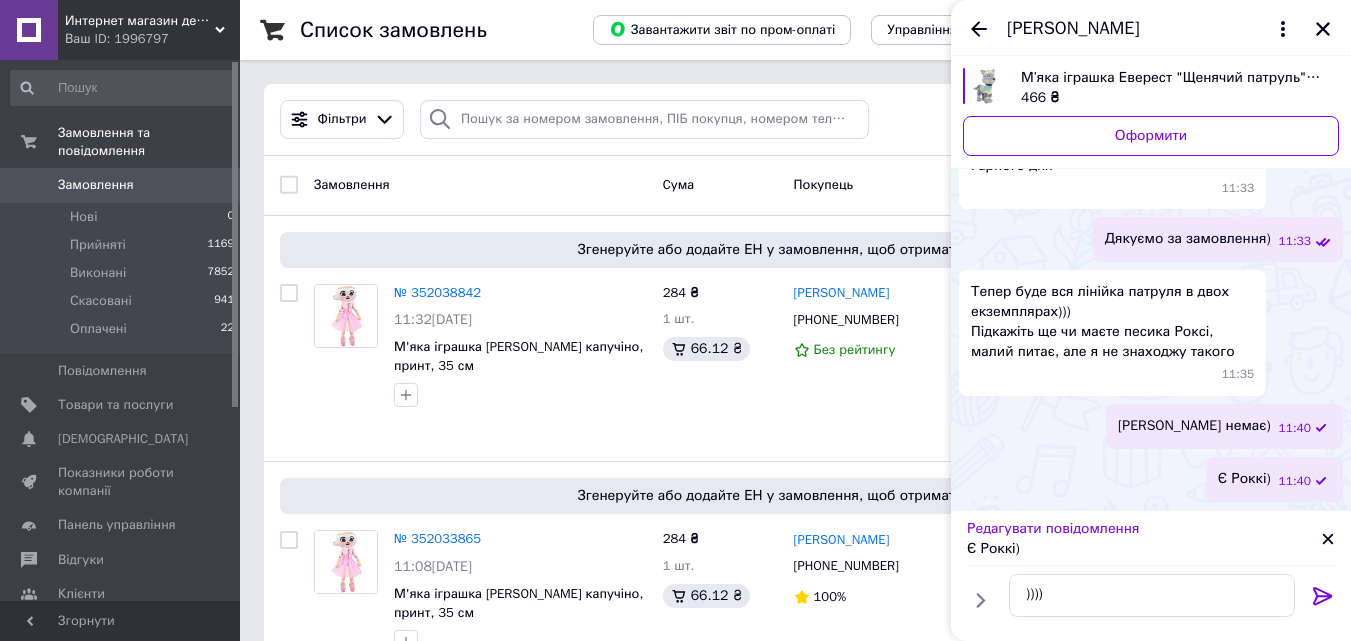 click 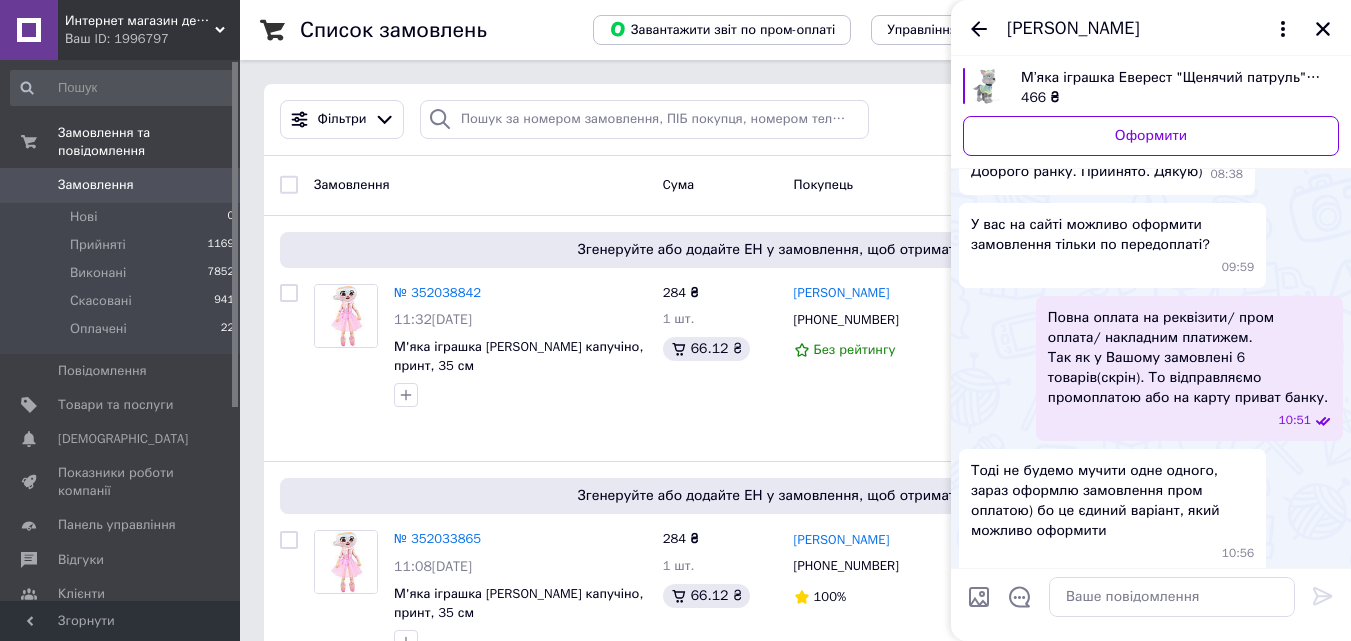 scroll, scrollTop: 1393, scrollLeft: 0, axis: vertical 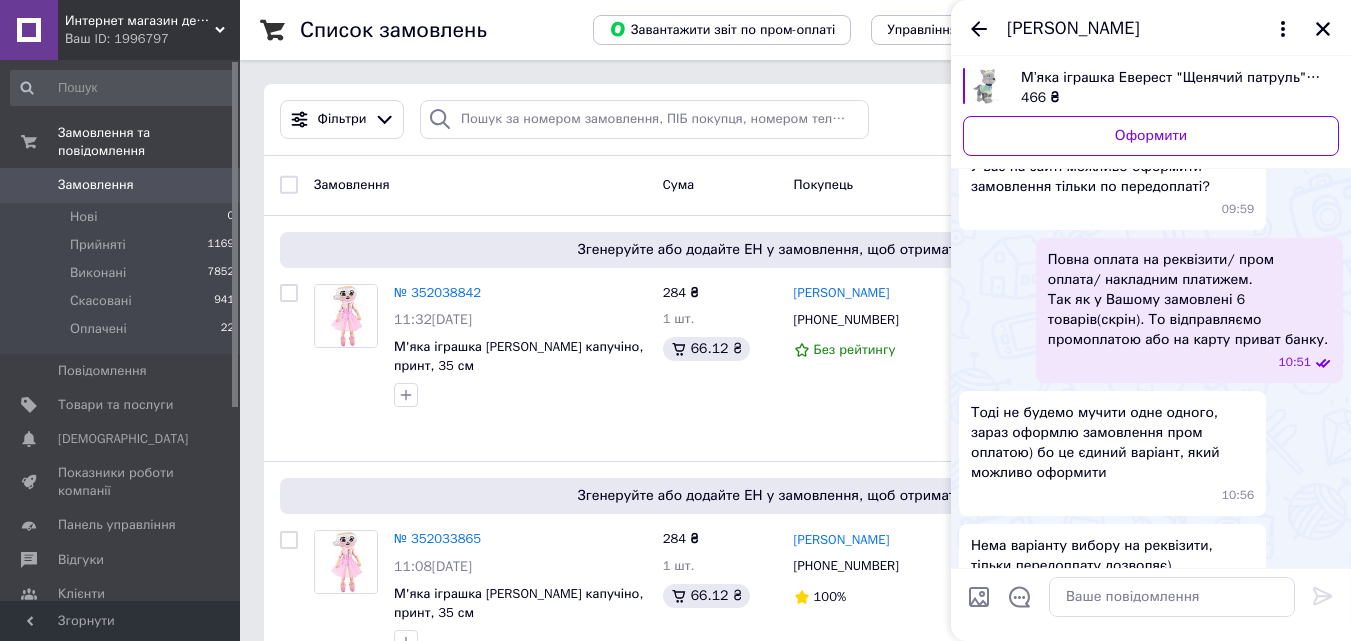 click at bounding box center (967, -71) 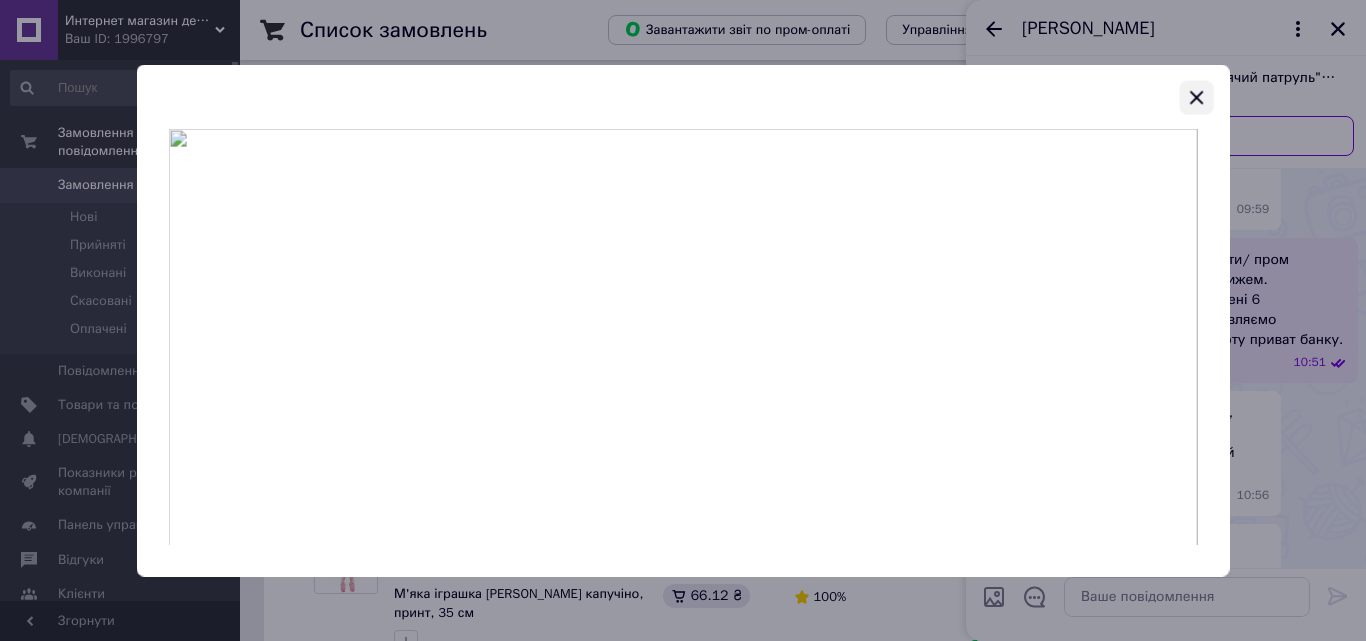 click 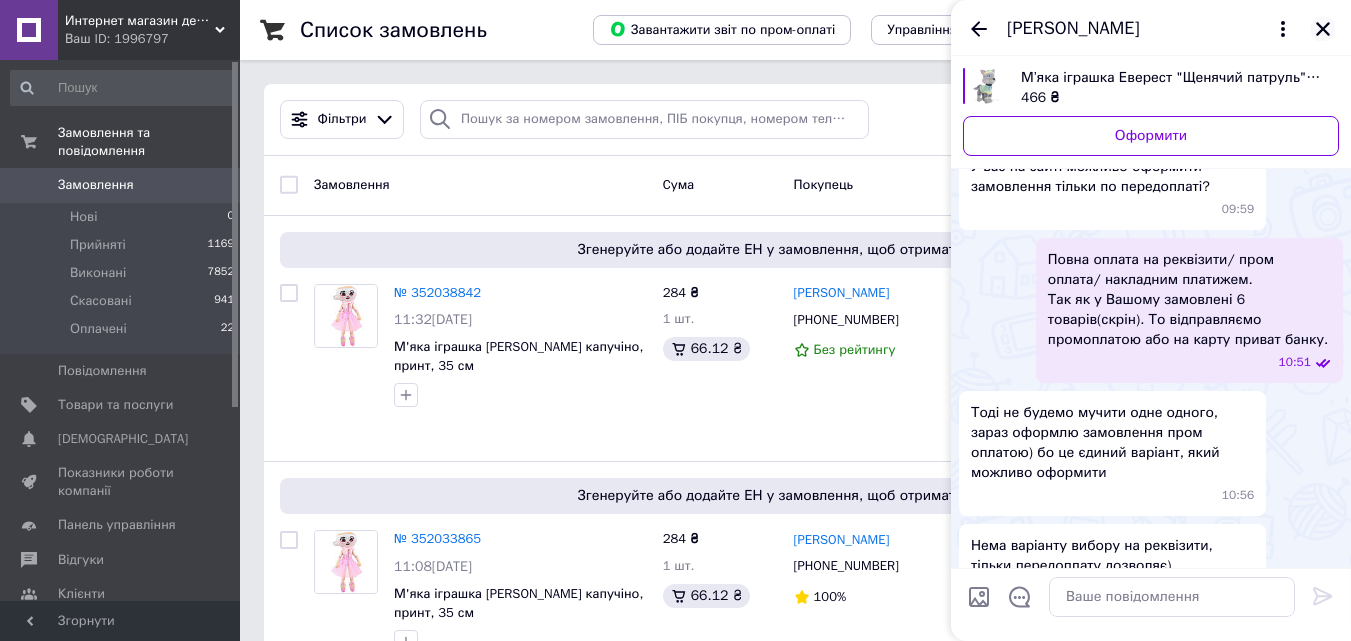 click 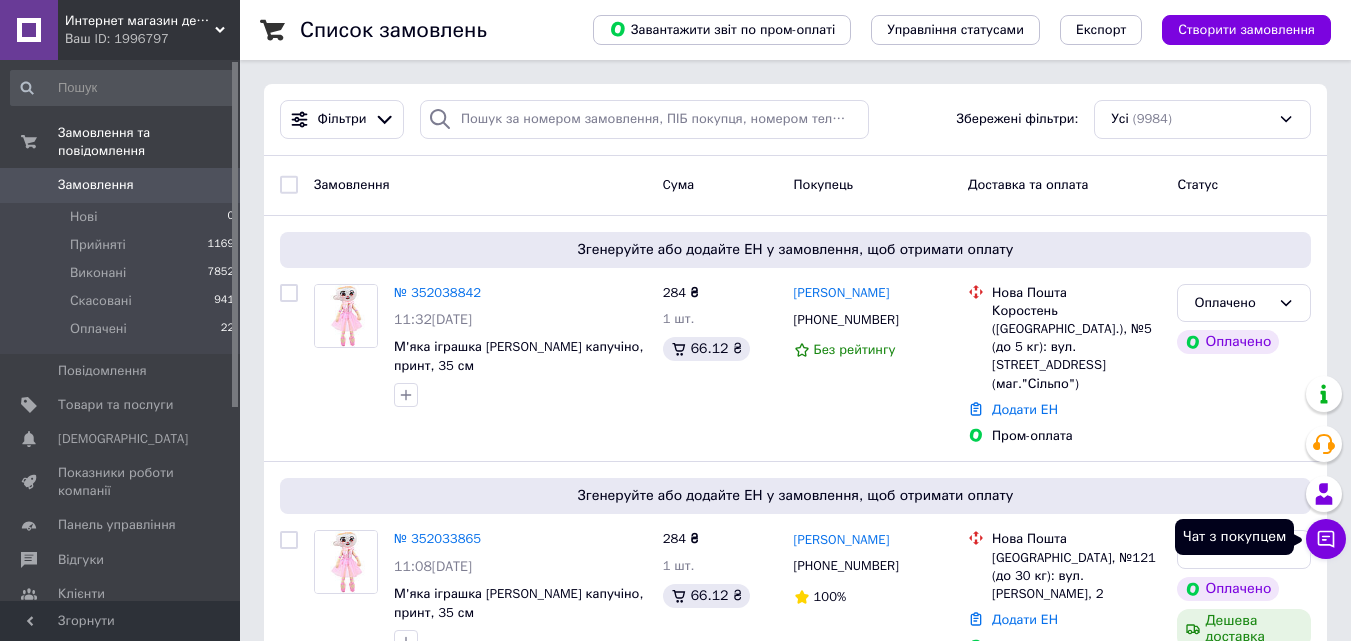 click 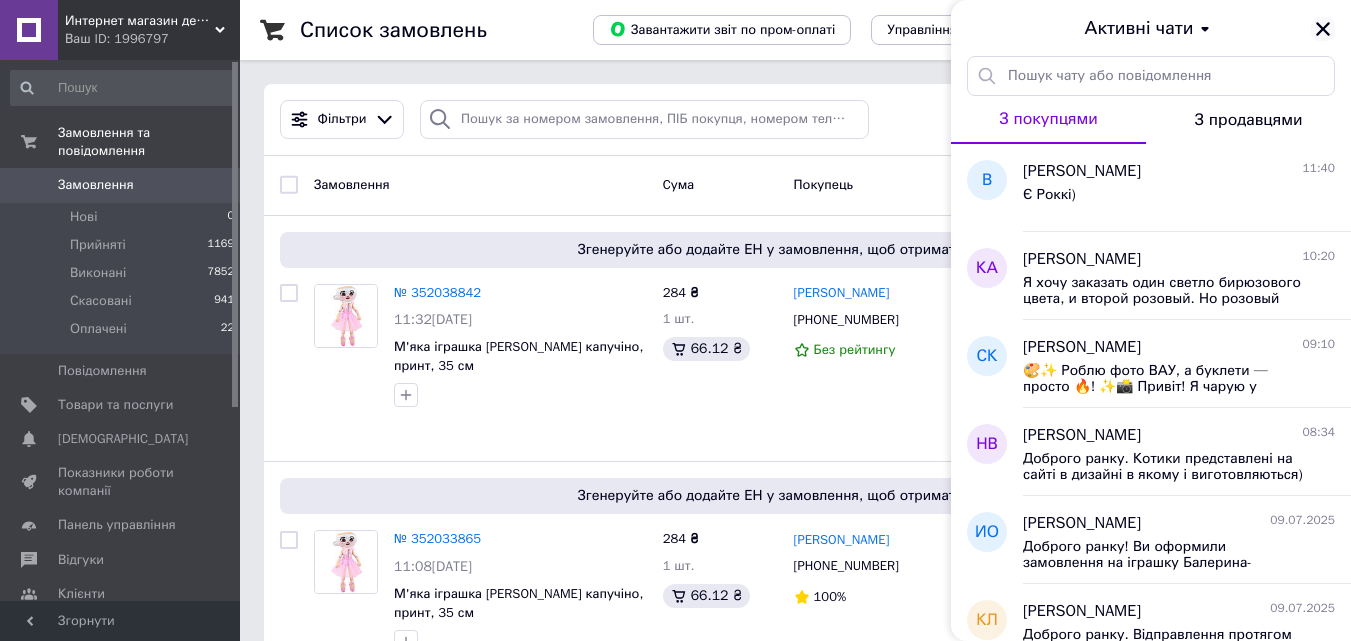 click 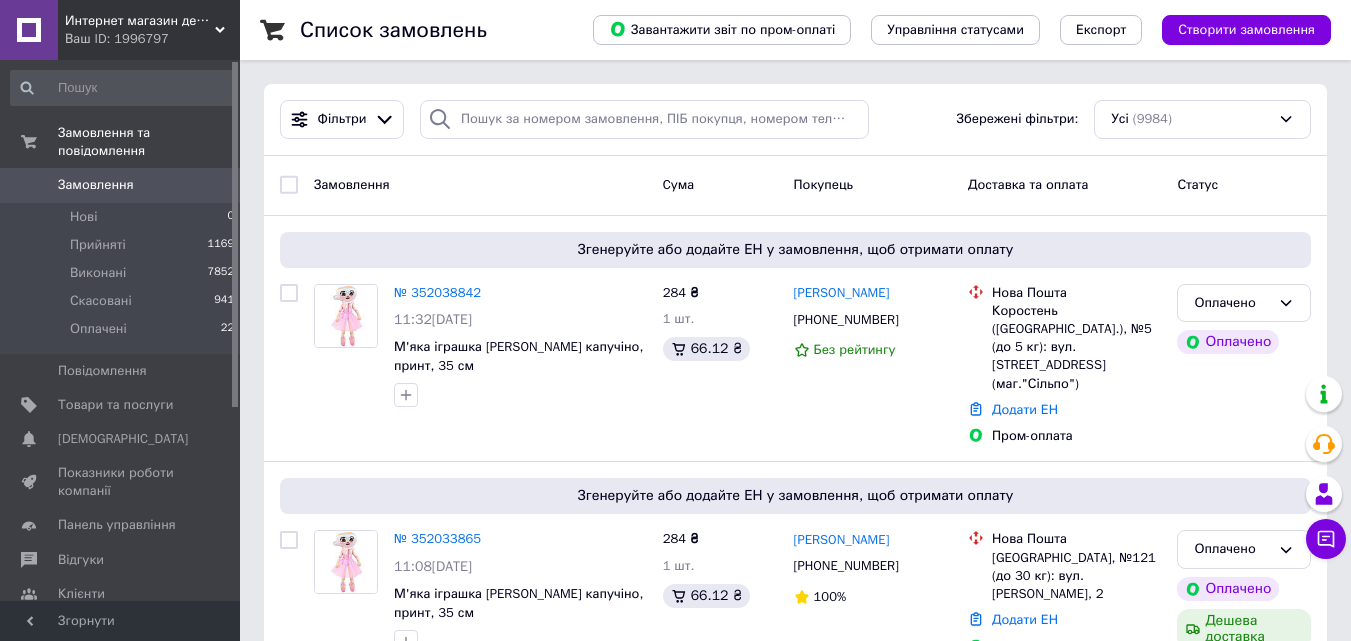 click on "Интернет магазин детских игрушек "Киндер-Ленд"" at bounding box center [140, 21] 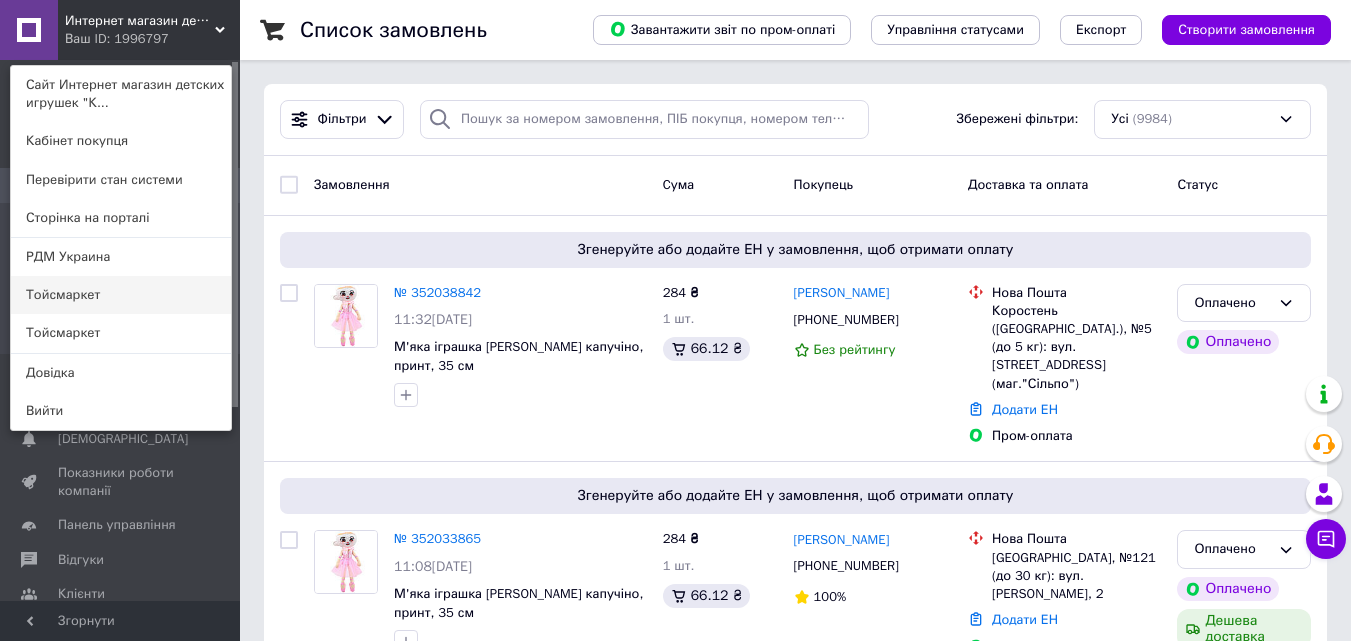 click on "Тойсмаркет" at bounding box center [121, 295] 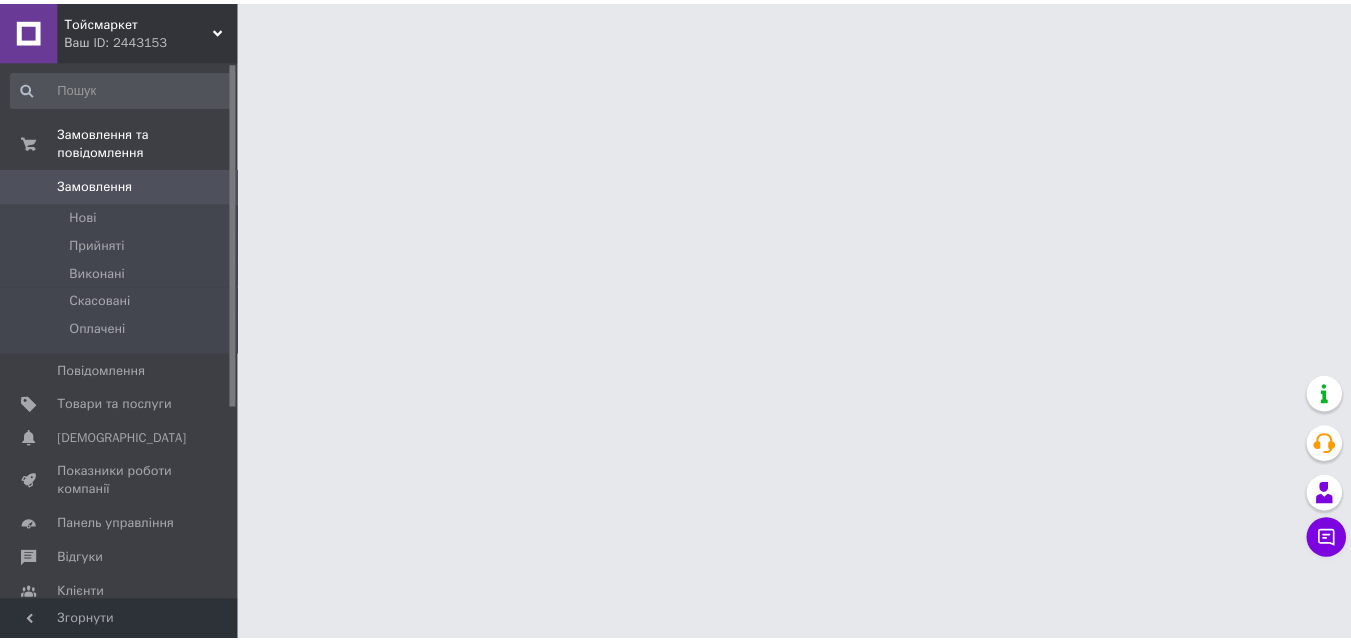 scroll, scrollTop: 0, scrollLeft: 0, axis: both 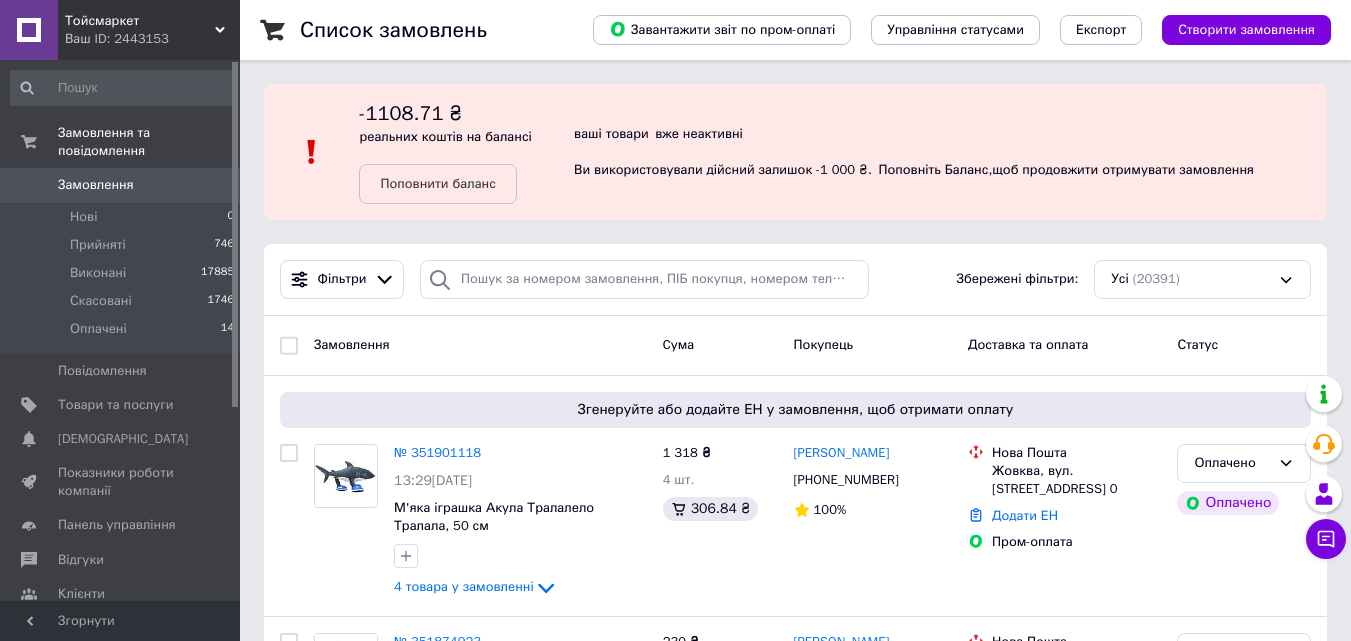 click on "Ваш ID: 2443153" at bounding box center [152, 39] 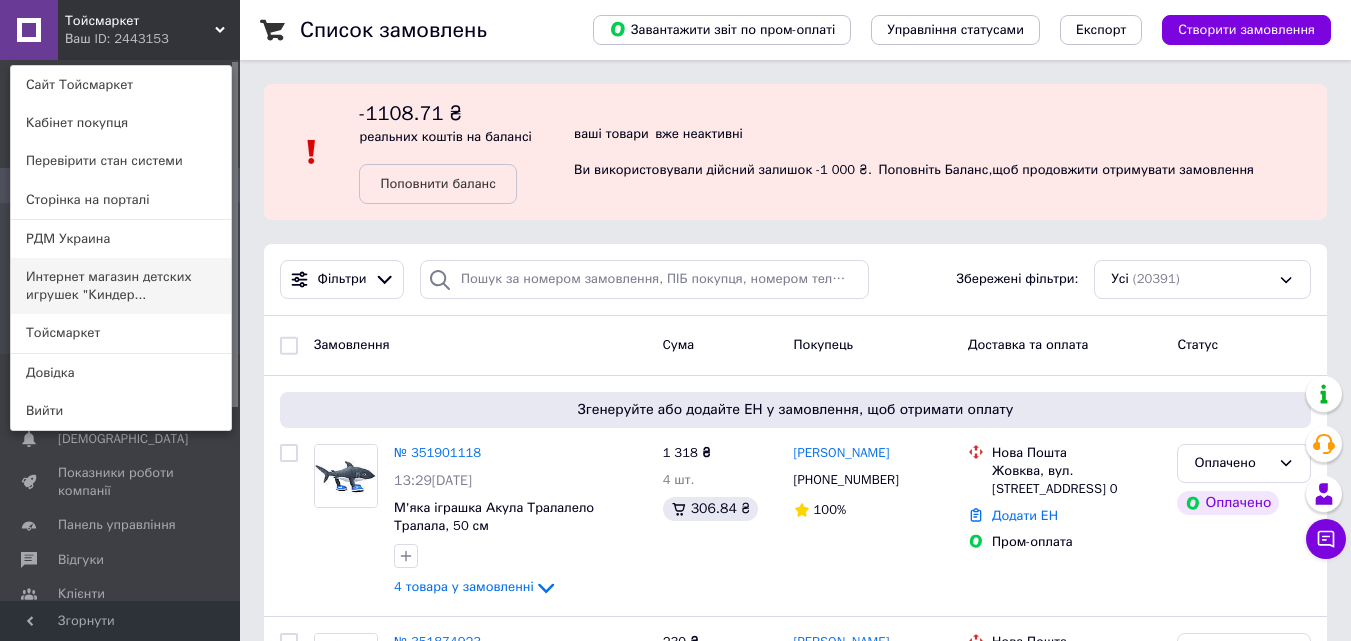 click on "Интернет магазин детских игрушек "Киндер..." at bounding box center [121, 286] 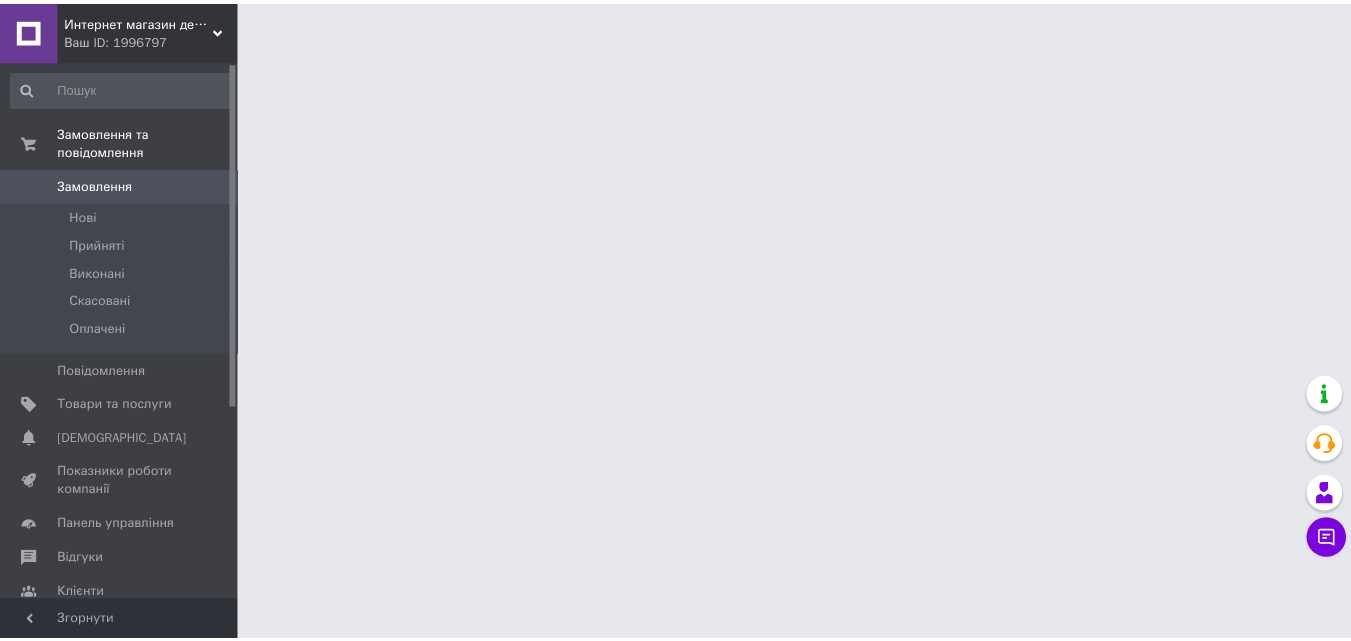 scroll, scrollTop: 0, scrollLeft: 0, axis: both 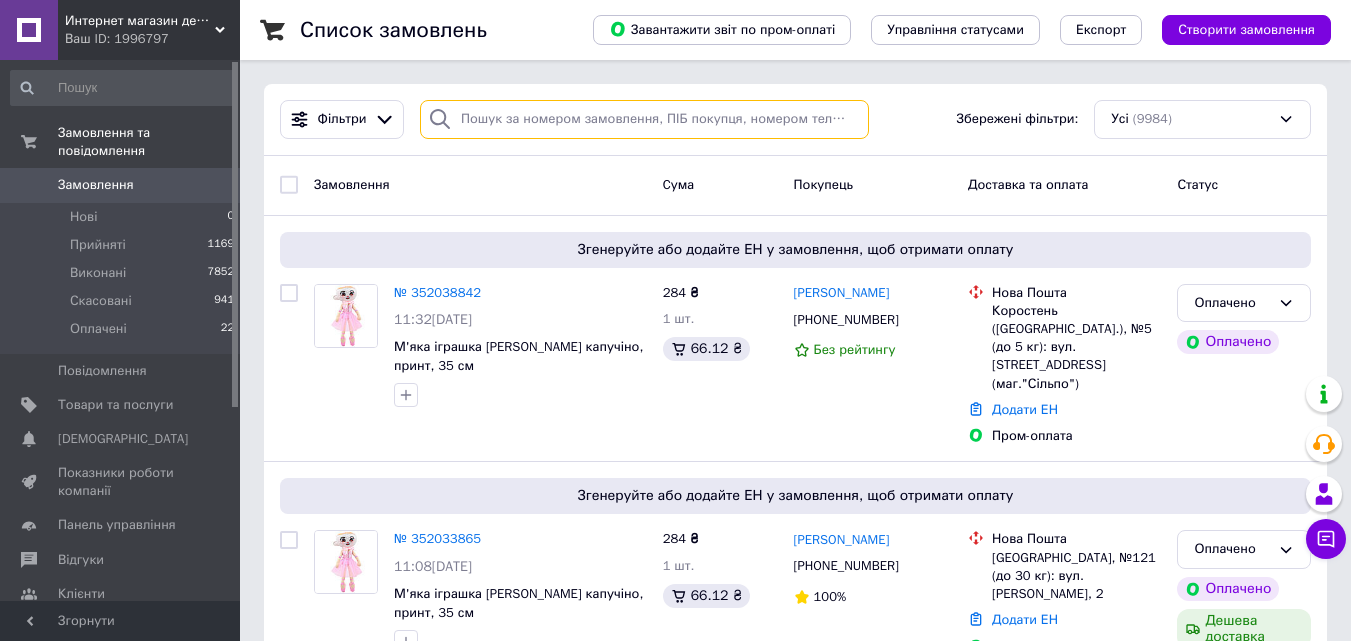 click at bounding box center [644, 119] 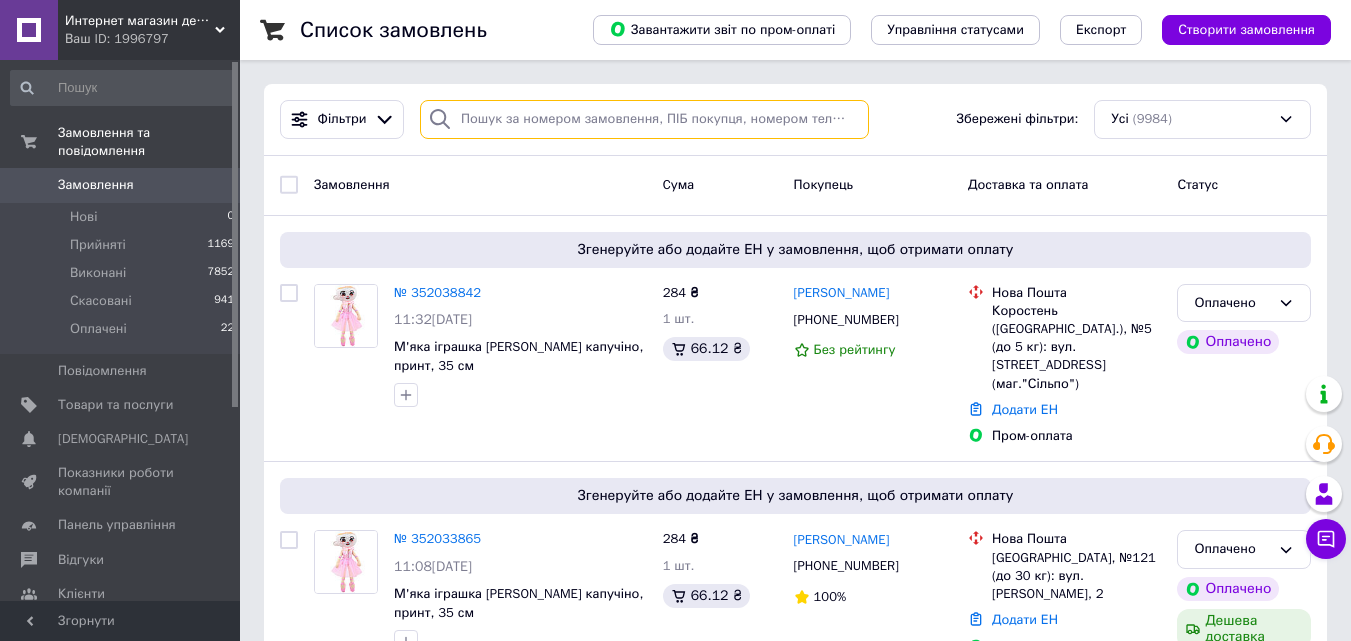 paste on "[PHONE_NUMBER]" 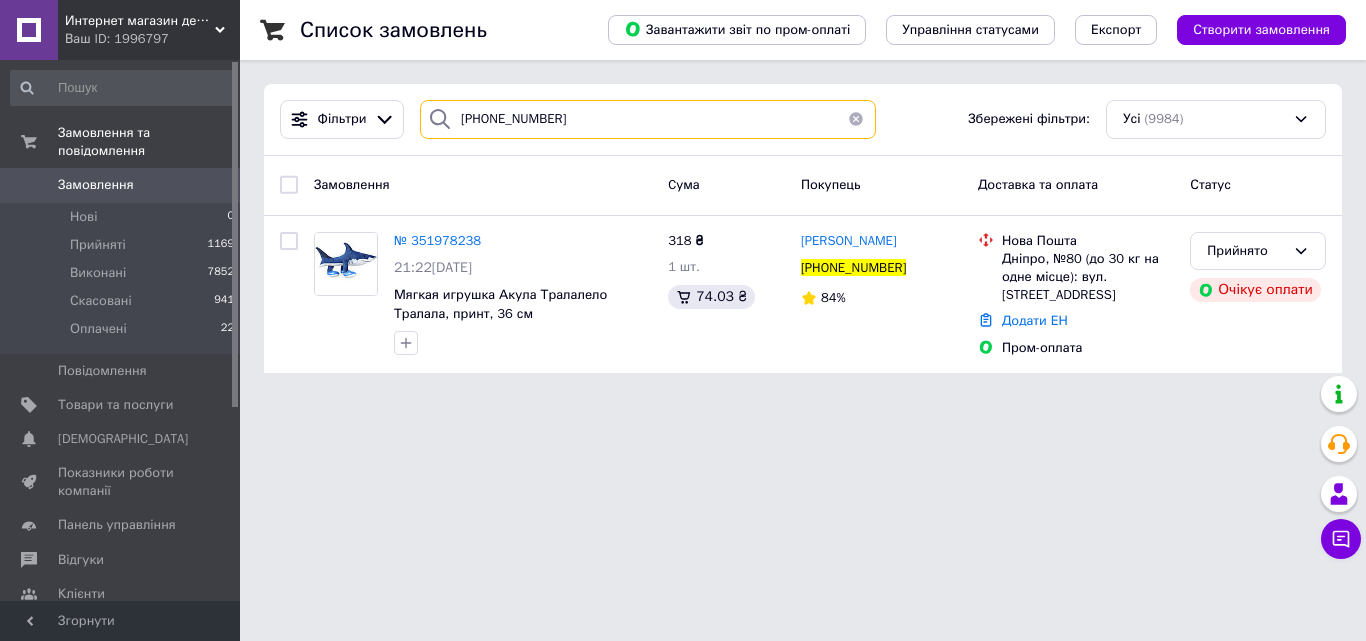 type on "[PHONE_NUMBER]" 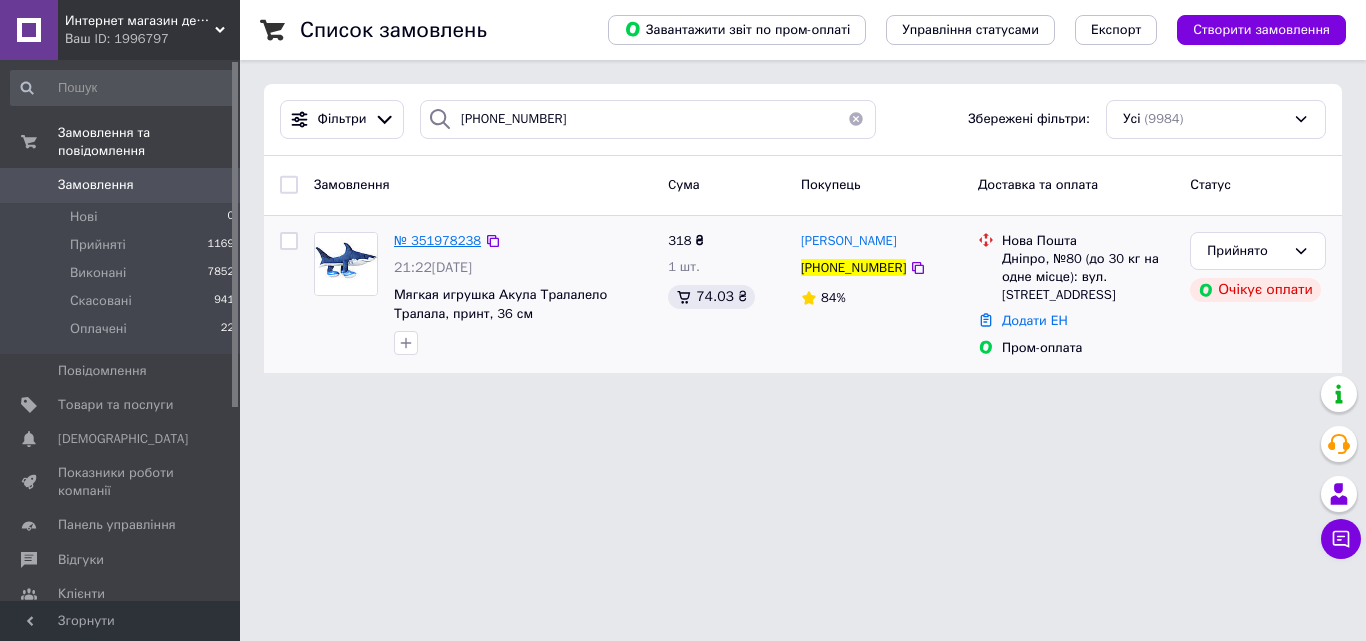 click on "№ 351978238" at bounding box center (437, 240) 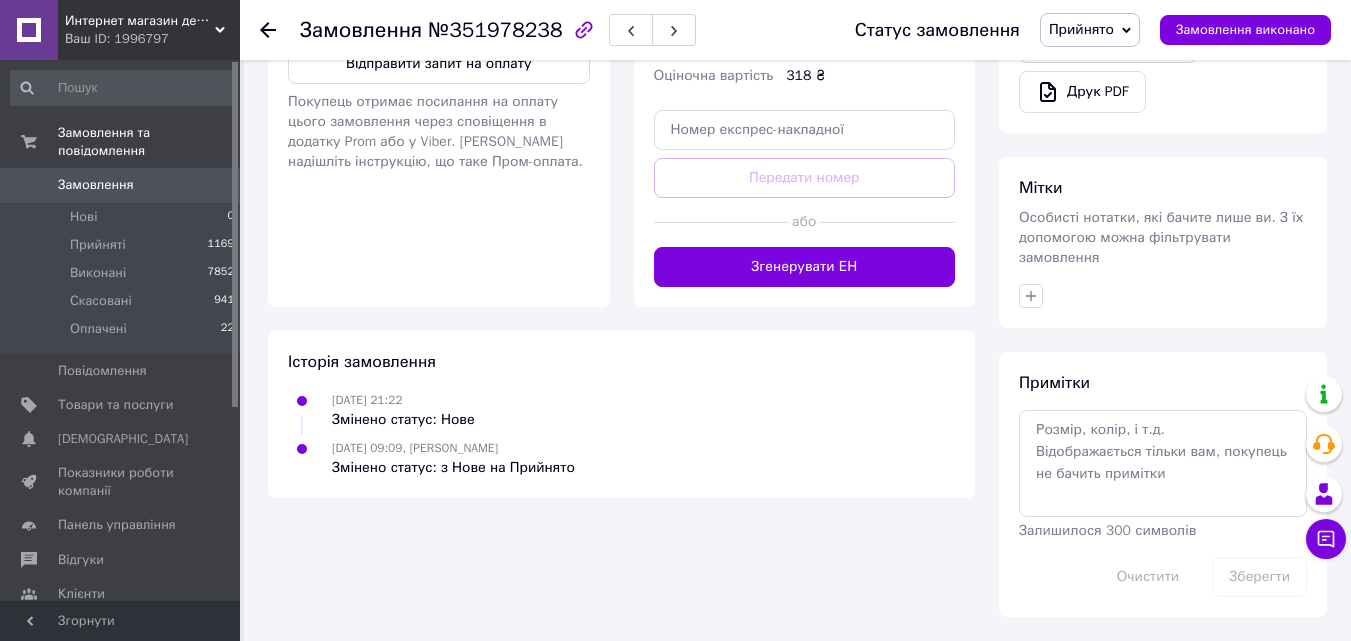 scroll, scrollTop: 669, scrollLeft: 0, axis: vertical 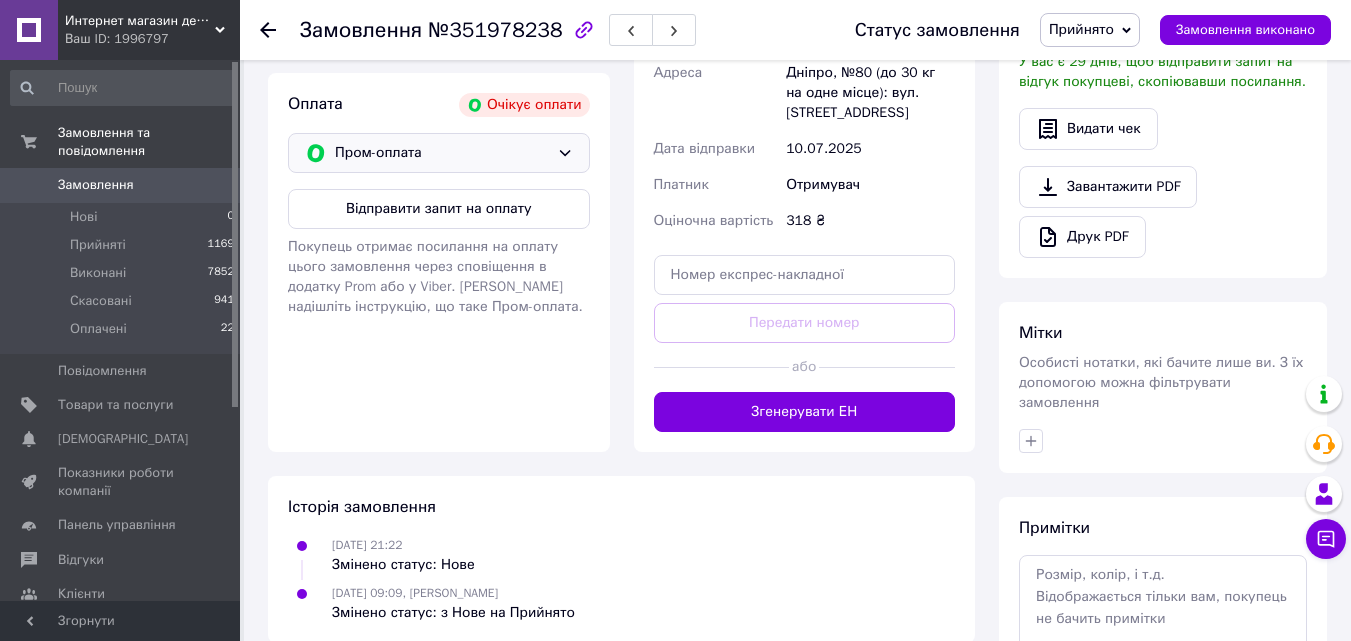 click on "Пром-оплата" at bounding box center (442, 153) 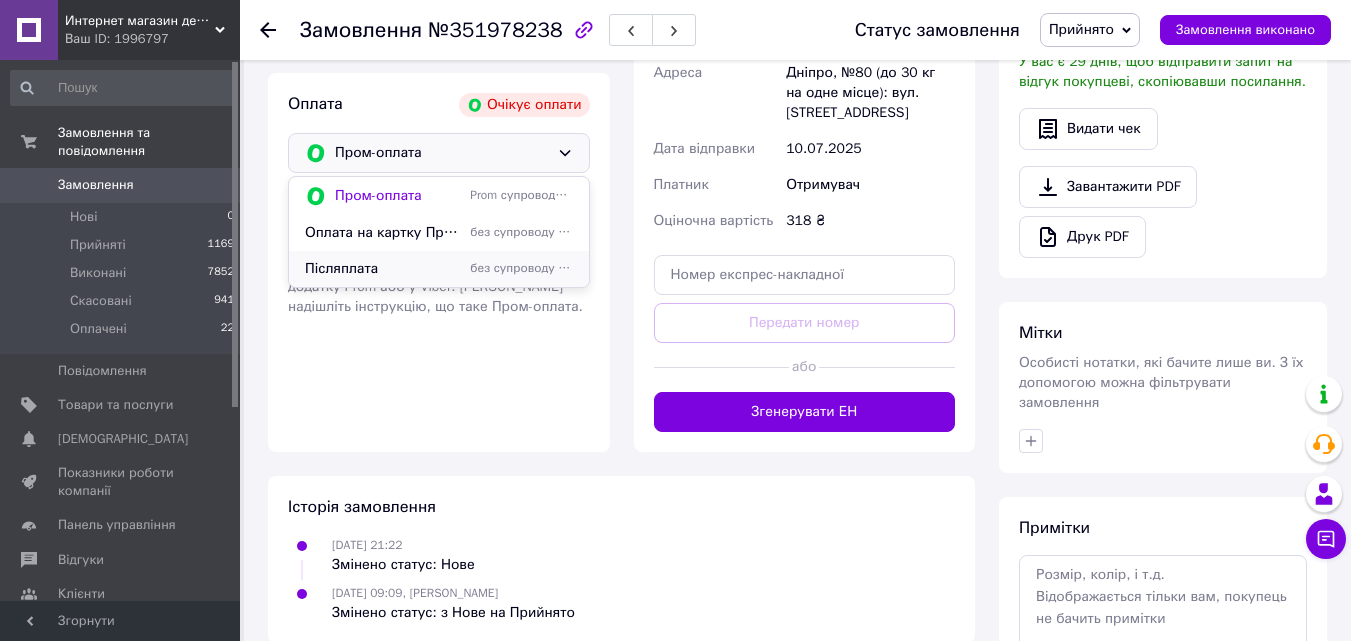 click on "Післяплата" at bounding box center (383, 269) 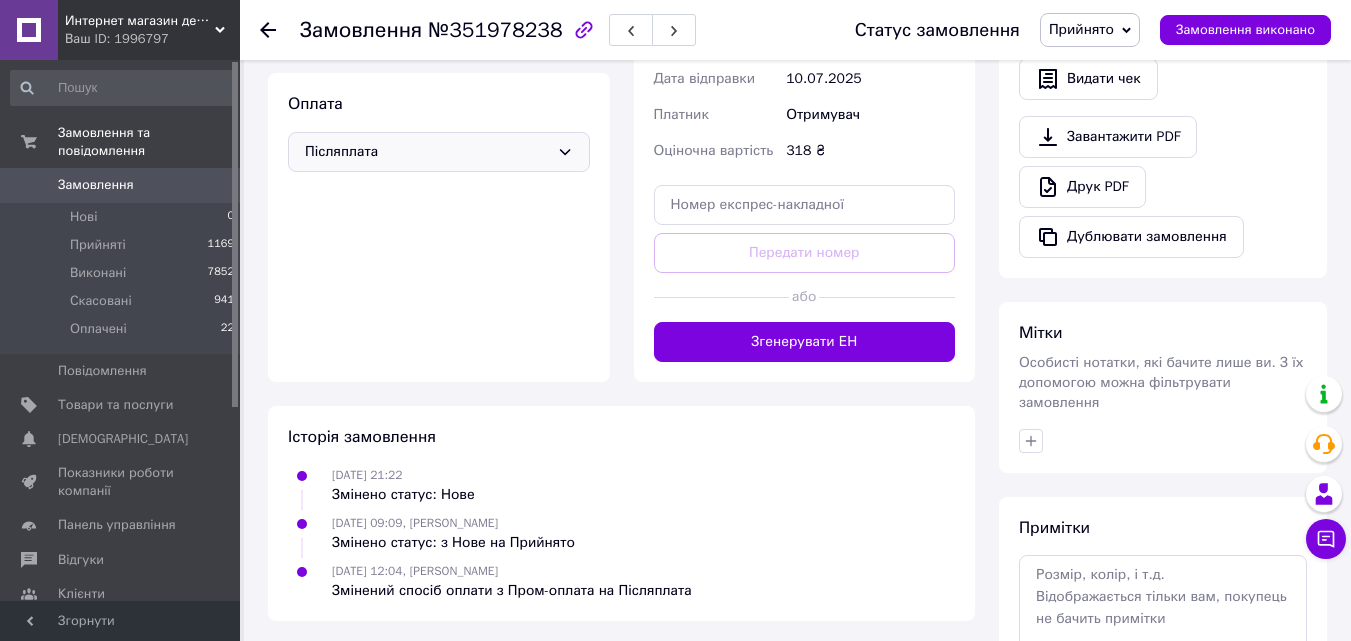 click on "Ваш ID: 1996797" at bounding box center (152, 39) 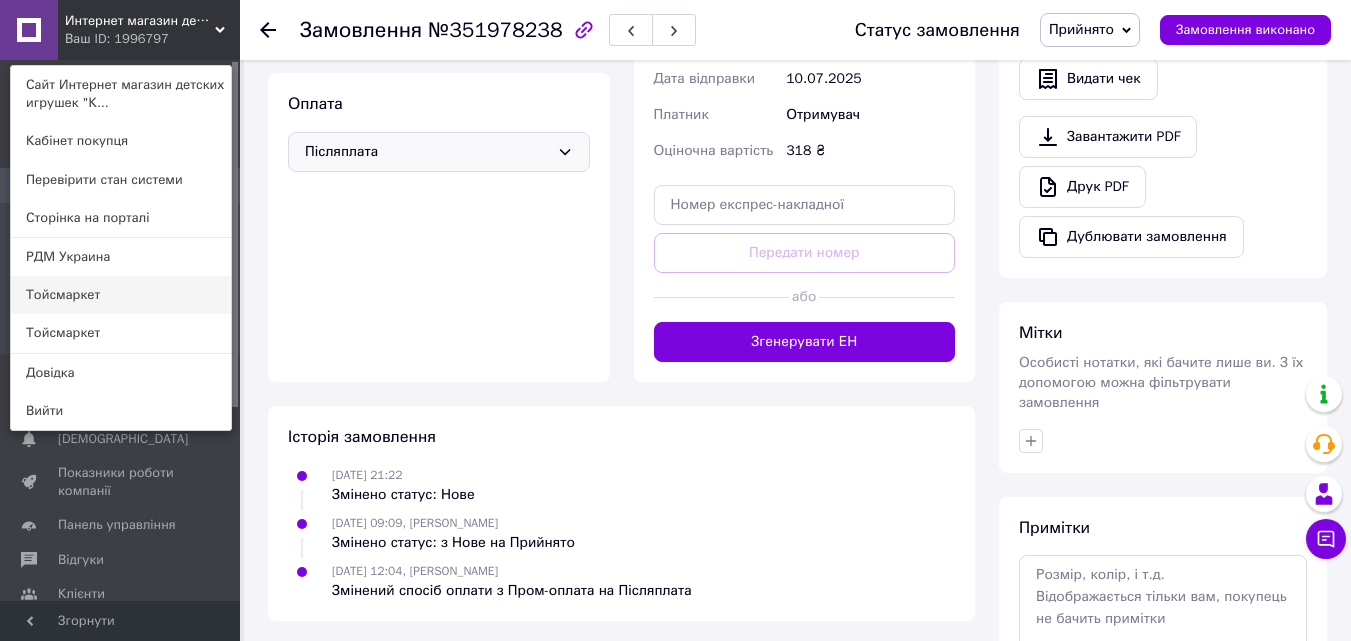 click on "Тойсмаркет" at bounding box center [121, 295] 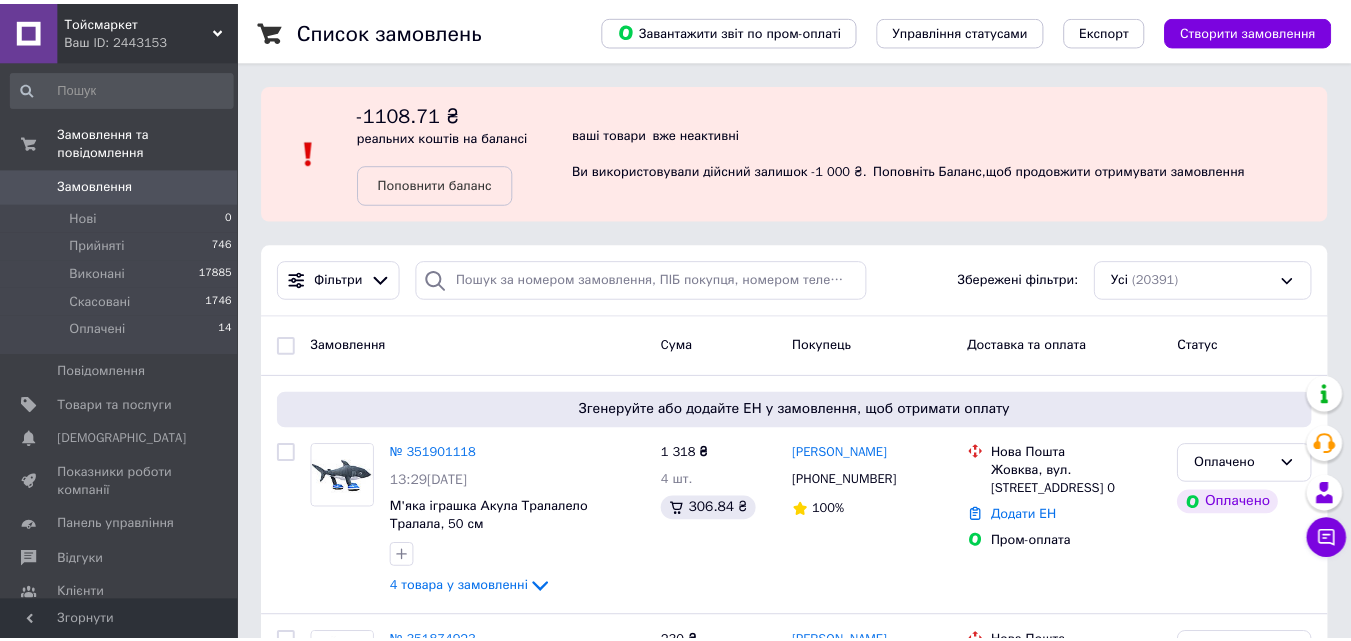 scroll, scrollTop: 0, scrollLeft: 0, axis: both 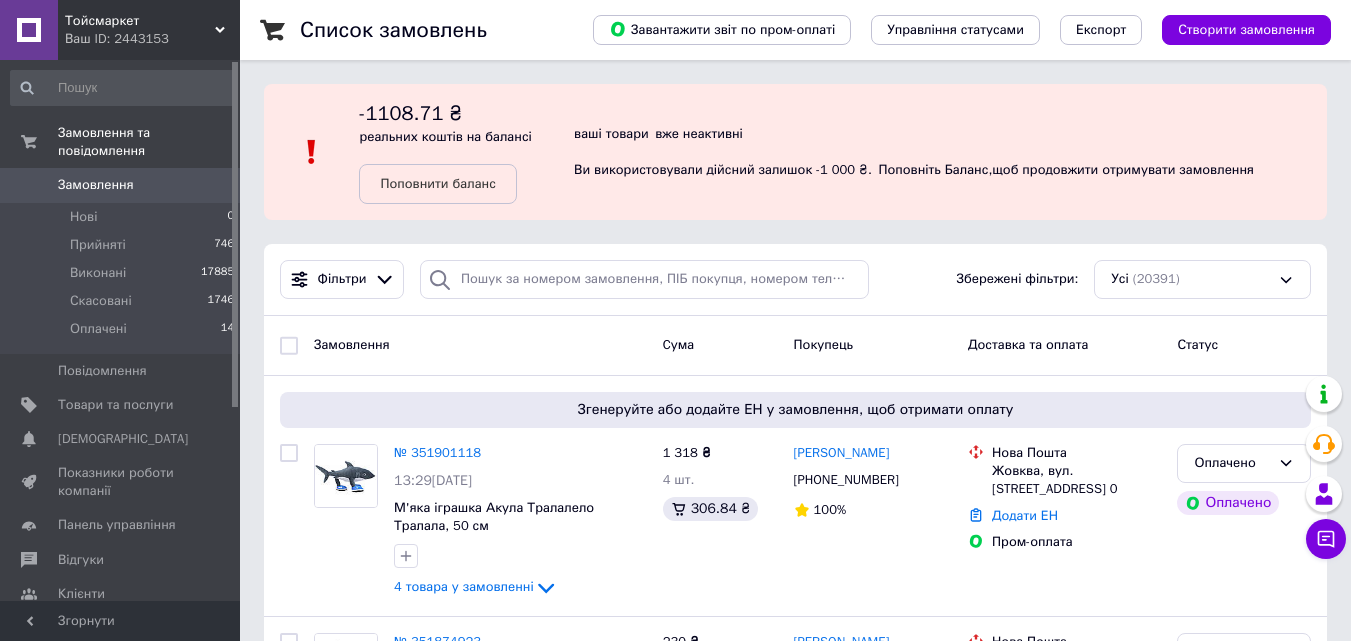 click on "Ваш ID: 2443153" at bounding box center [152, 39] 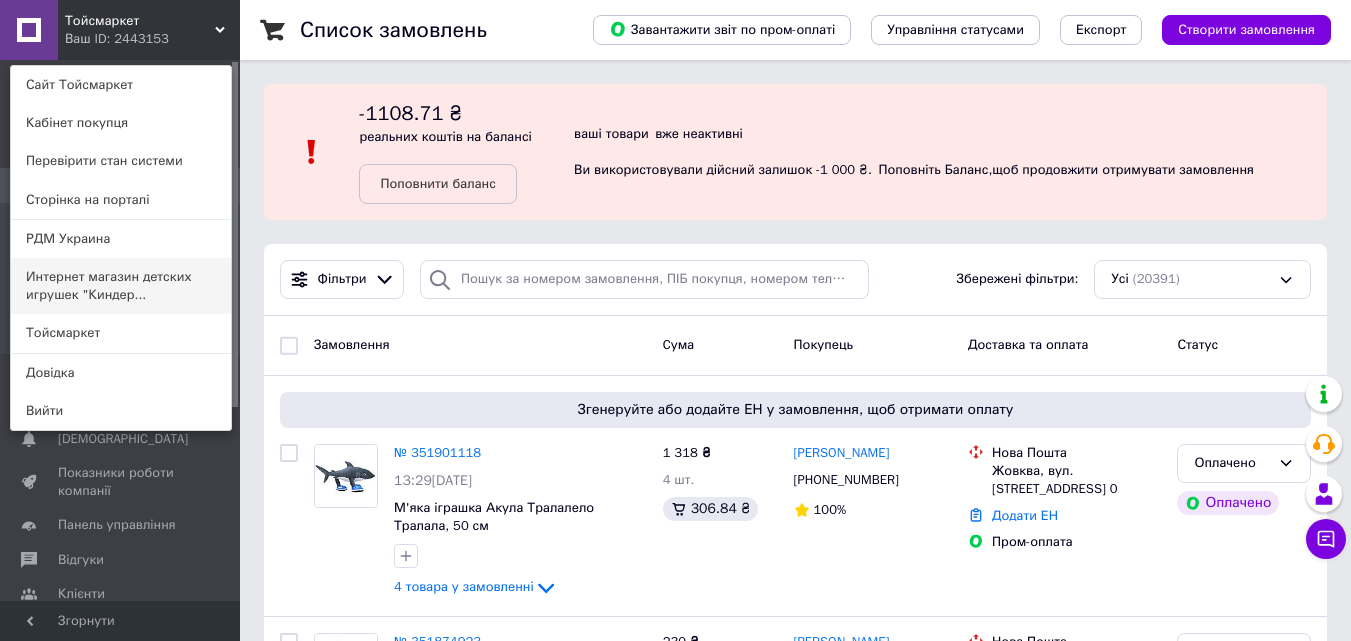 click on "Интернет магазин детских игрушек "Киндер..." at bounding box center (121, 286) 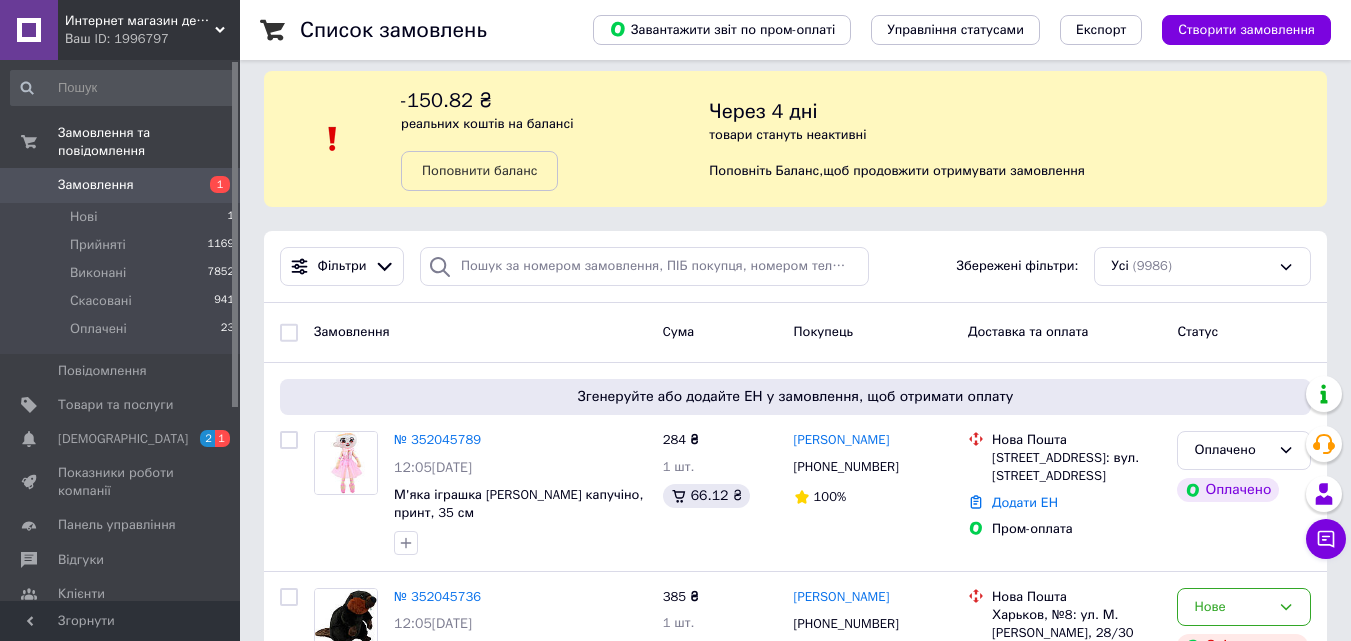 scroll, scrollTop: 200, scrollLeft: 0, axis: vertical 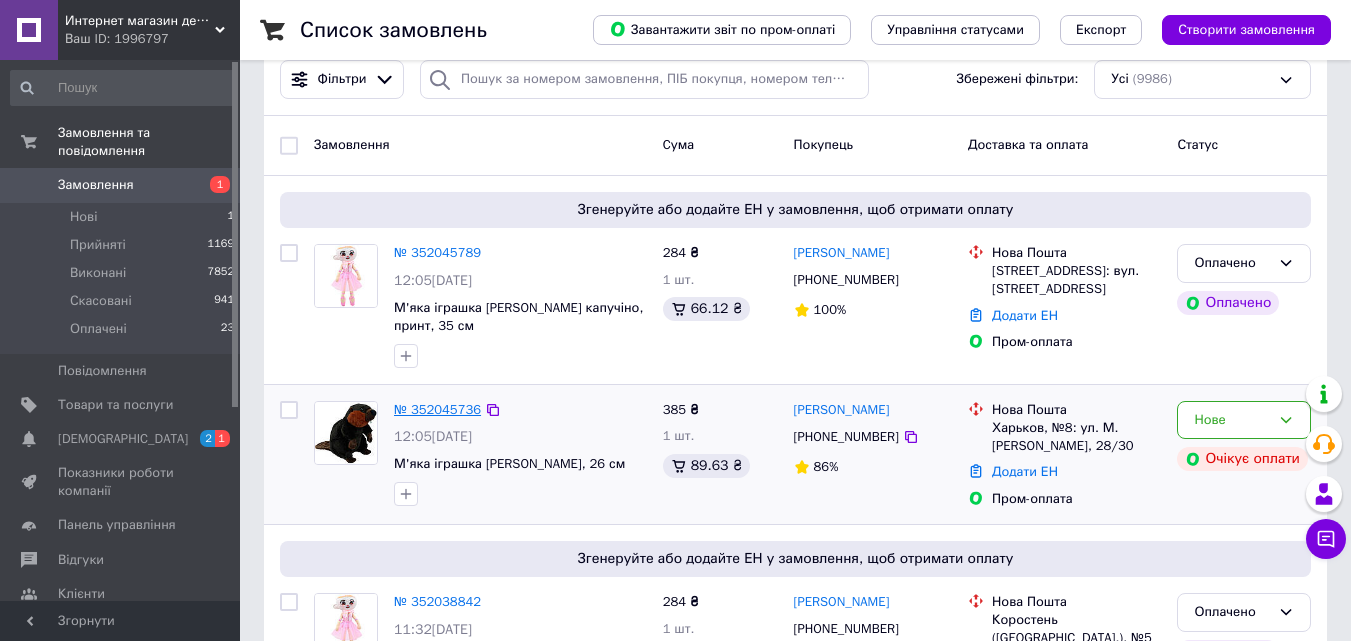click on "№ 352045736" at bounding box center [437, 409] 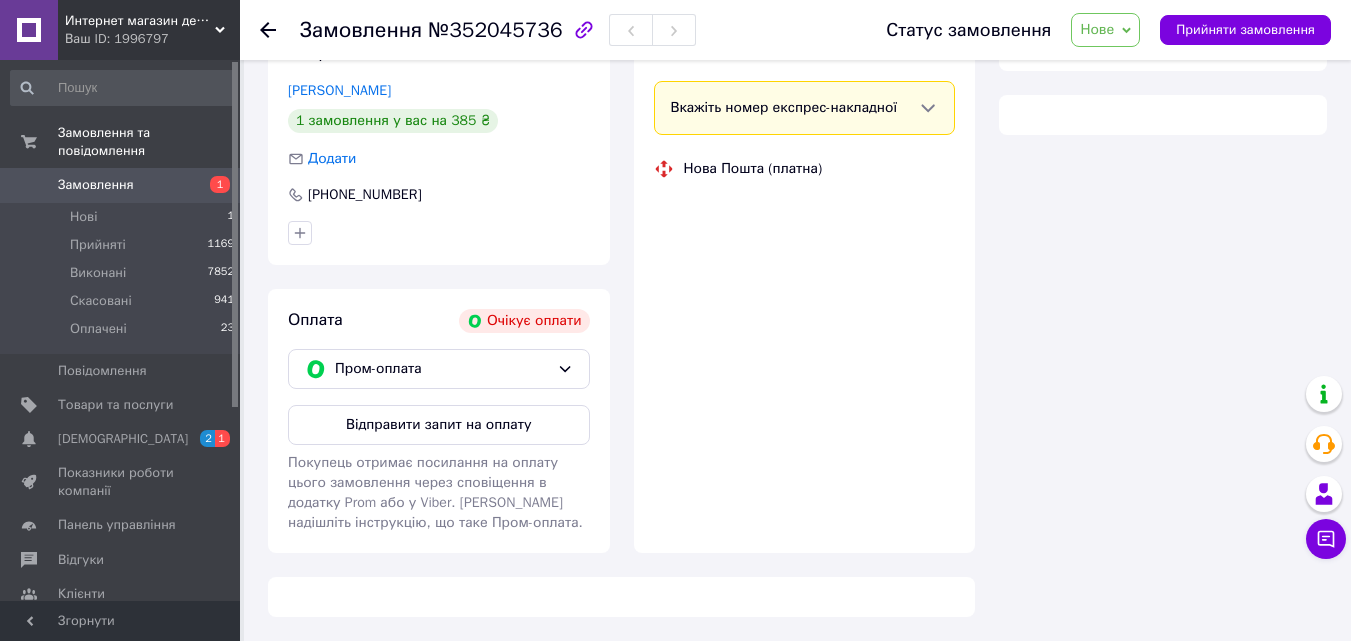 scroll, scrollTop: 500, scrollLeft: 0, axis: vertical 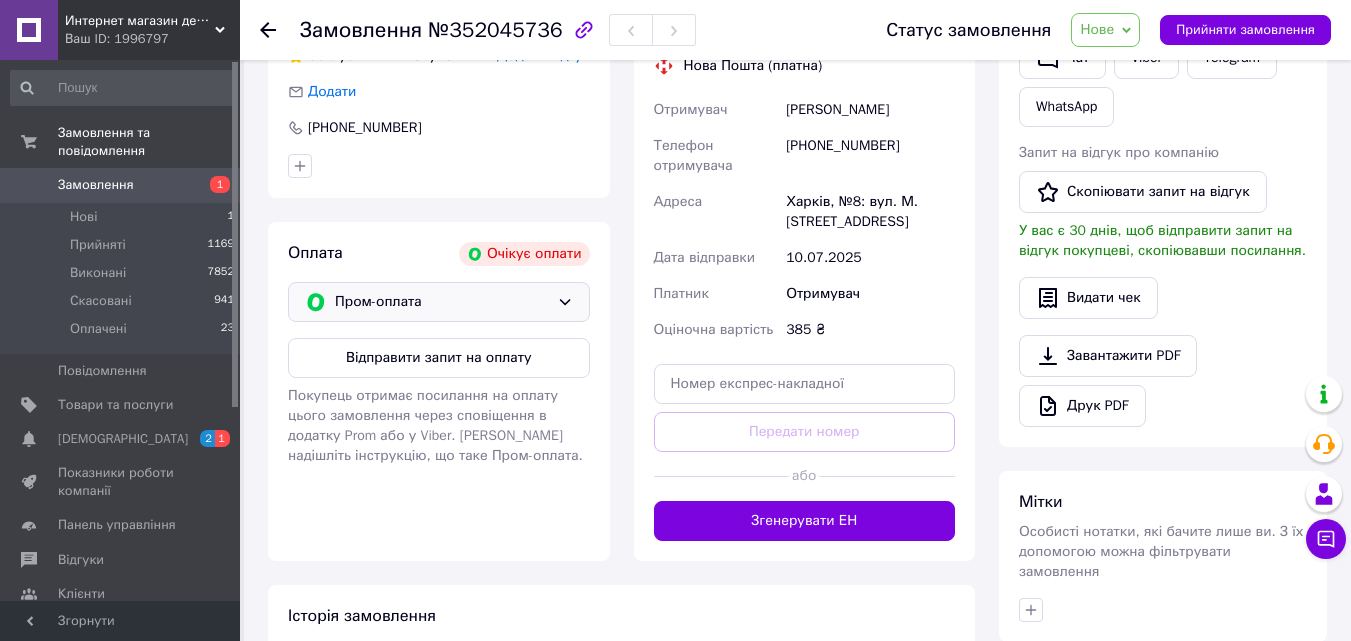 click on "Пром-оплата" at bounding box center [442, 302] 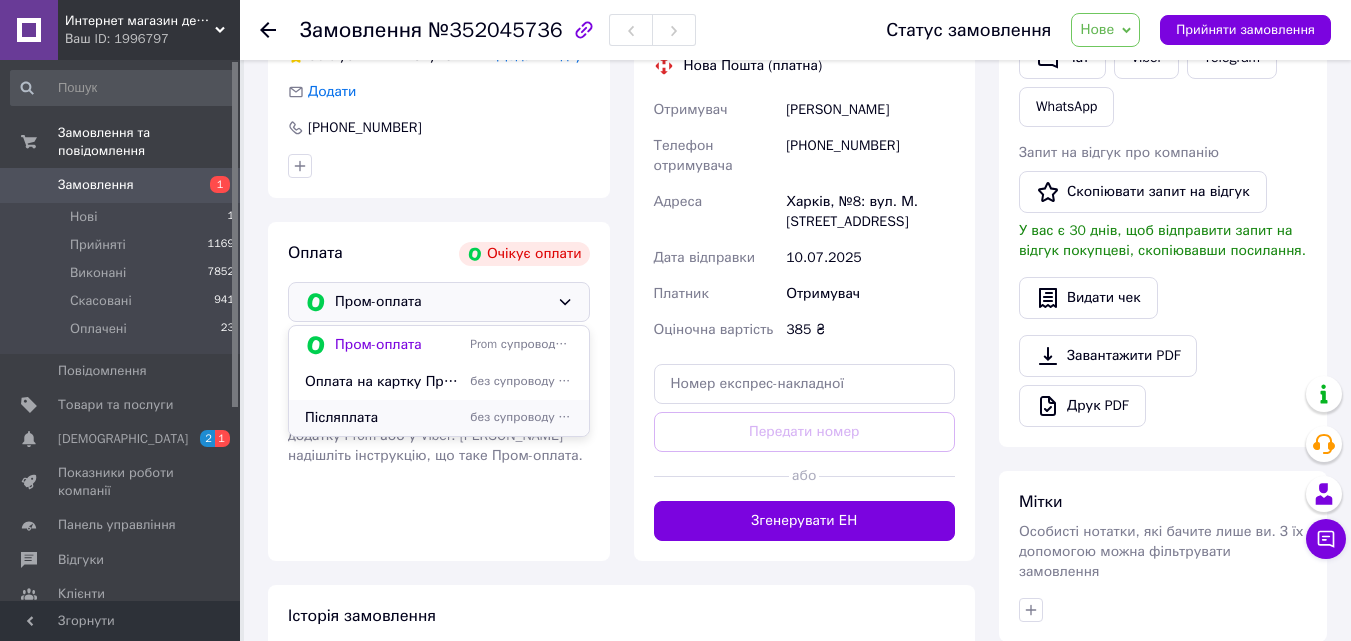 click on "Післяплата" at bounding box center [383, 418] 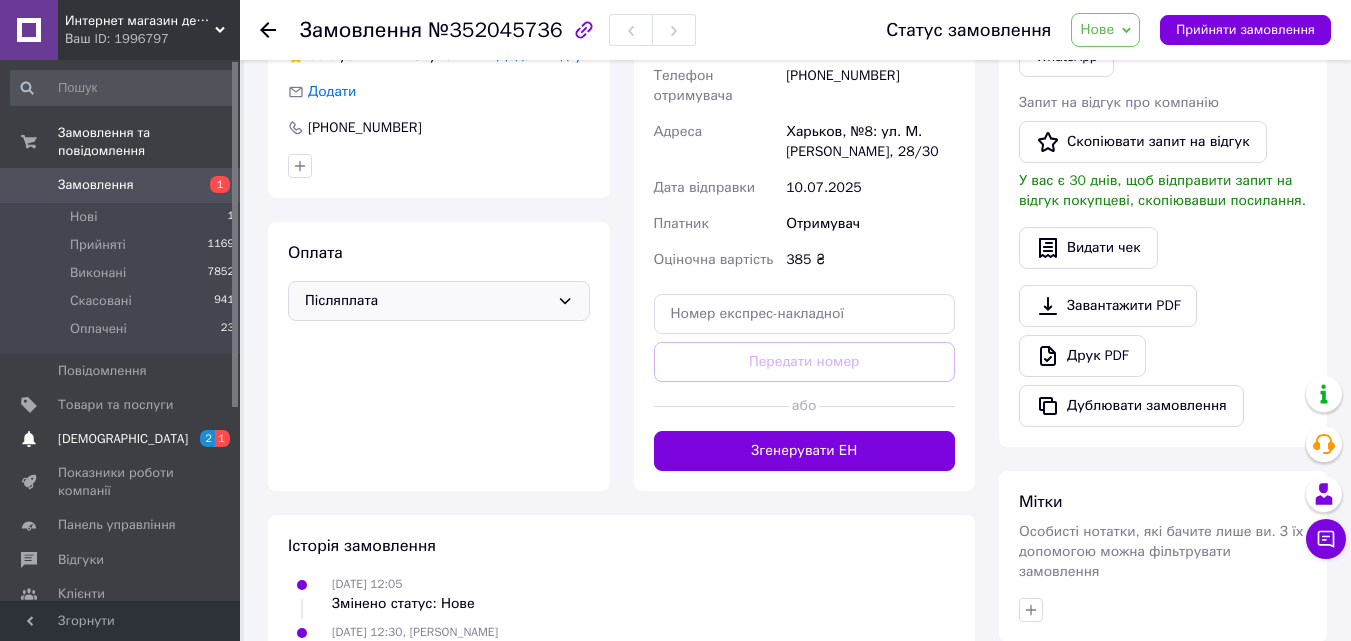 click on "[DEMOGRAPHIC_DATA] 2 1" at bounding box center (123, 439) 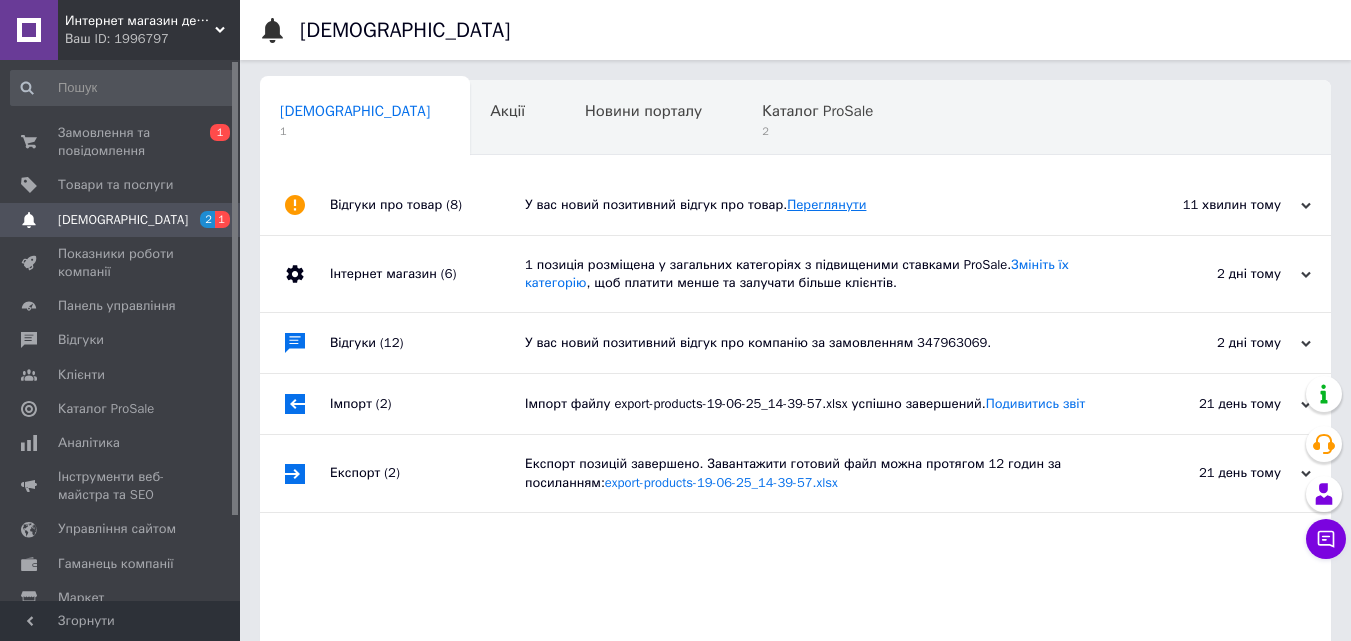 click on "Переглянути" at bounding box center [826, 204] 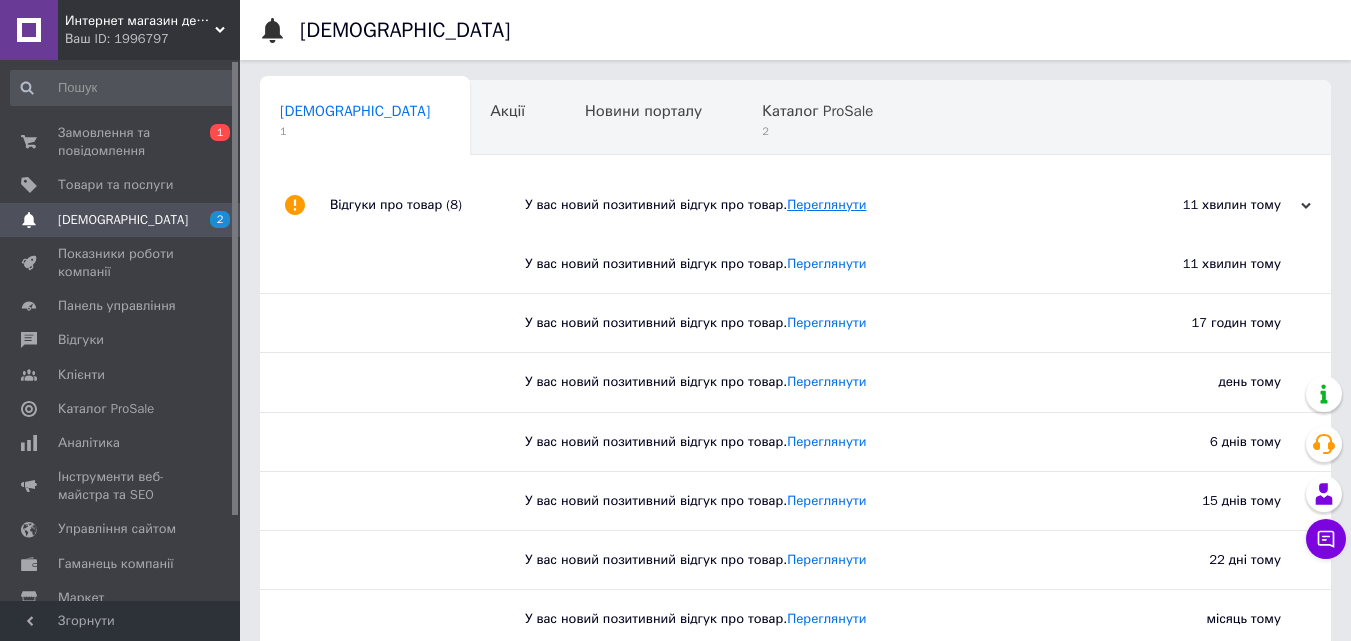 click on "Переглянути" at bounding box center (826, 204) 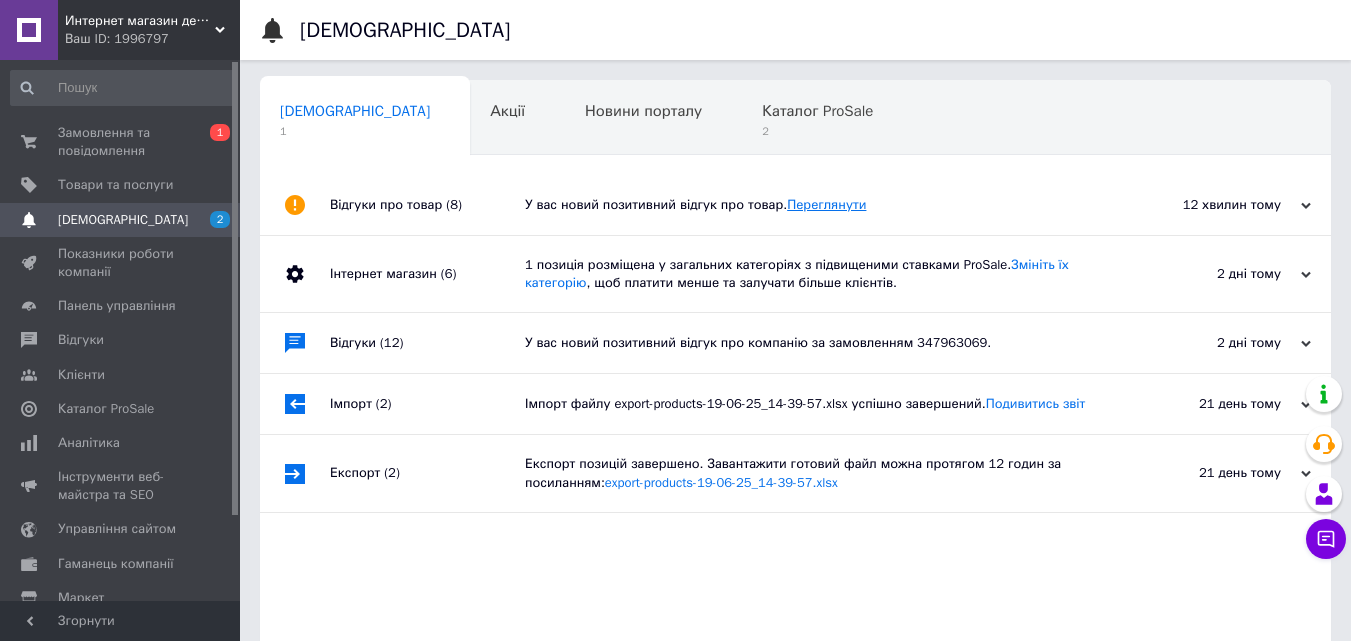 click on "Переглянути" at bounding box center [826, 204] 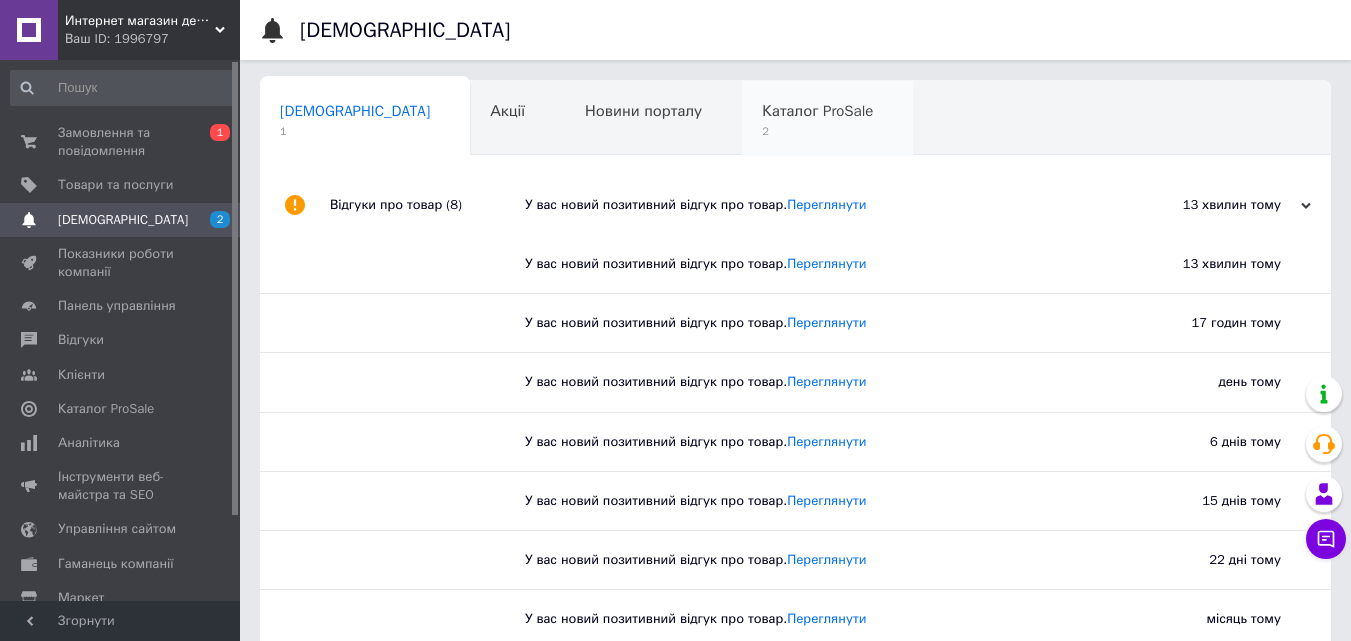 click on "Каталог ProSale" at bounding box center (817, 111) 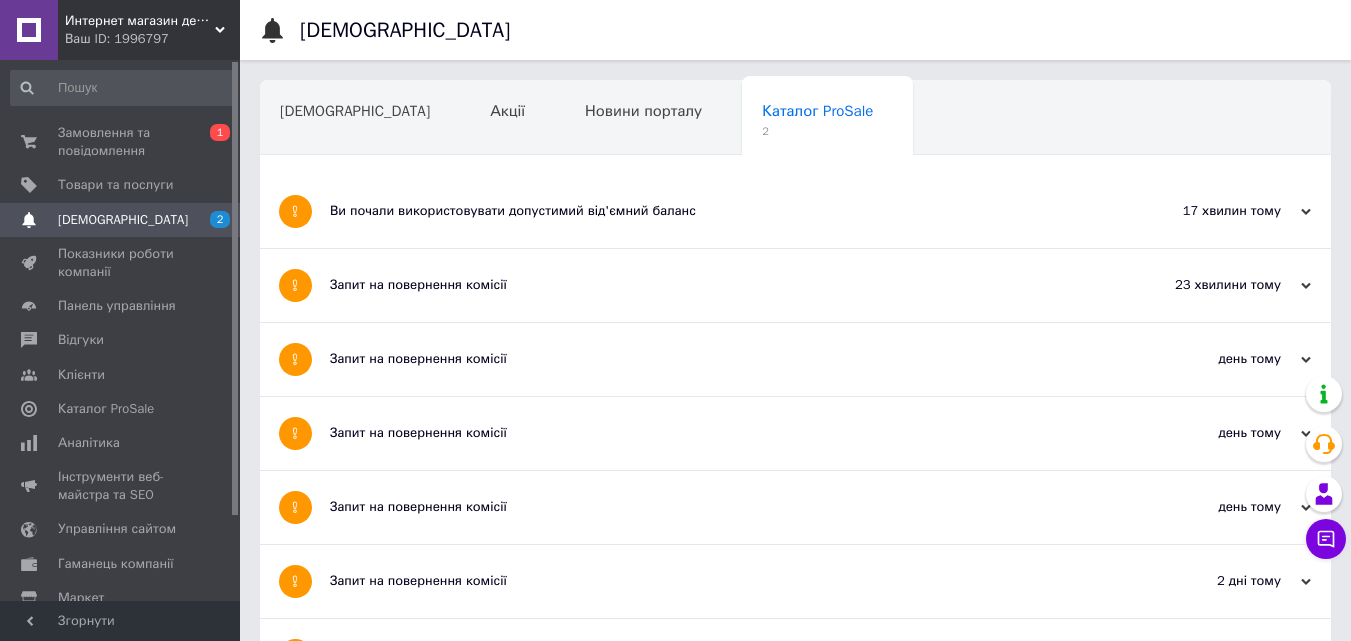 click on "23 хвилини тому" at bounding box center (1211, 285) 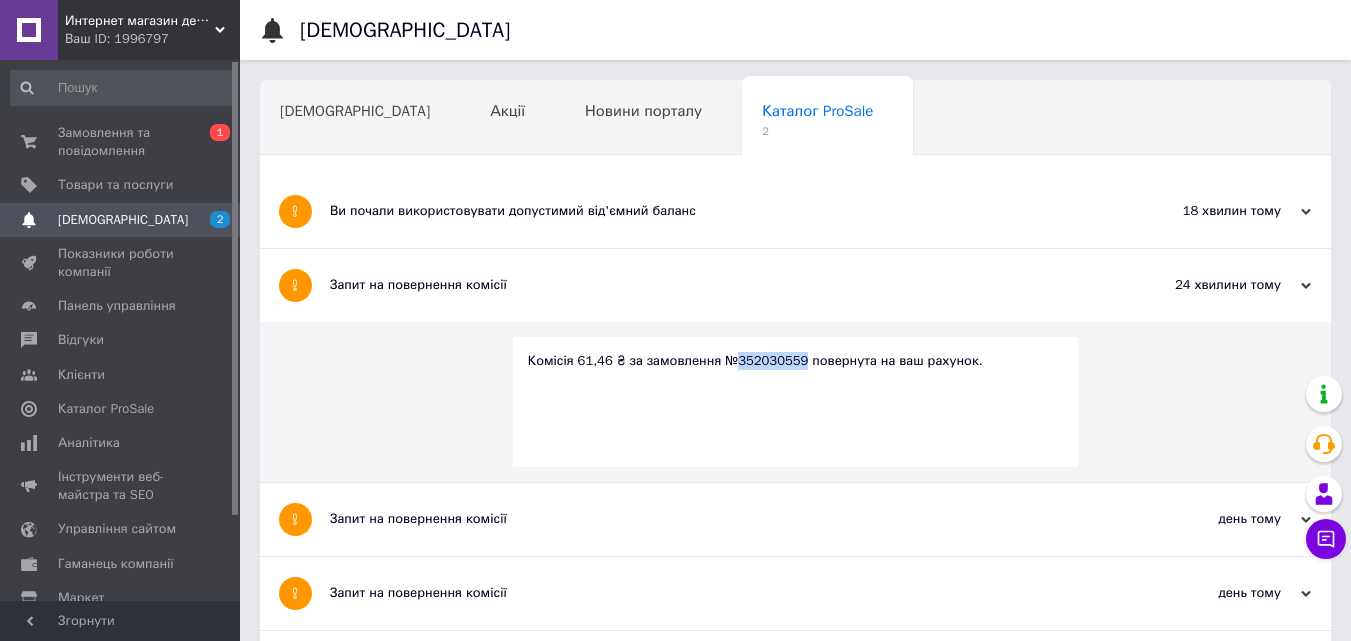 drag, startPoint x: 789, startPoint y: 361, endPoint x: 723, endPoint y: 362, distance: 66.007576 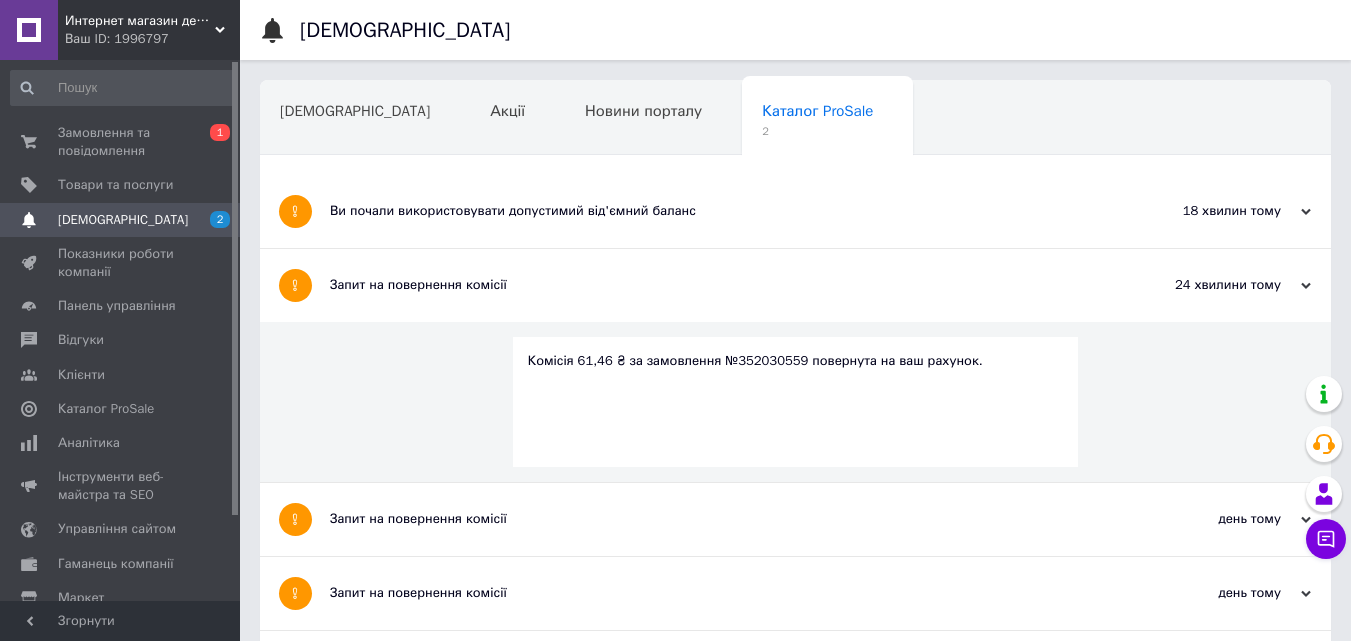 click on "Ваш ID: 1996797" at bounding box center [152, 39] 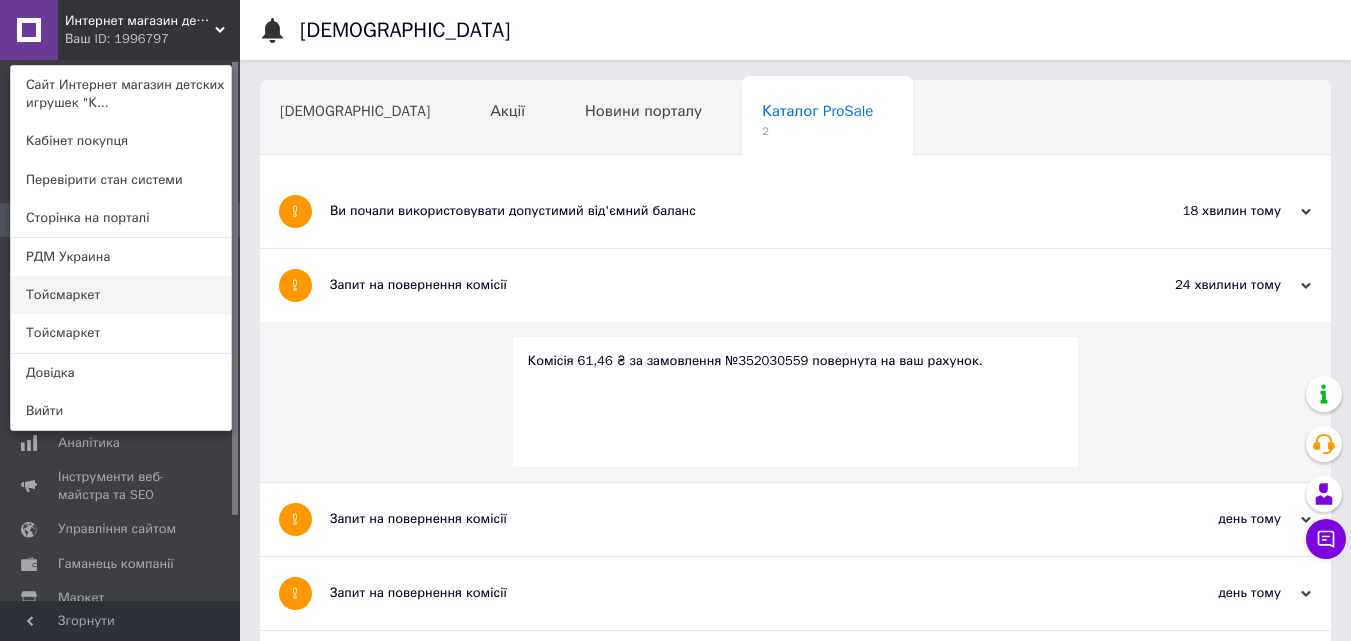 click on "Тойсмаркет" at bounding box center [121, 295] 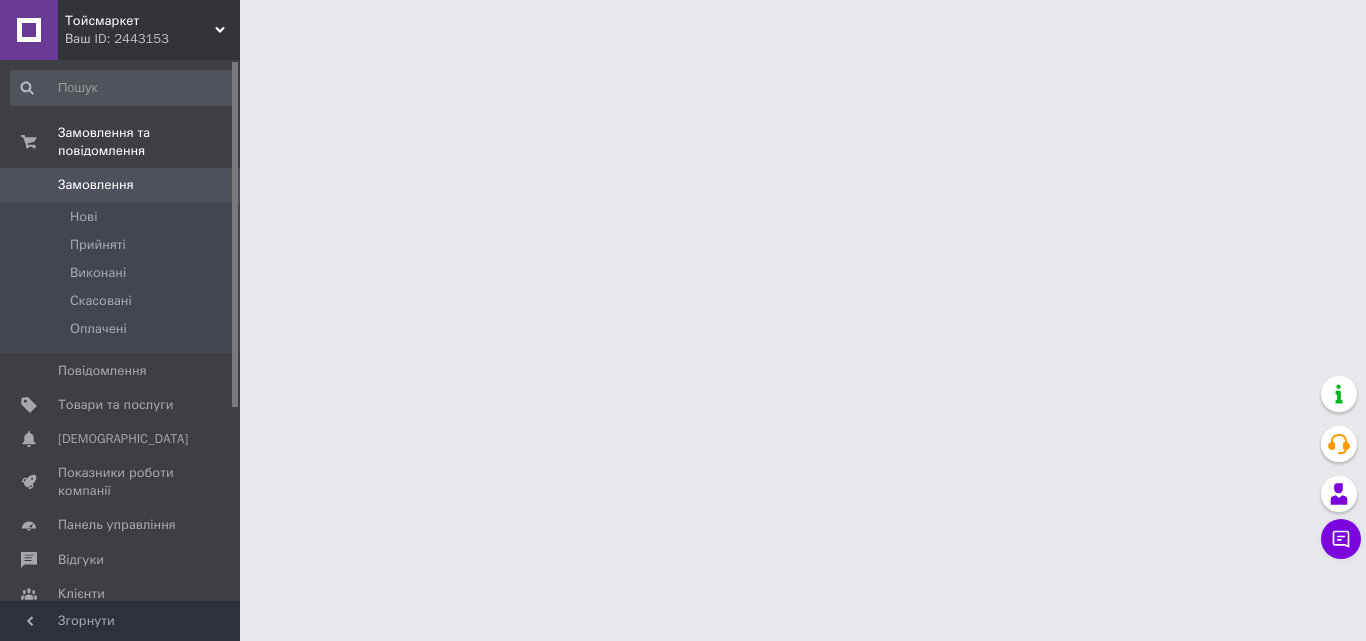 scroll, scrollTop: 0, scrollLeft: 0, axis: both 